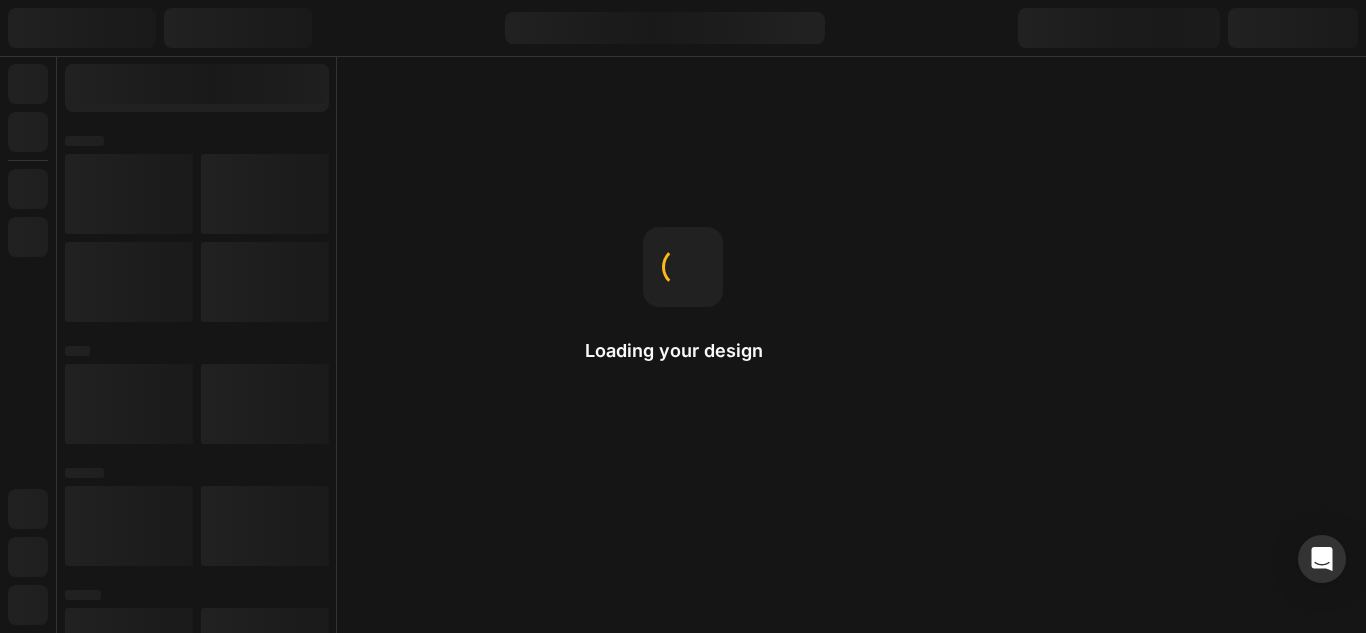scroll, scrollTop: 0, scrollLeft: 0, axis: both 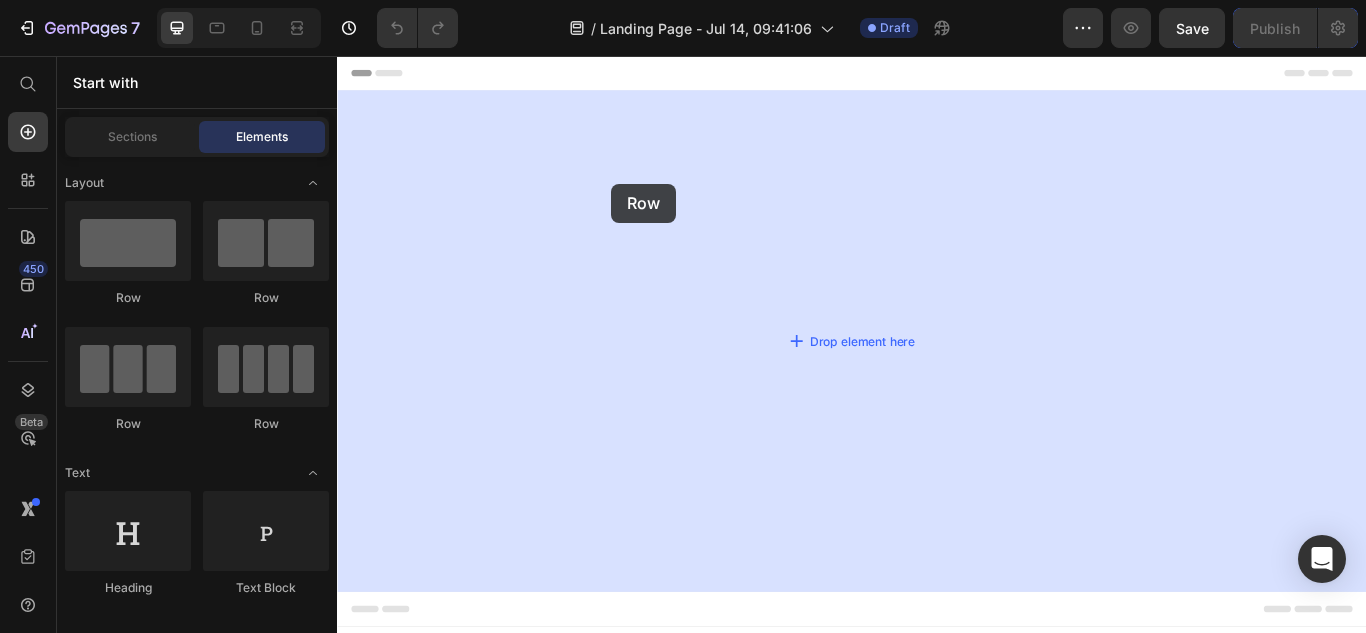 drag, startPoint x: 478, startPoint y: 307, endPoint x: 657, endPoint y: 205, distance: 206.02185 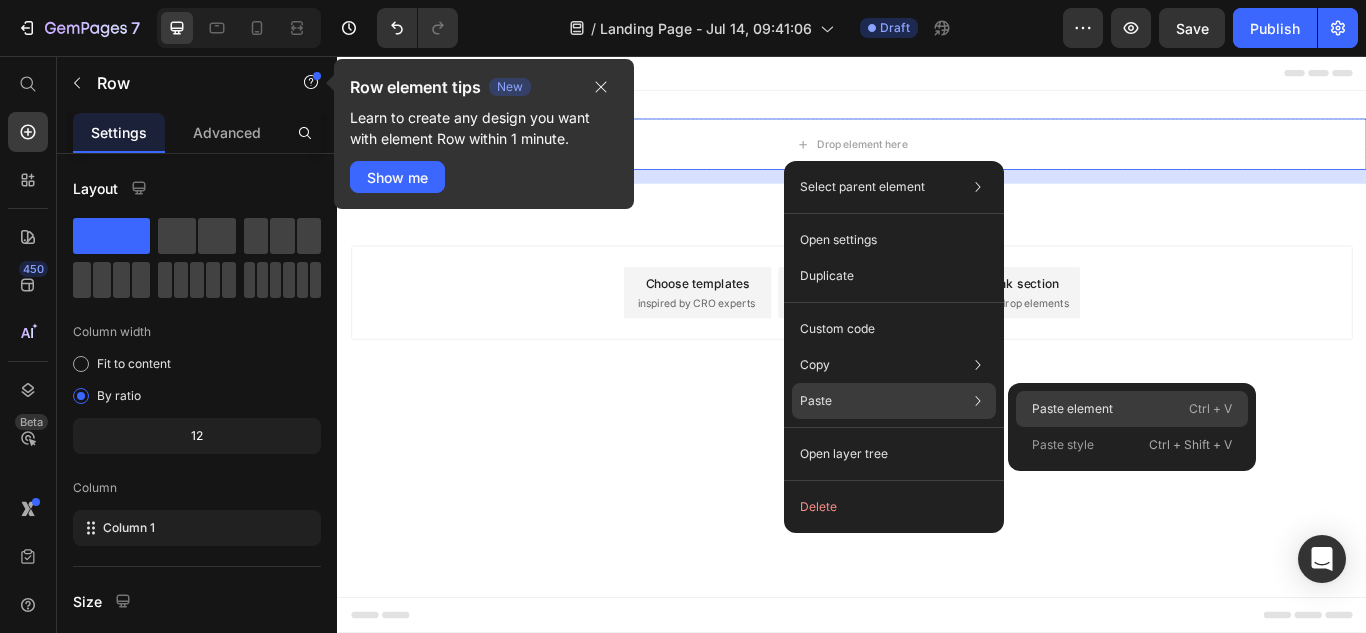 click on "Paste element" at bounding box center [1072, 409] 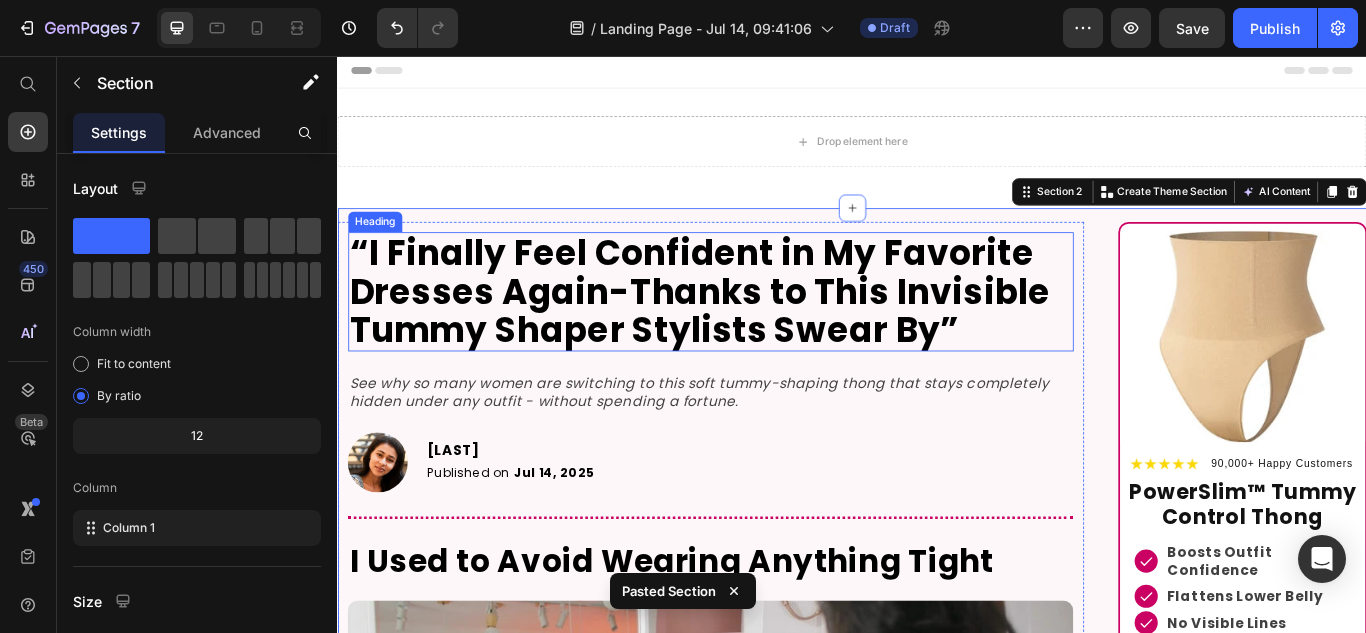 scroll, scrollTop: 0, scrollLeft: 0, axis: both 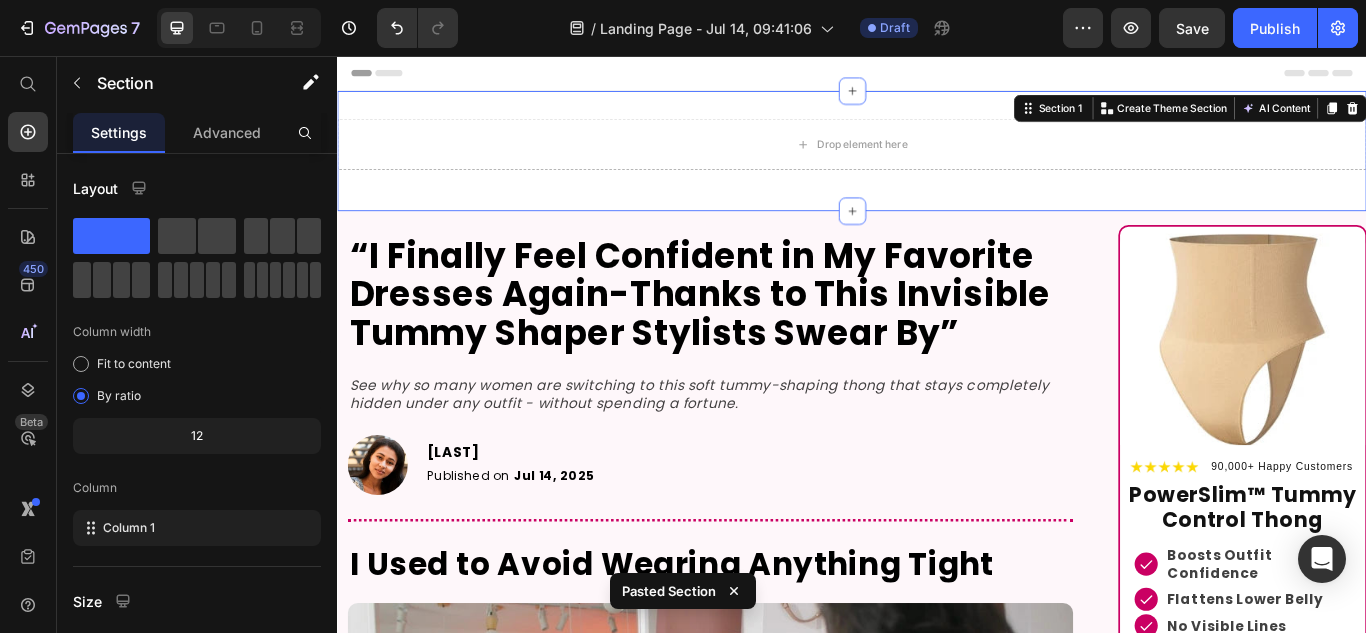 click on "Drop element here Row Section 1   You can create reusable sections Create Theme Section AI Content Write with GemAI What would you like to describe here? Tone and Voice Persuasive Product Show more Generate" at bounding box center [937, 167] 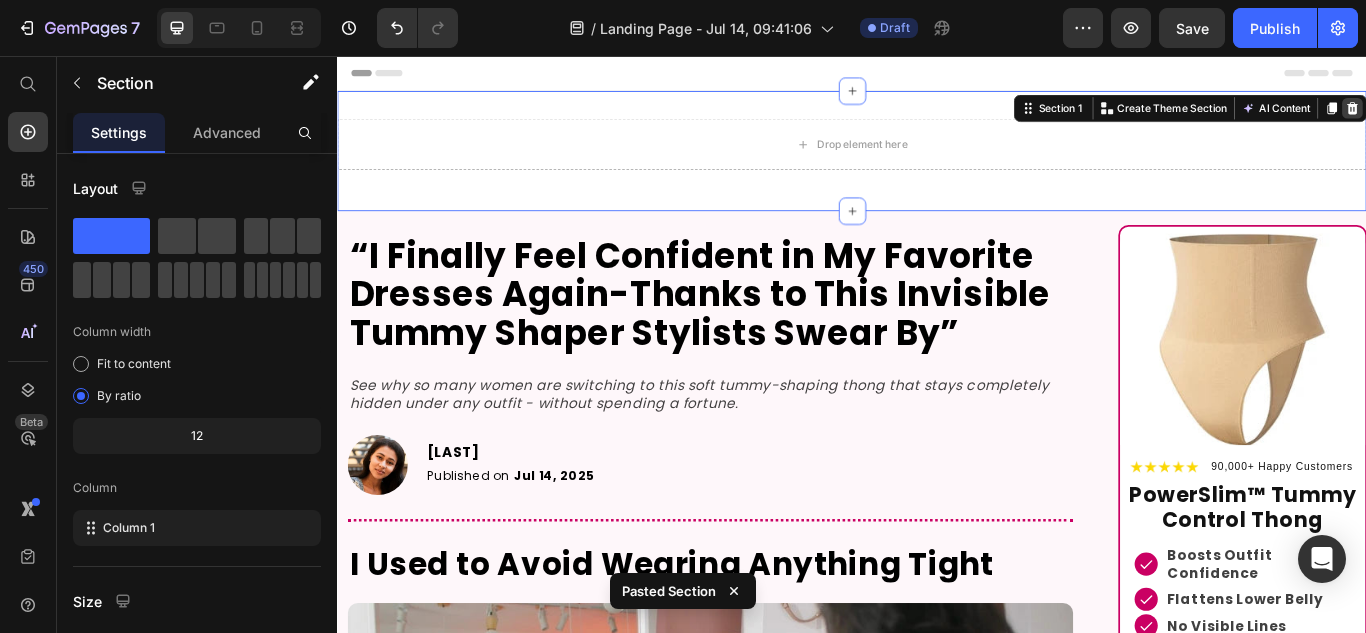 click 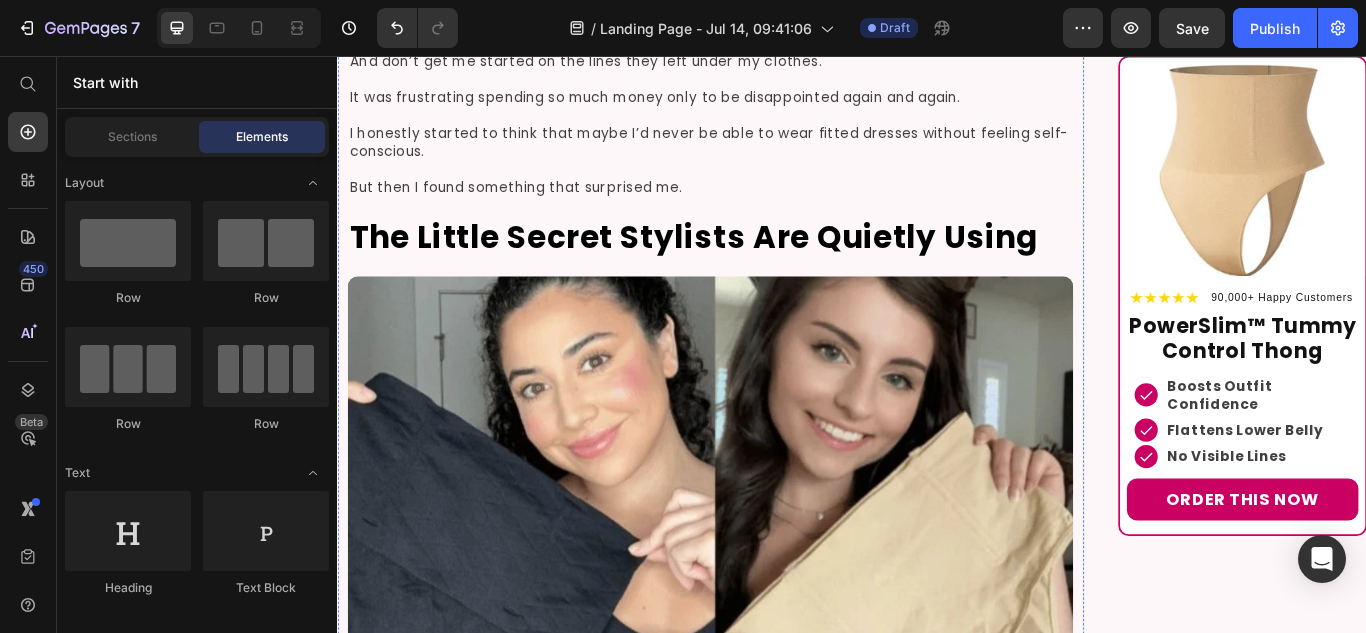 scroll, scrollTop: 2500, scrollLeft: 0, axis: vertical 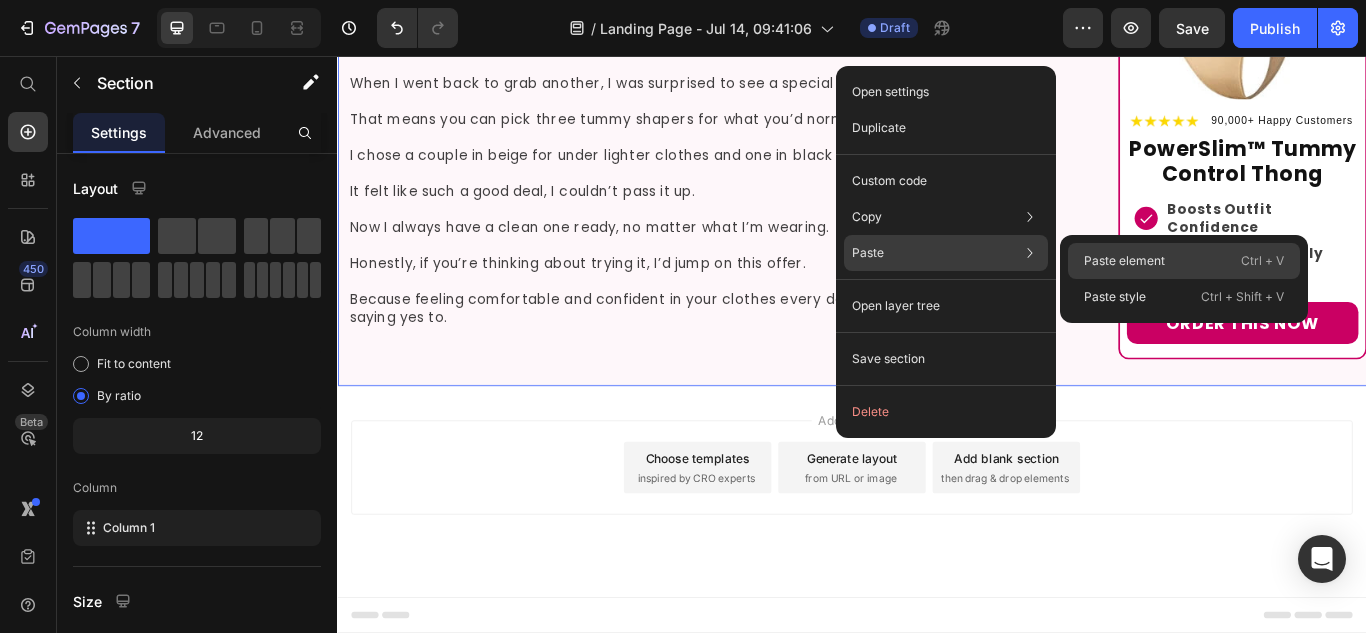 click on "Paste element" at bounding box center (1124, 261) 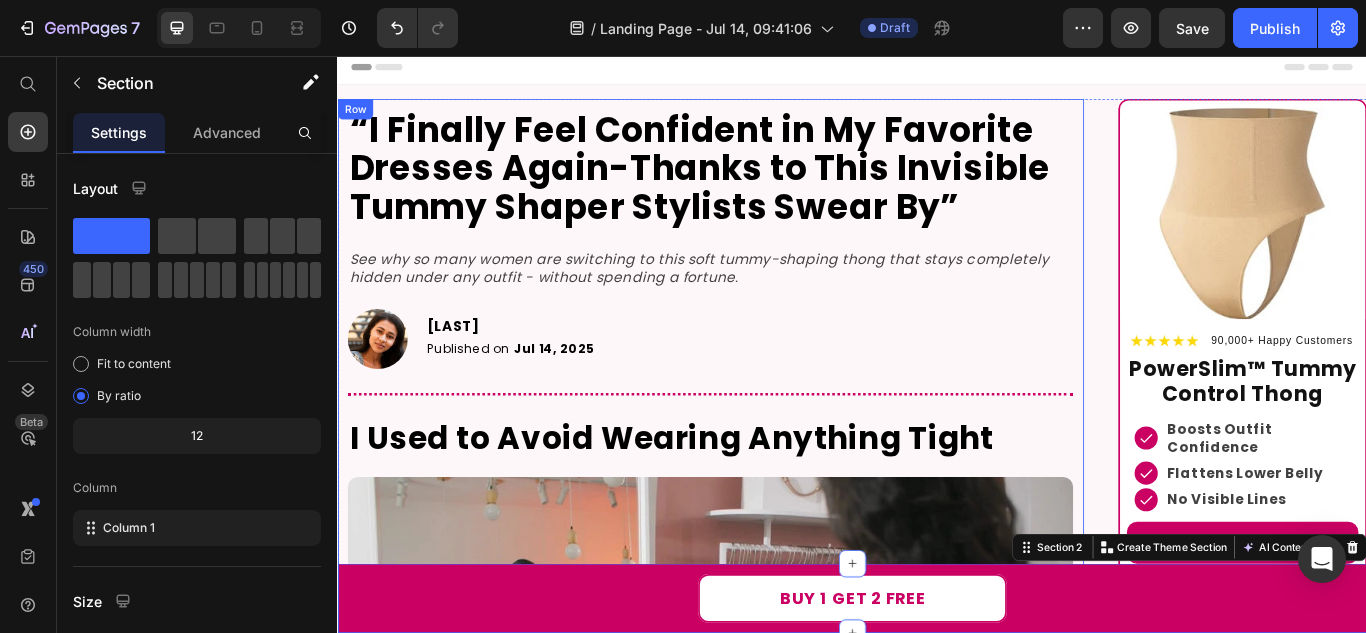 scroll, scrollTop: 0, scrollLeft: 0, axis: both 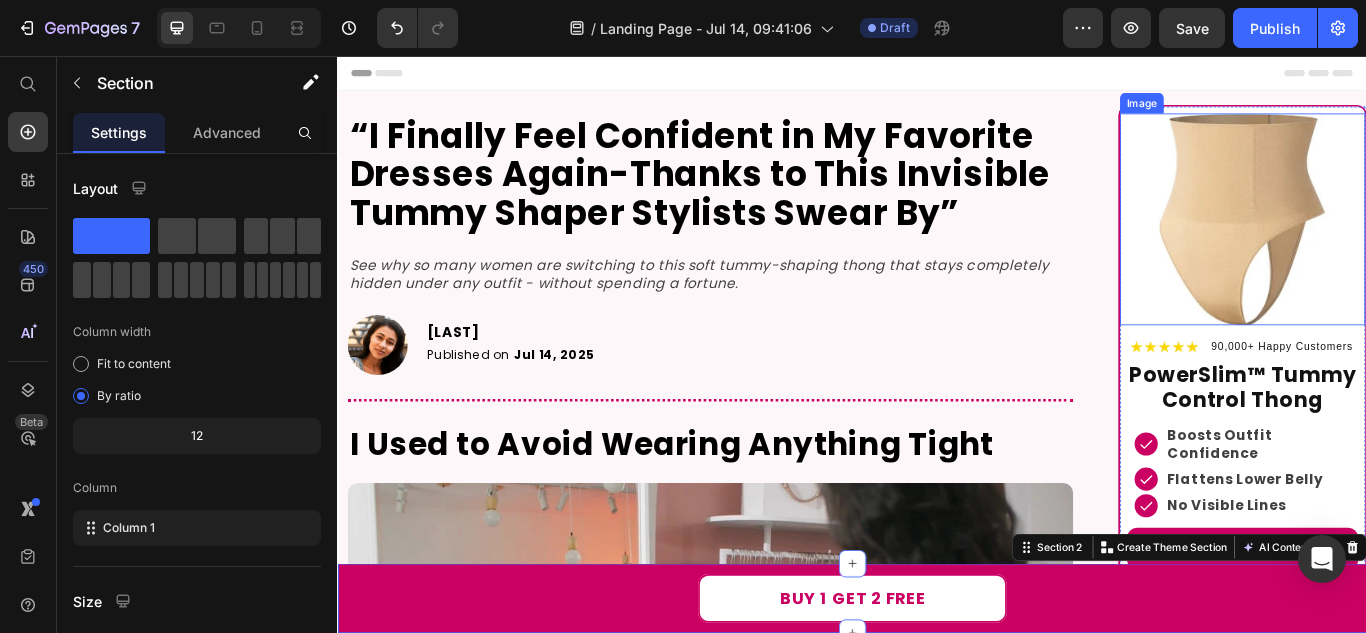 click at bounding box center [1392, 246] 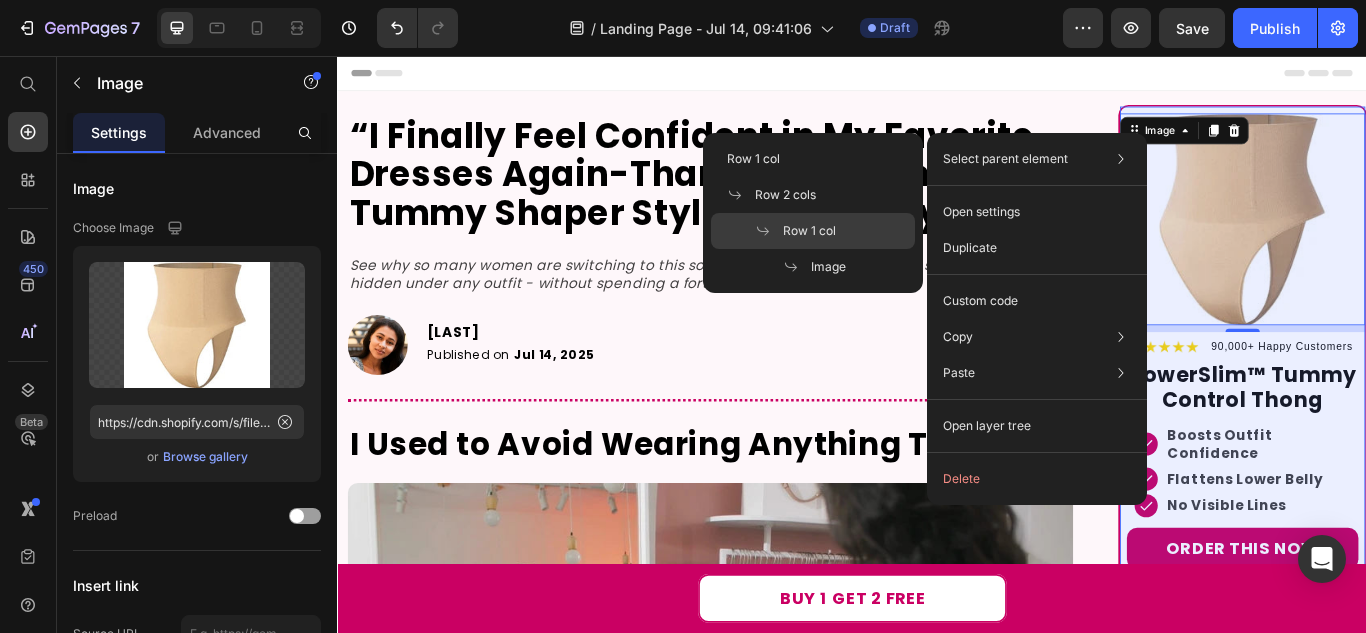 click on "Row 1 col" at bounding box center [809, 231] 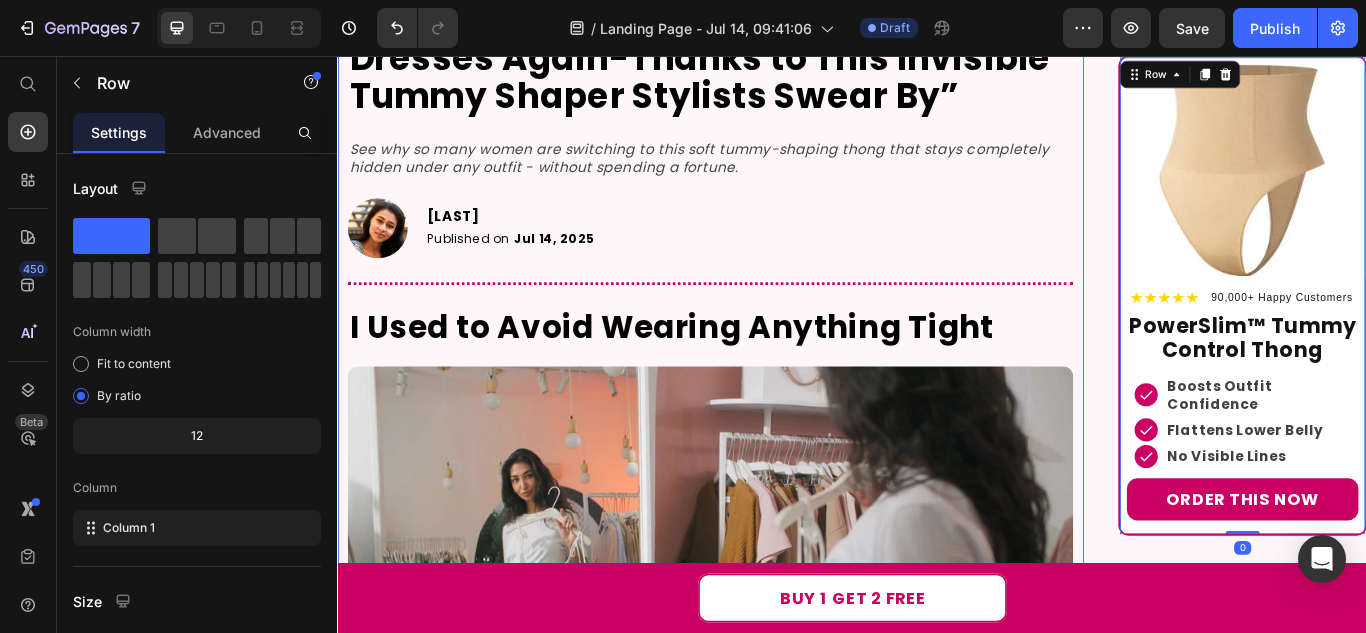 scroll, scrollTop: 200, scrollLeft: 0, axis: vertical 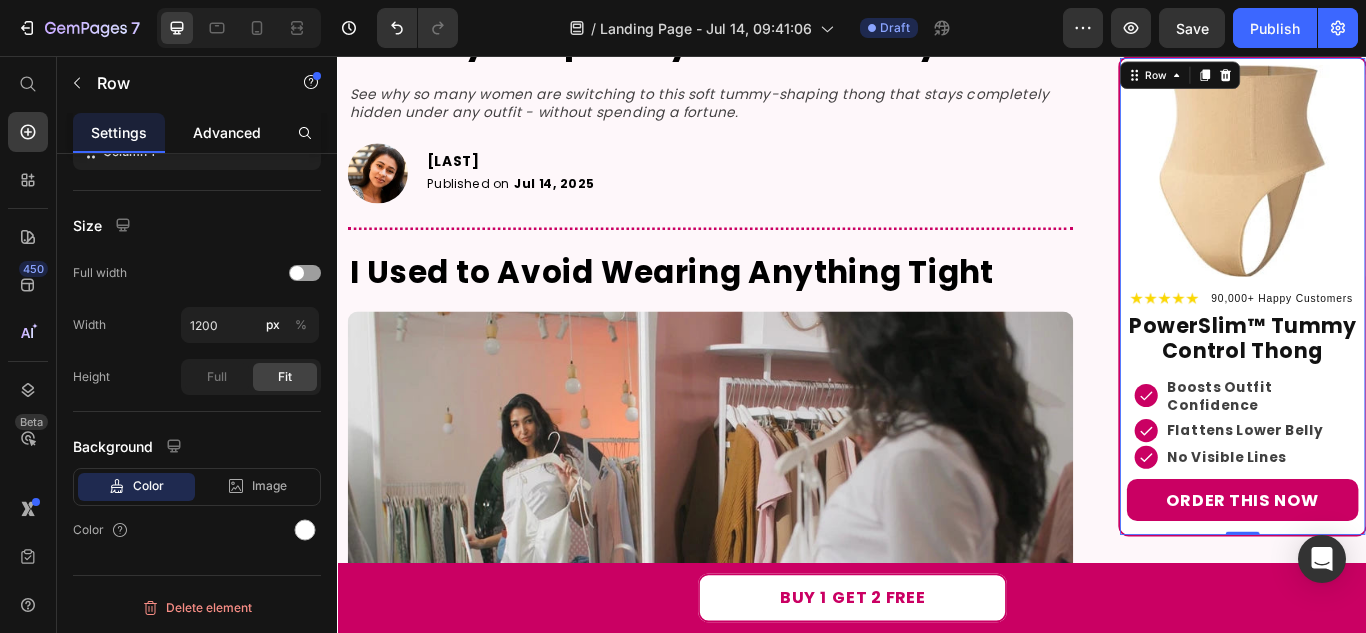 click on "Advanced" at bounding box center (227, 132) 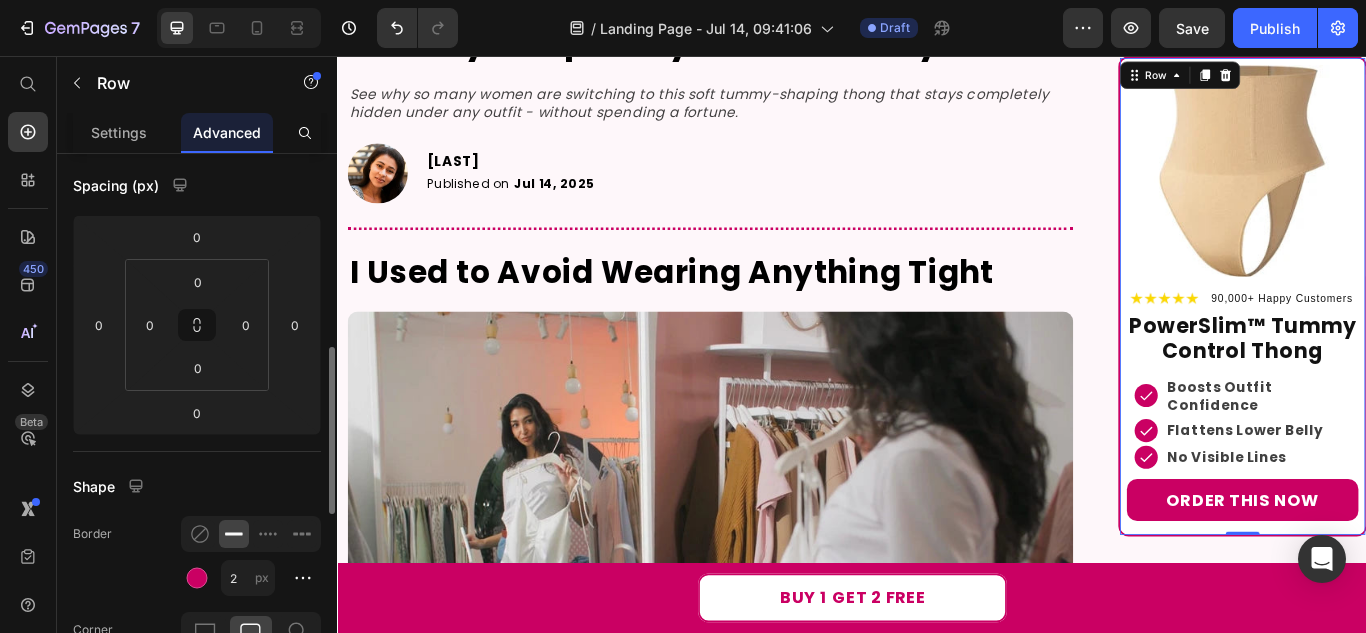 scroll, scrollTop: 300, scrollLeft: 0, axis: vertical 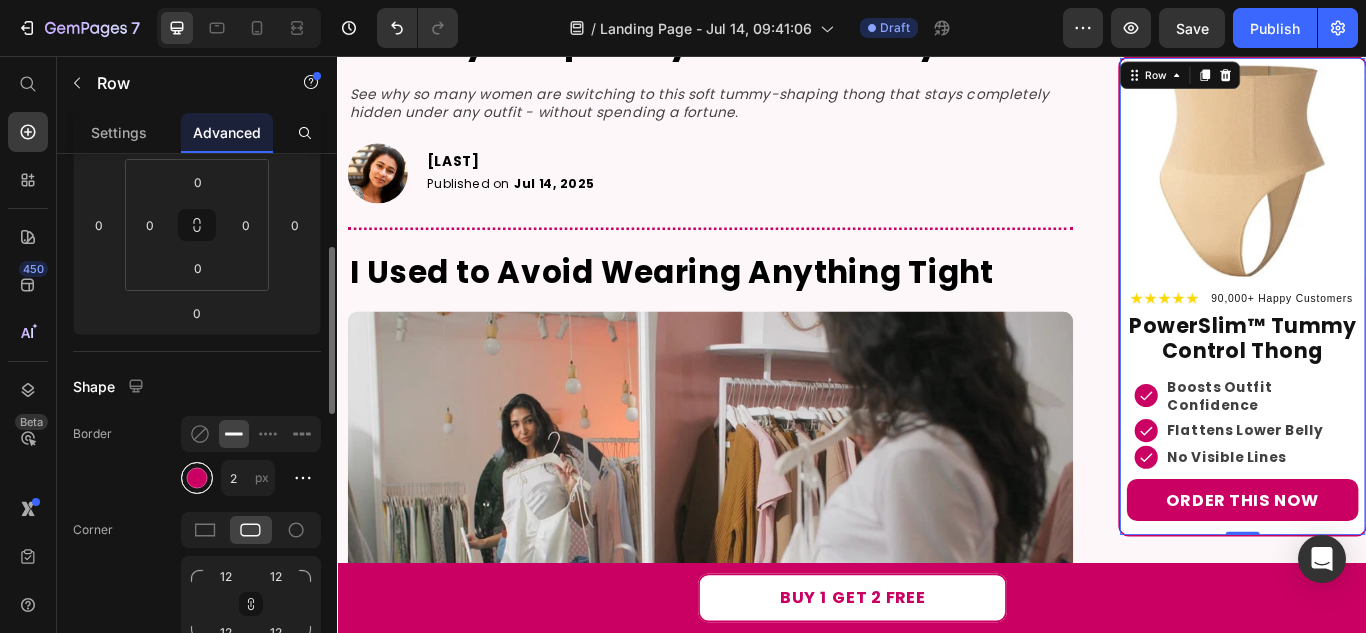 click at bounding box center (197, 478) 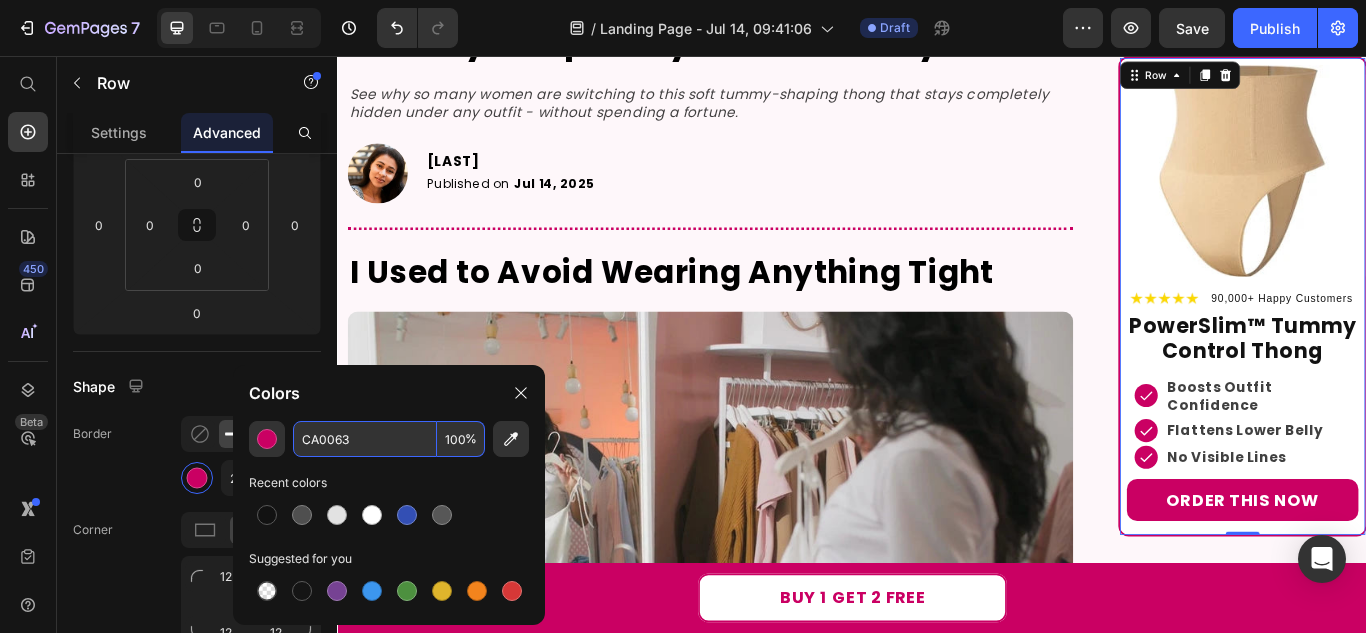 click on "CA0063" at bounding box center (365, 439) 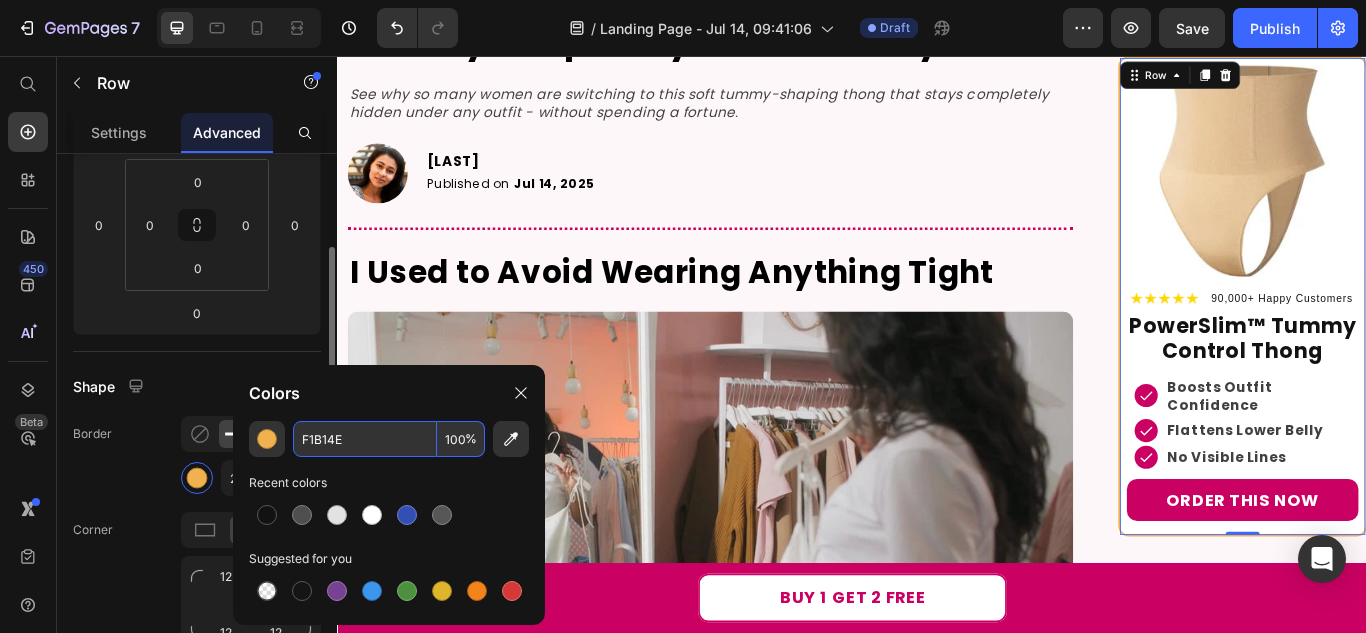type on "F1B14E" 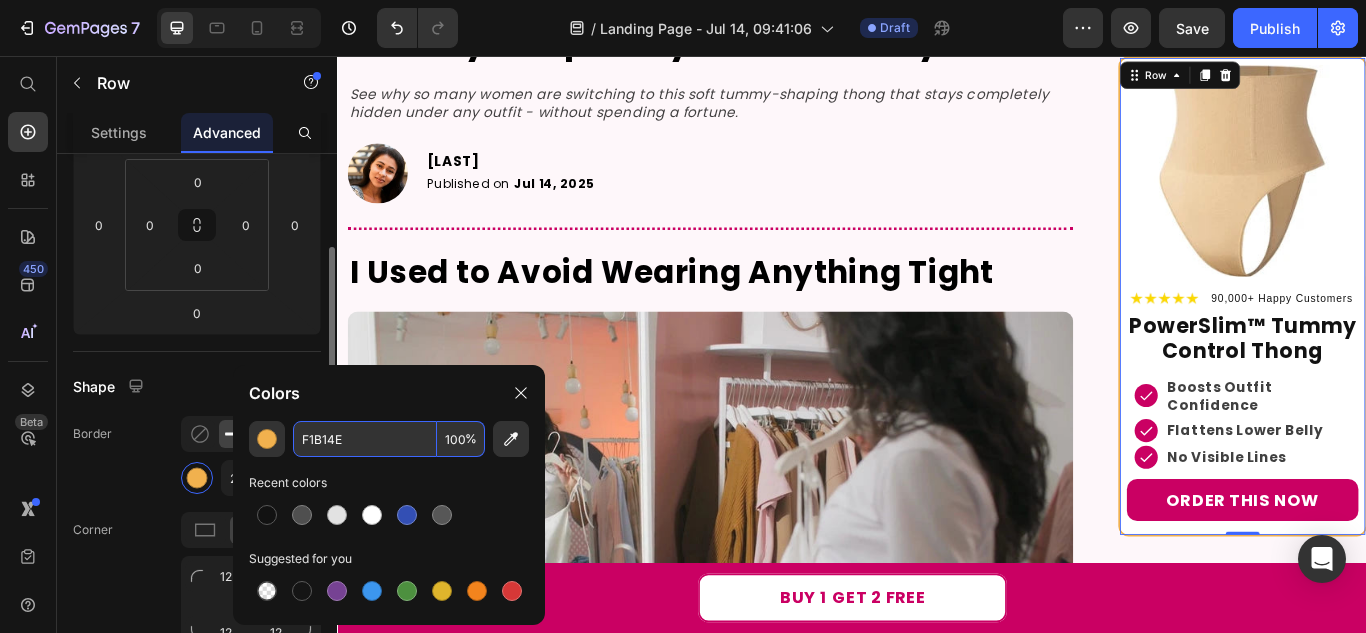 click on "Border 2 px" 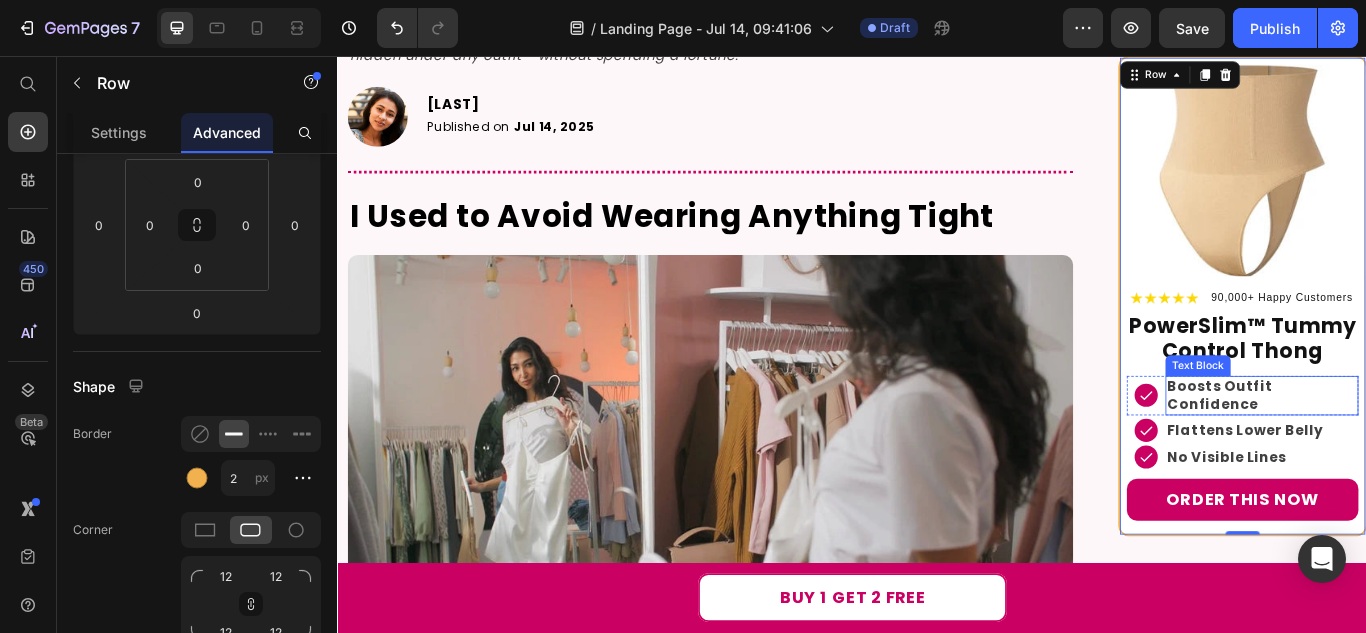 scroll, scrollTop: 300, scrollLeft: 0, axis: vertical 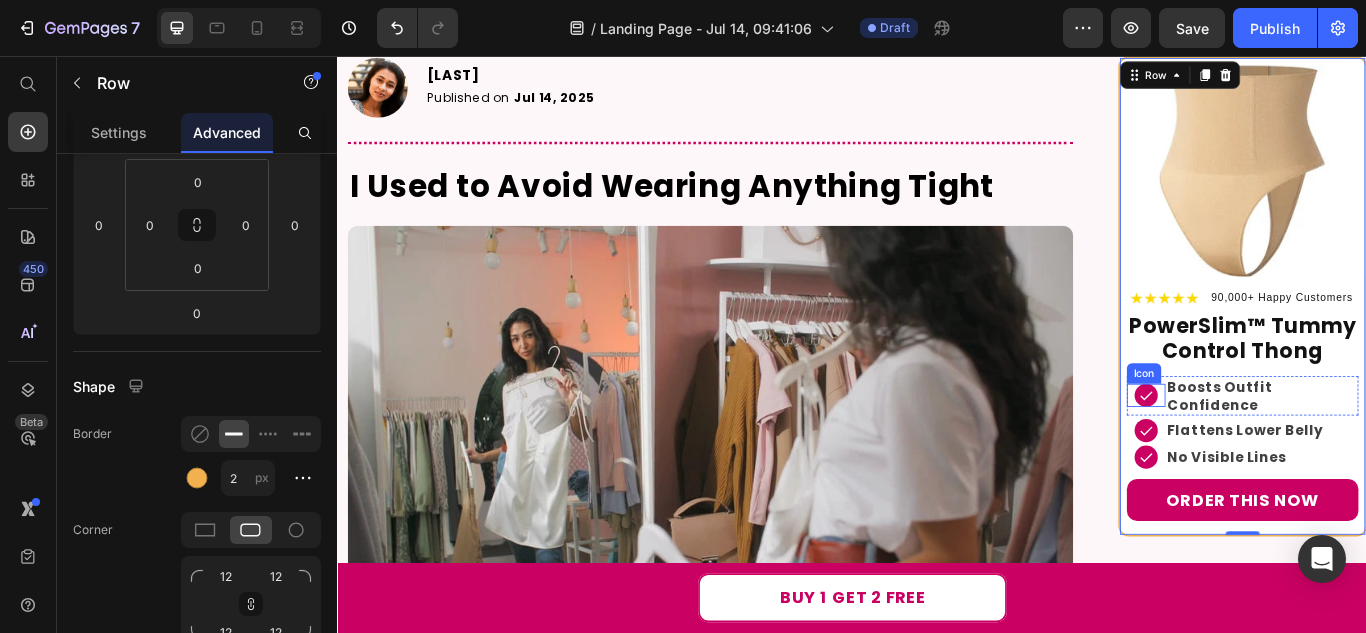 click at bounding box center (1279, 451) 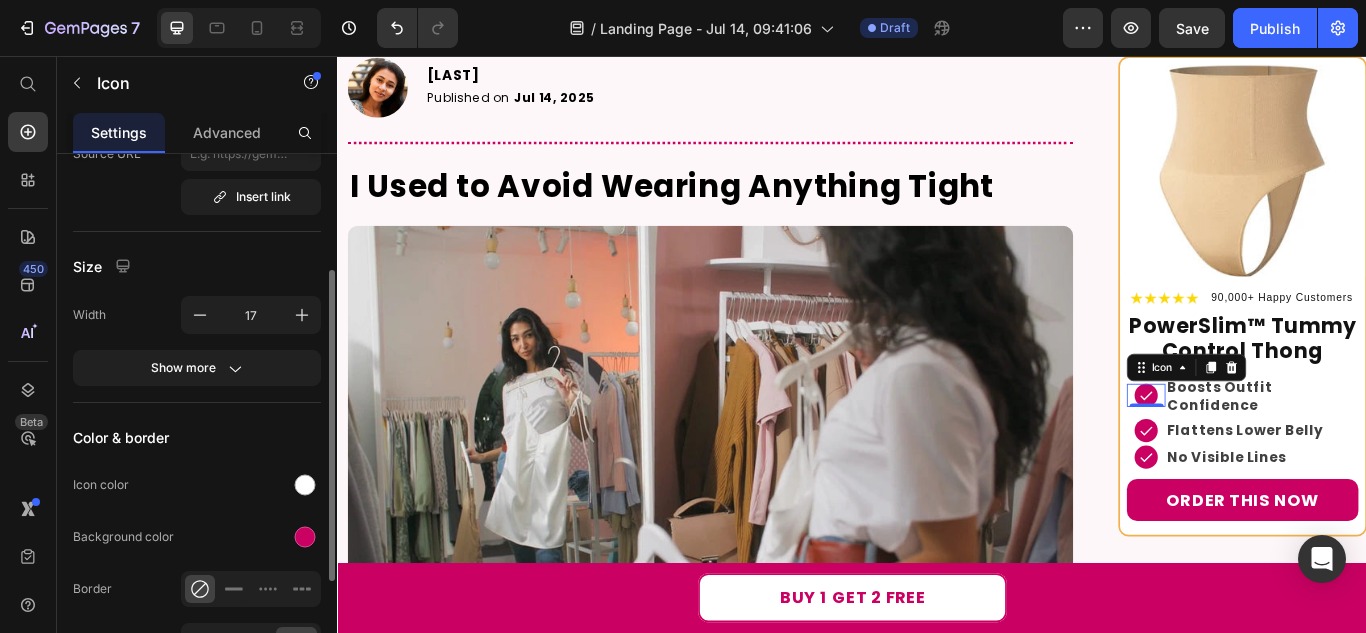 scroll, scrollTop: 300, scrollLeft: 0, axis: vertical 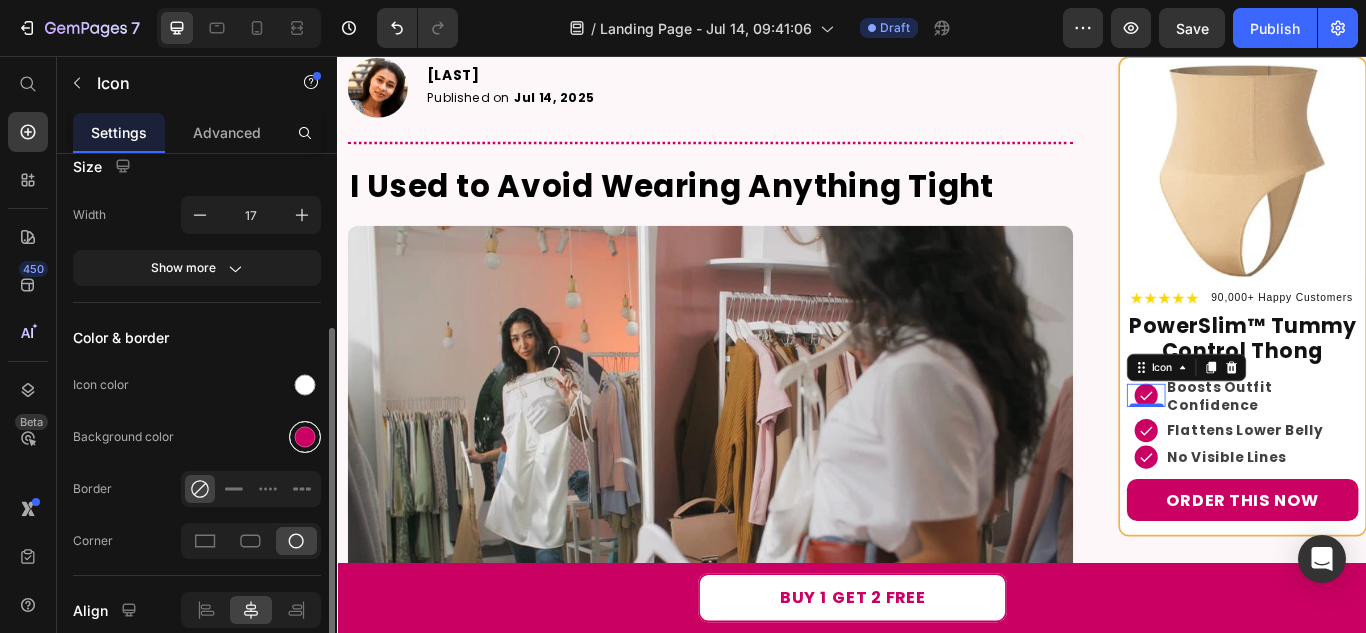 click at bounding box center (305, 437) 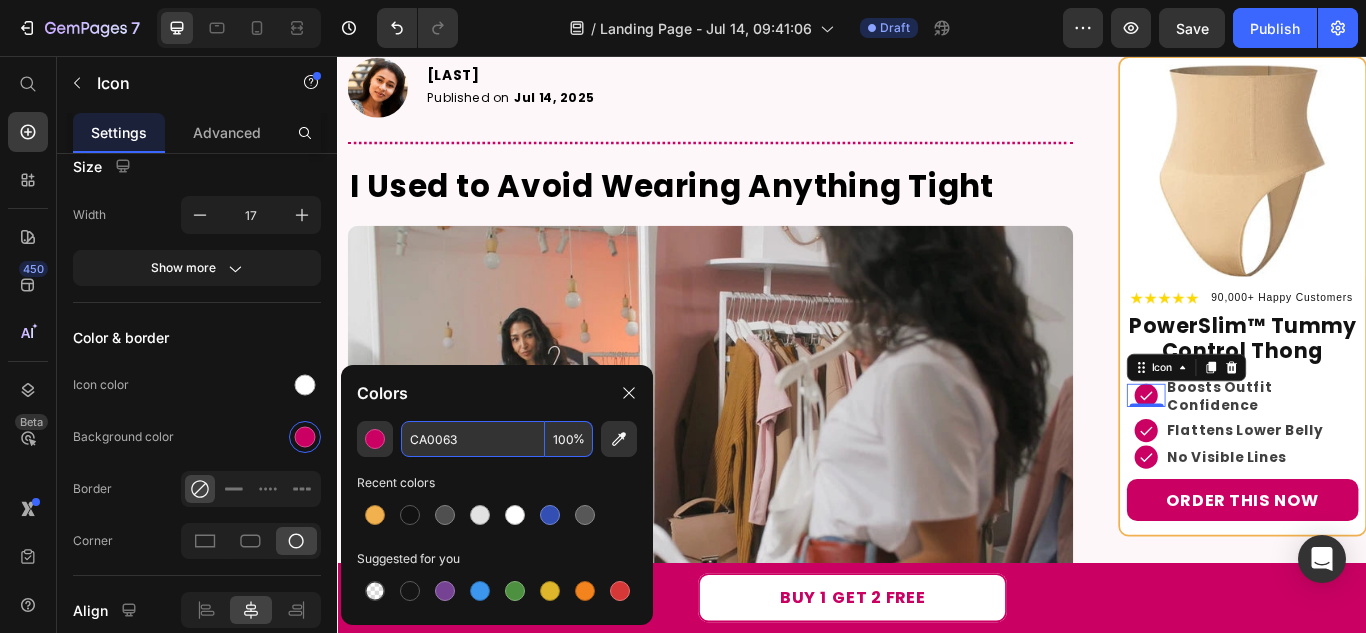 click on "CA0063" at bounding box center [473, 439] 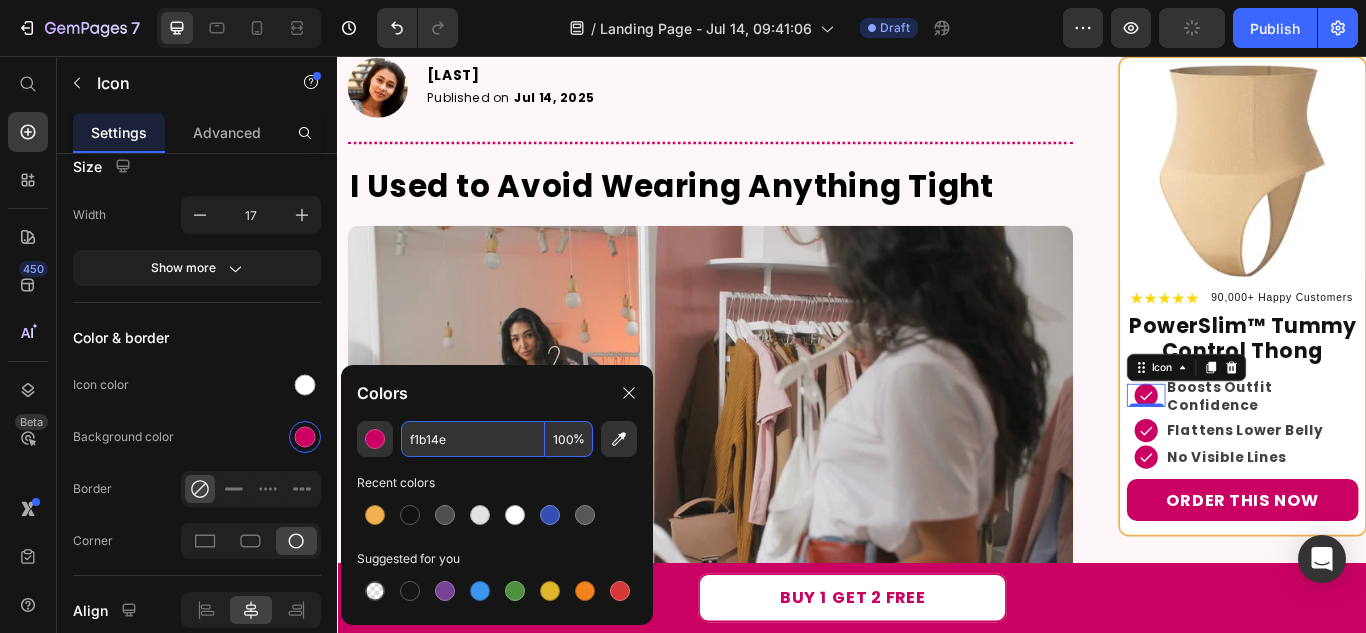 type on "F1B14E" 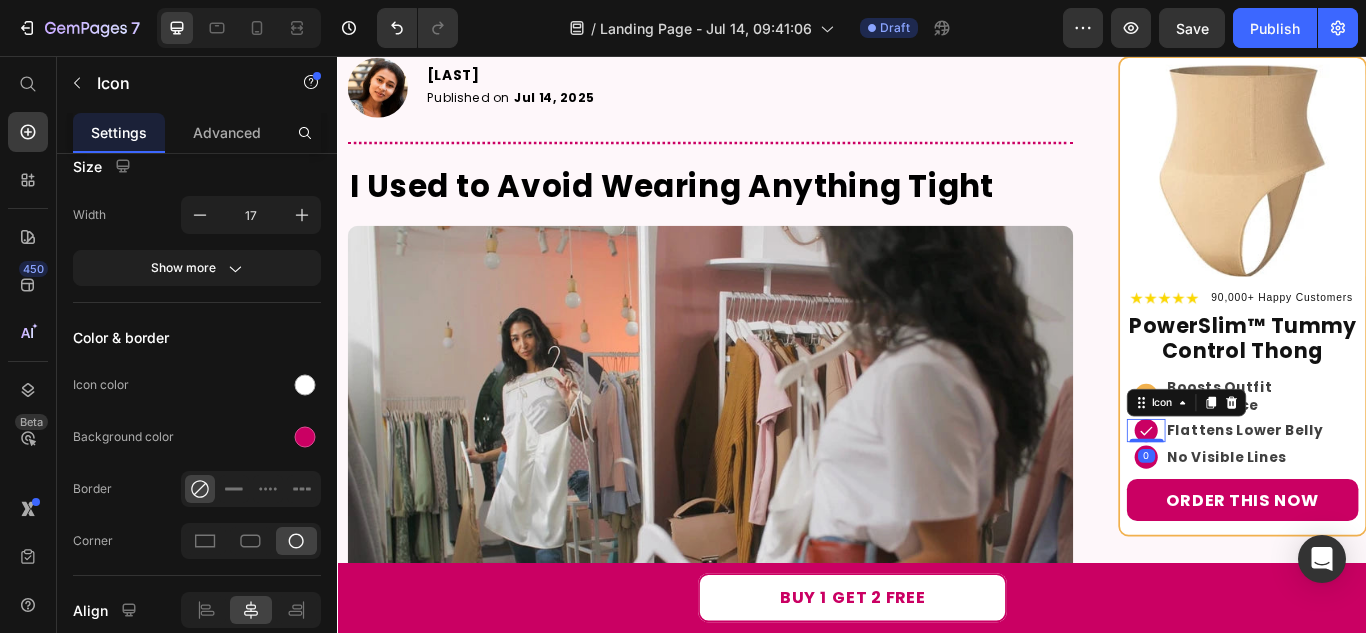 click at bounding box center [1279, 492] 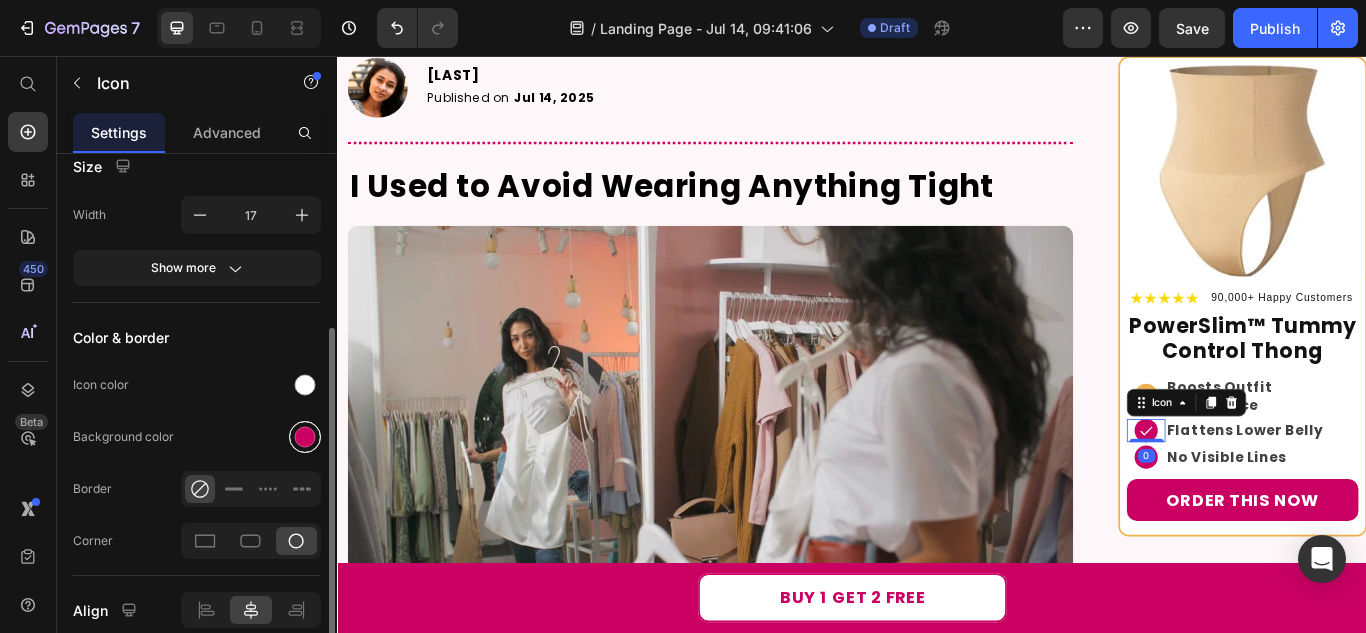 click at bounding box center (305, 437) 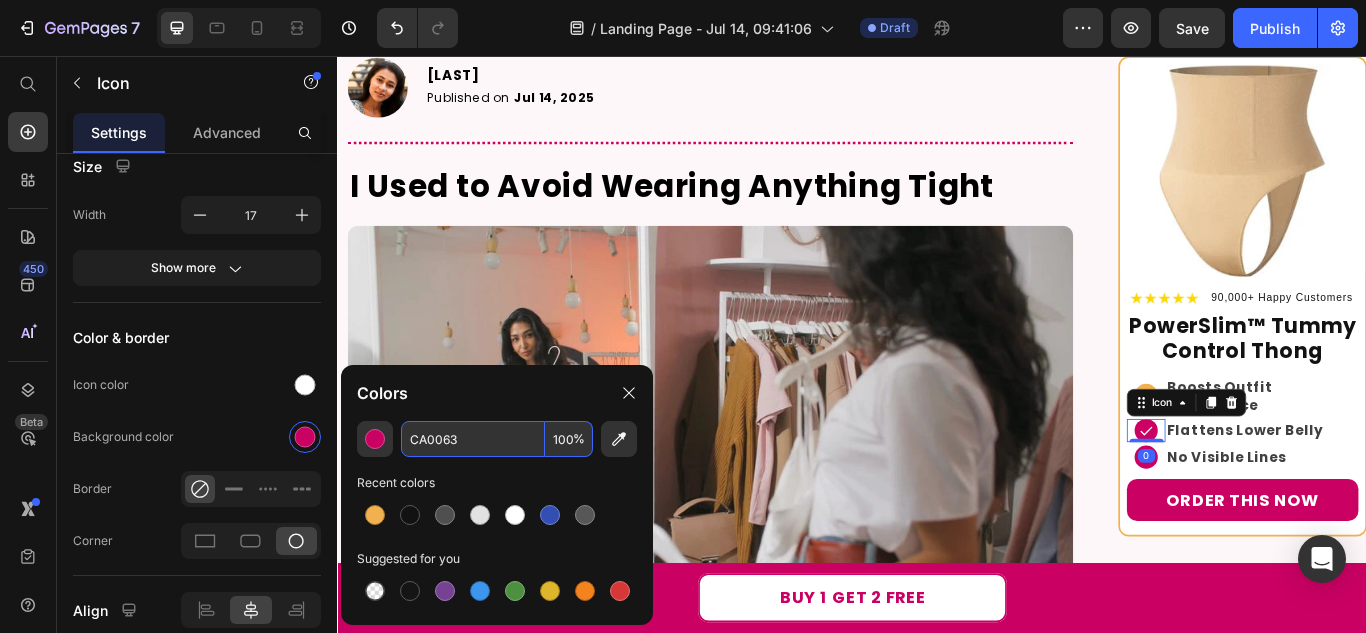 click on "CA0063" at bounding box center (473, 439) 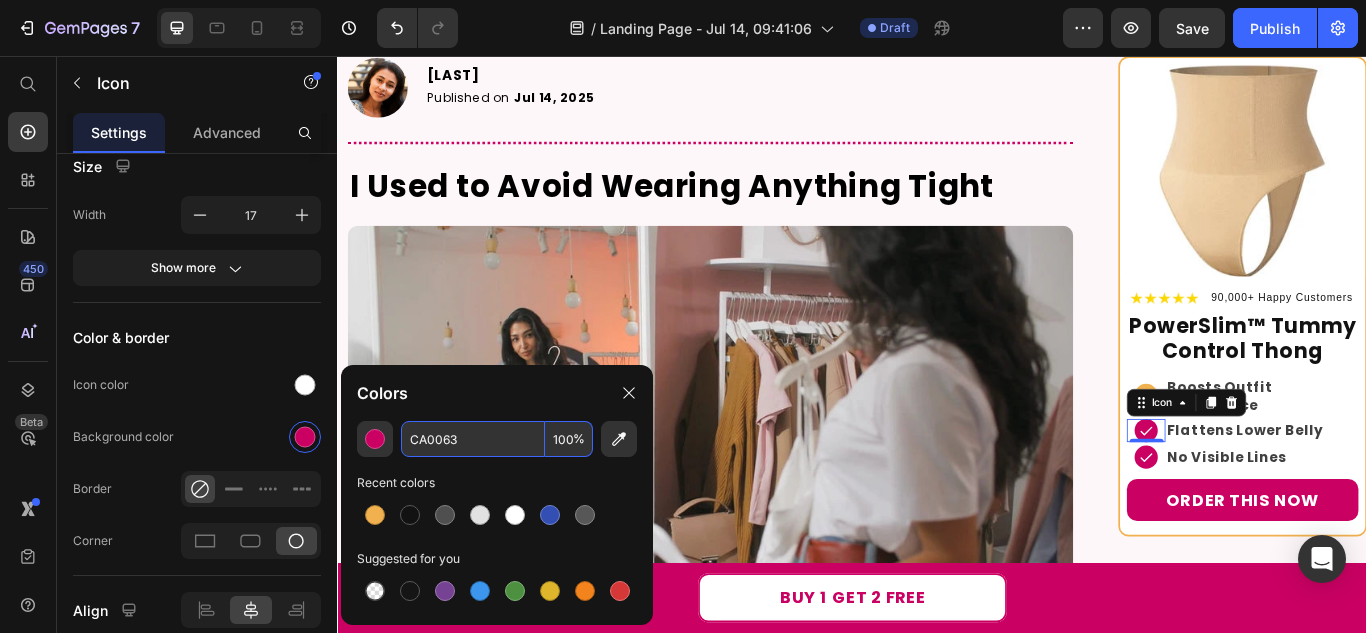 paste on "f1b14e" 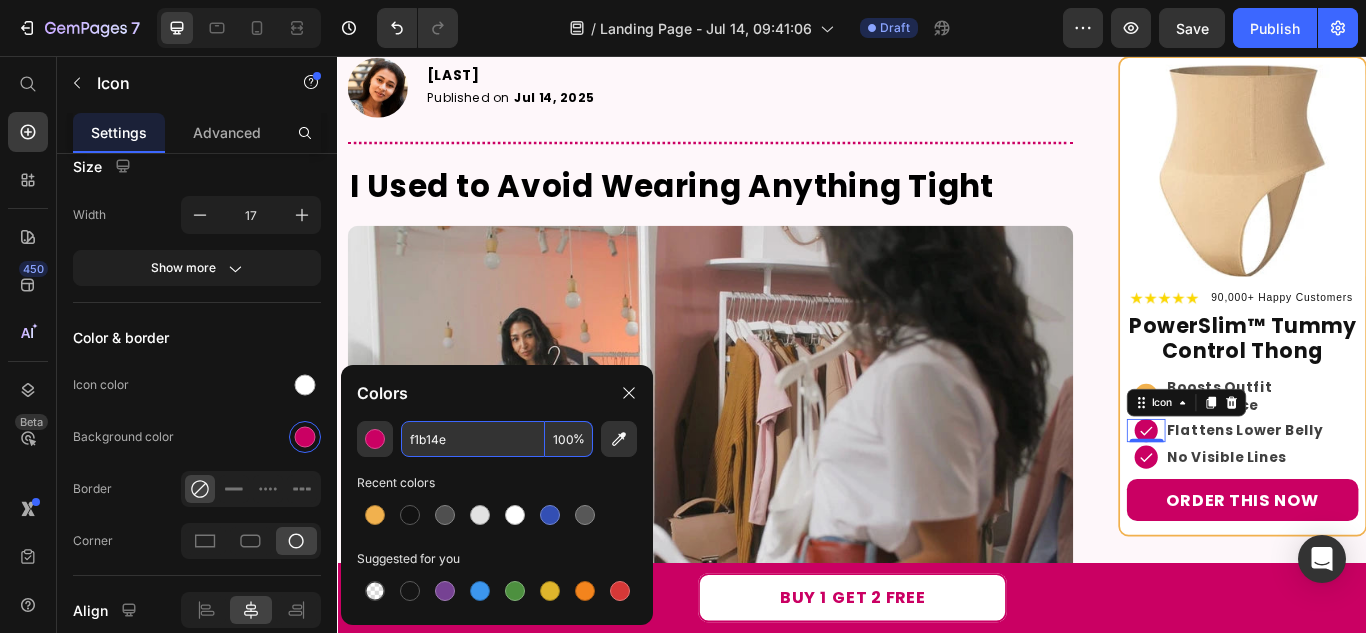 type on "F1B14E" 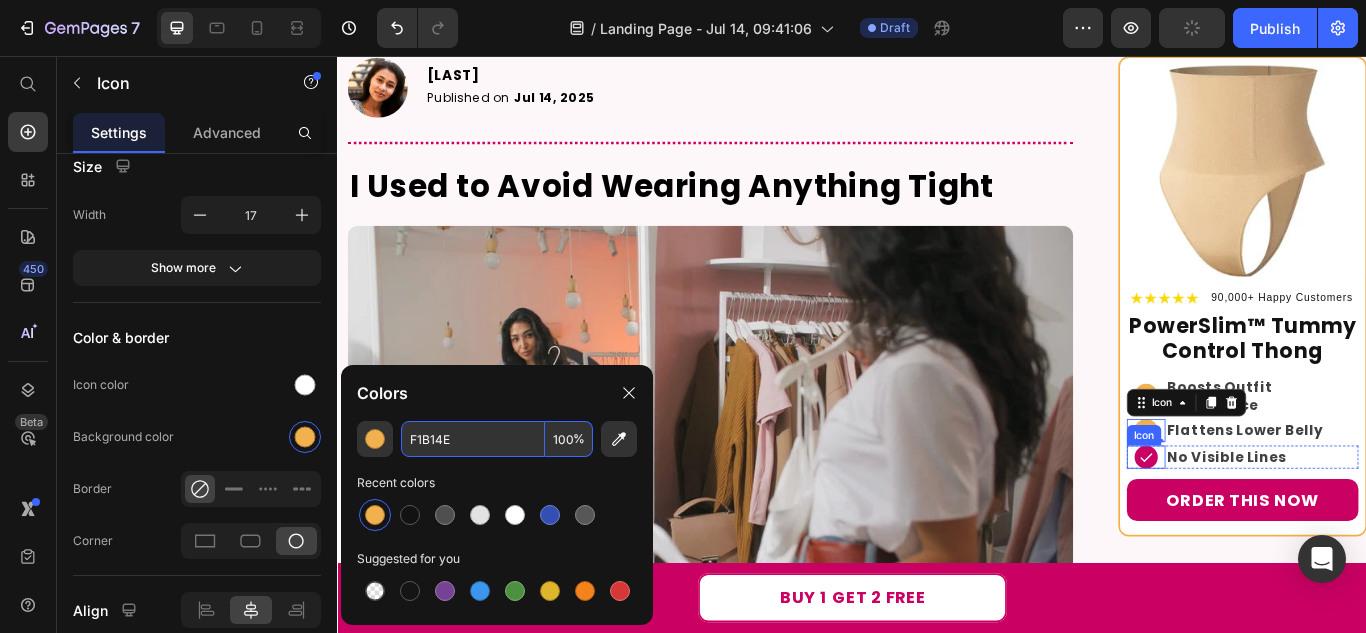 click 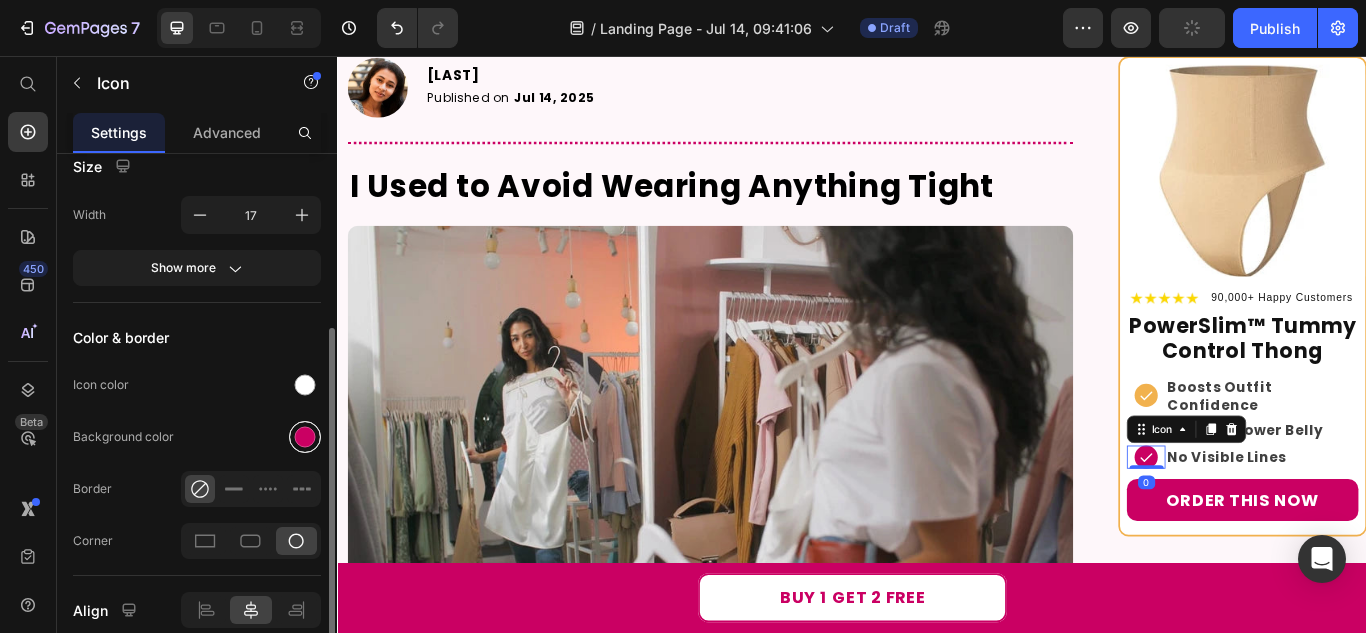 click at bounding box center [305, 437] 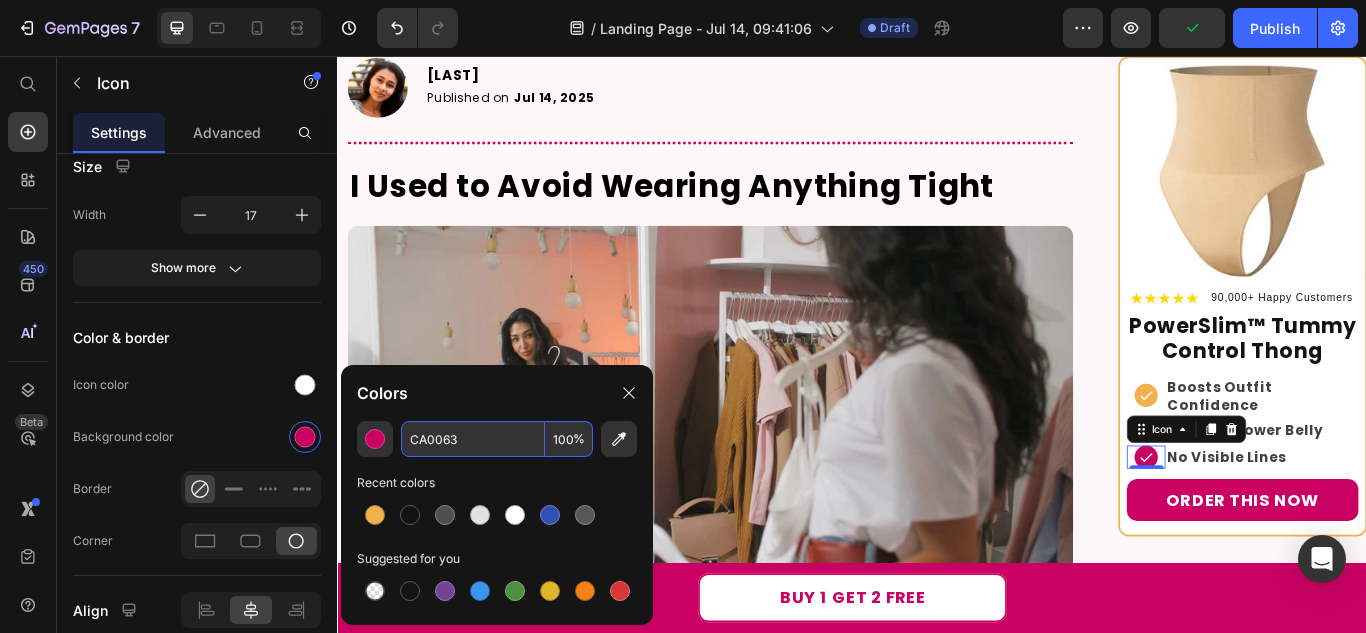 click on "CA0063" at bounding box center [473, 439] 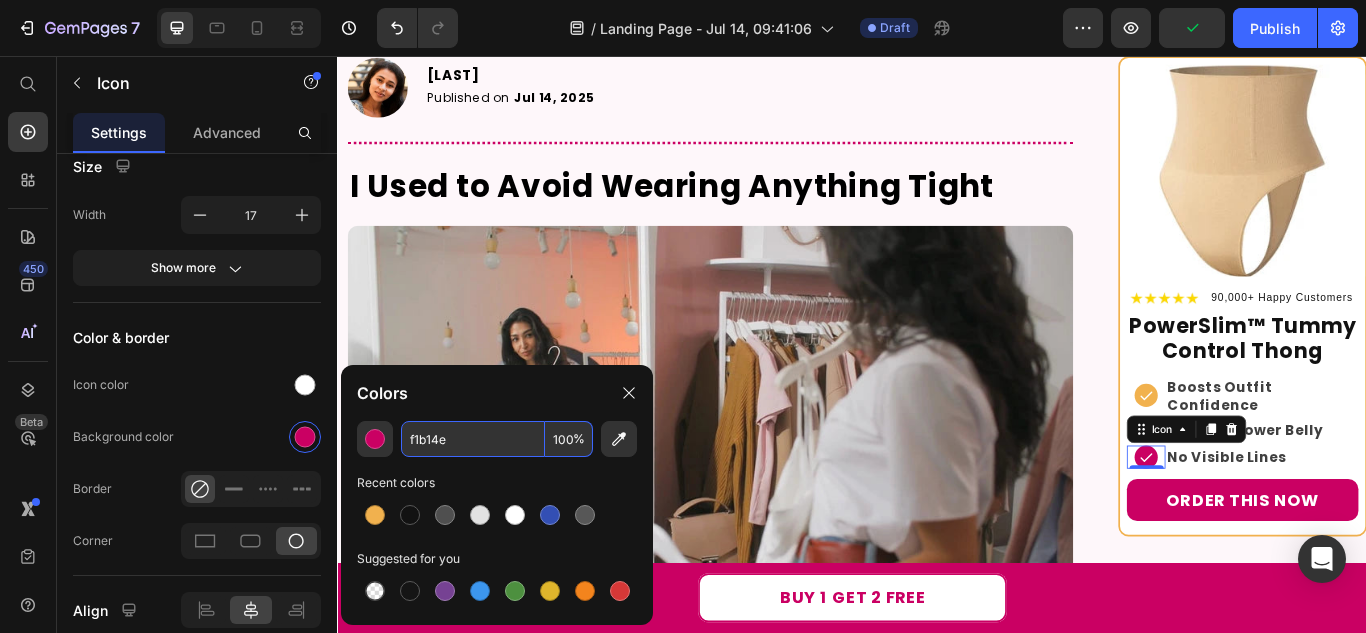 type on "F1B14E" 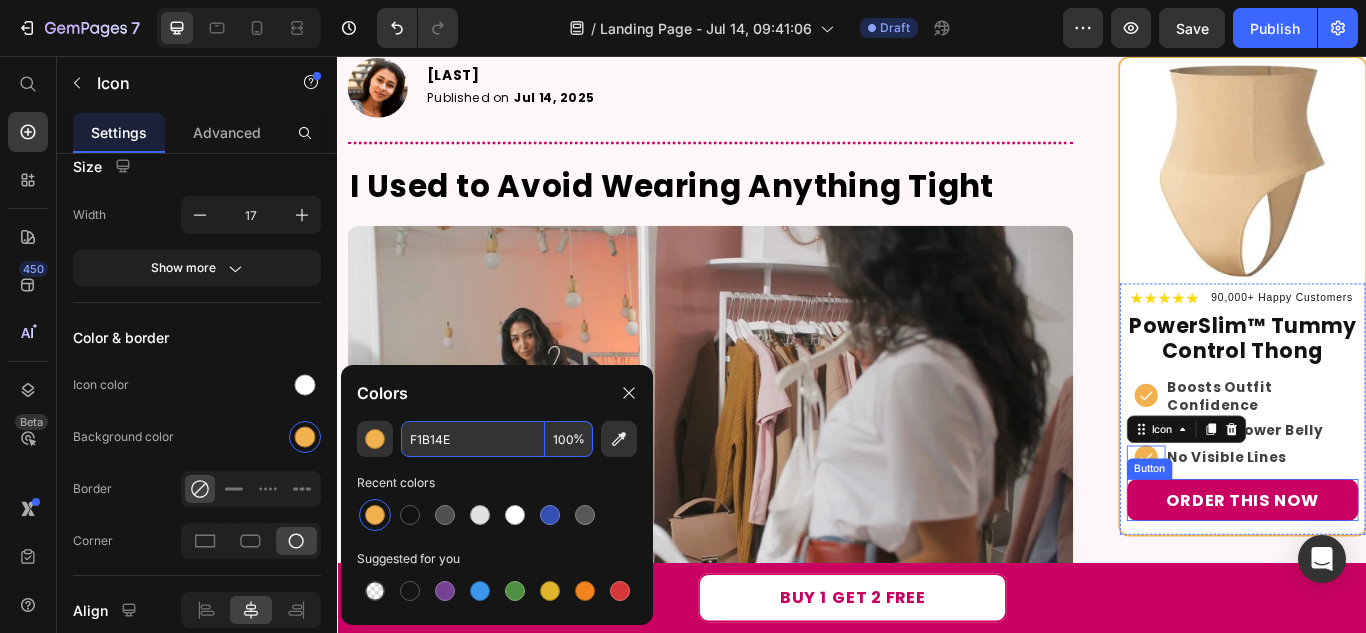 click on "Order This Now" at bounding box center (1392, 573) 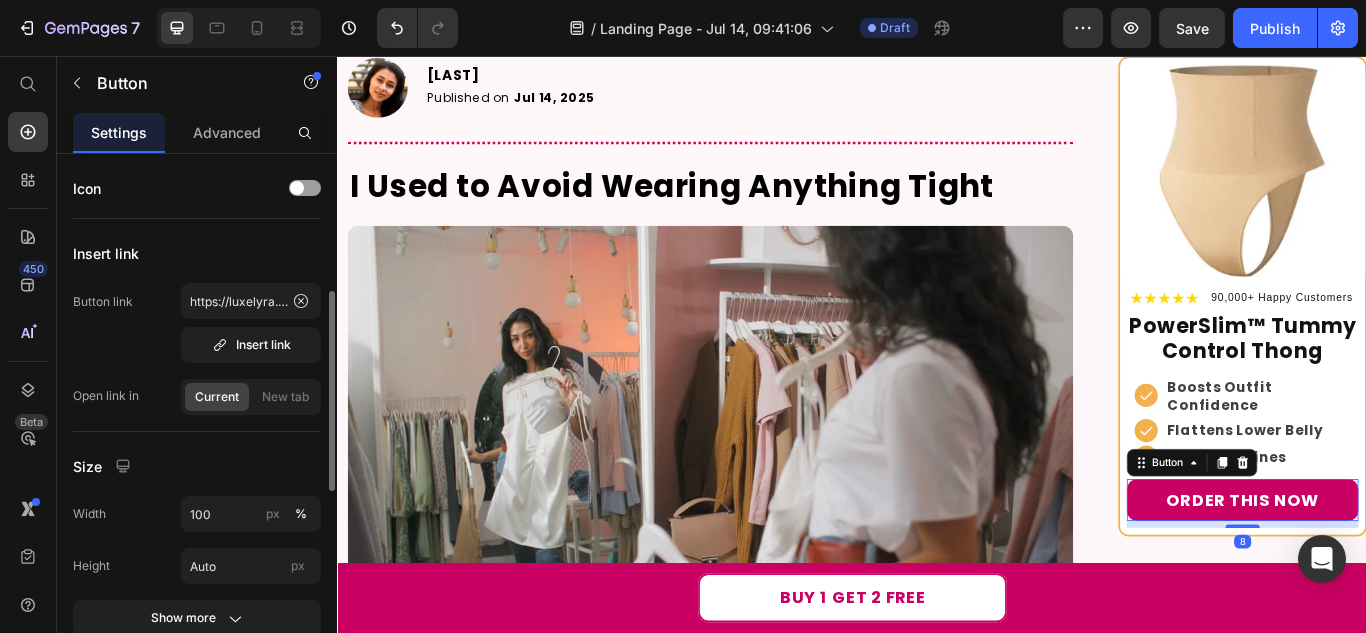 scroll, scrollTop: 300, scrollLeft: 0, axis: vertical 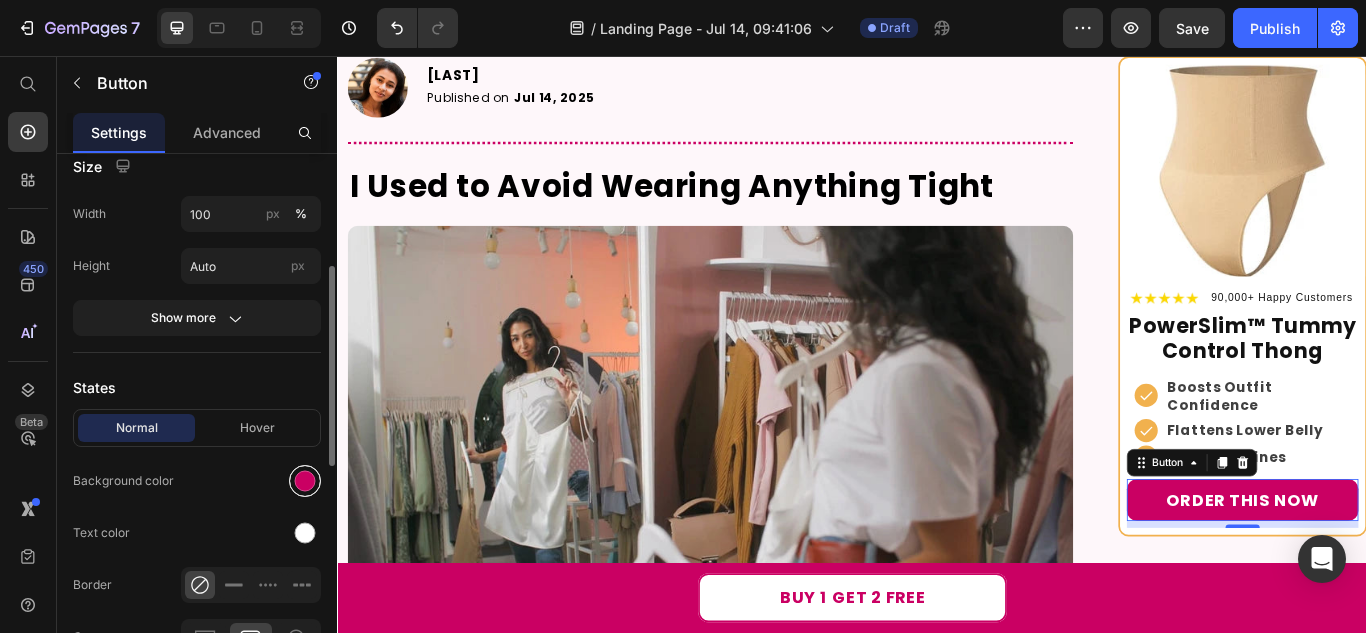 click at bounding box center (305, 481) 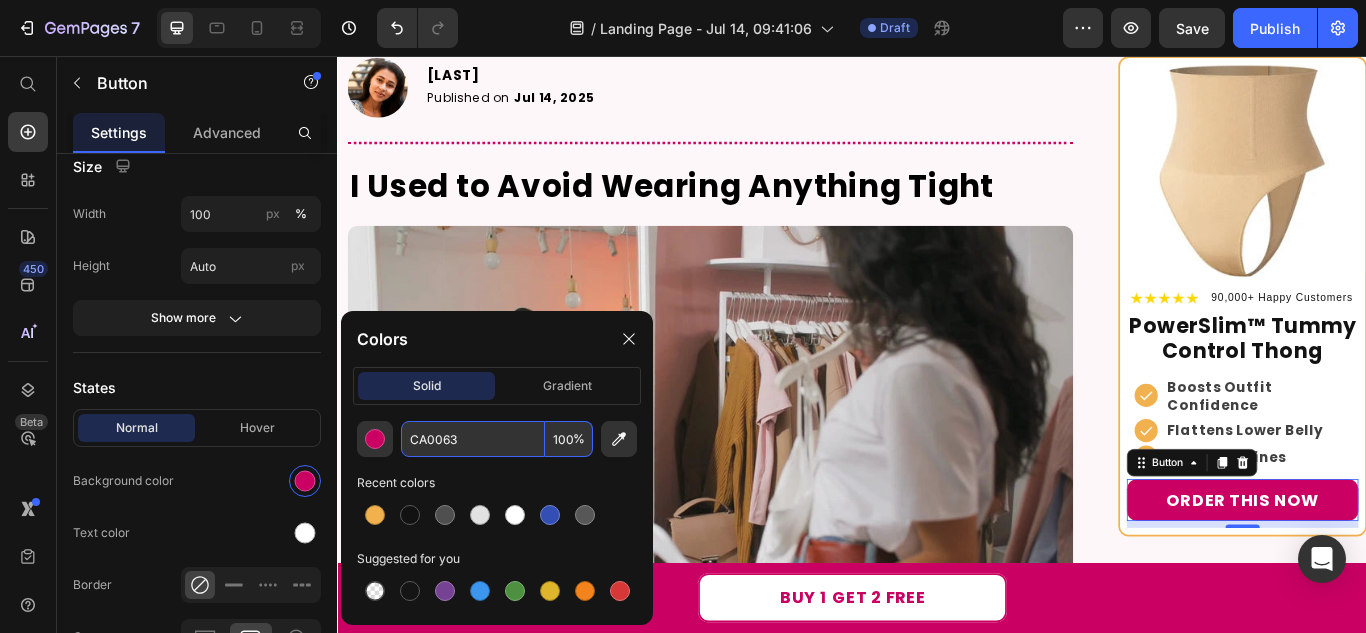 click on "CA0063" at bounding box center (473, 439) 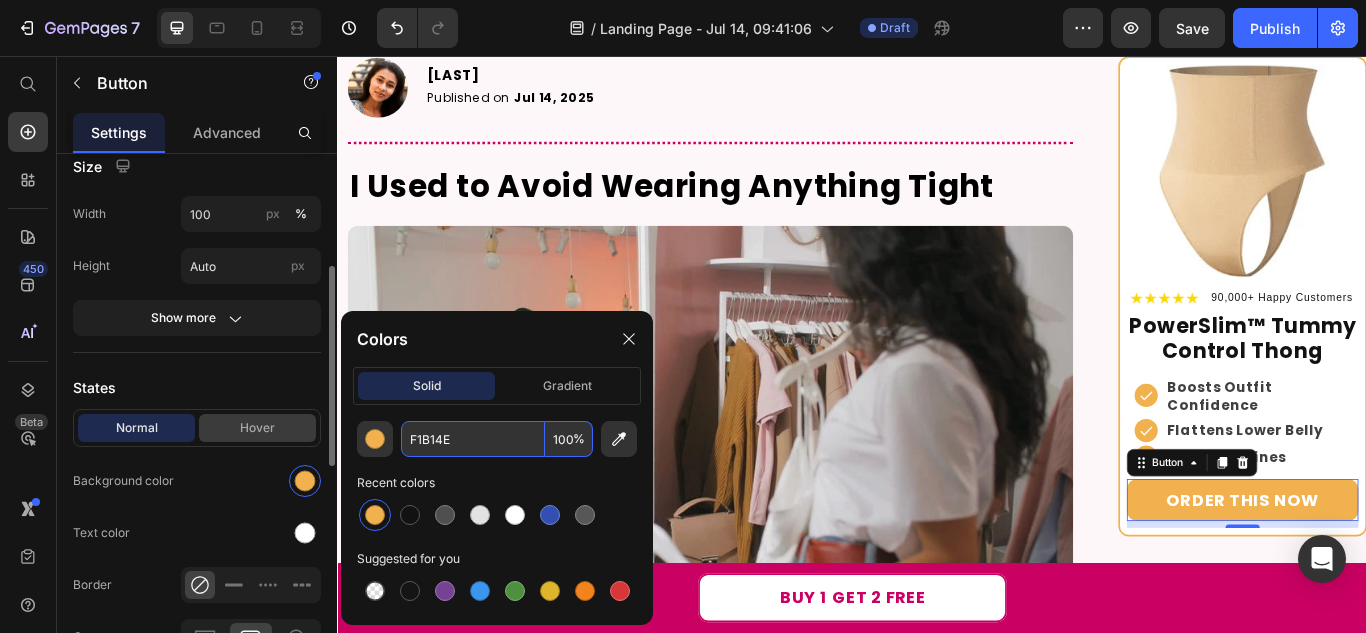 type on "F1B14E" 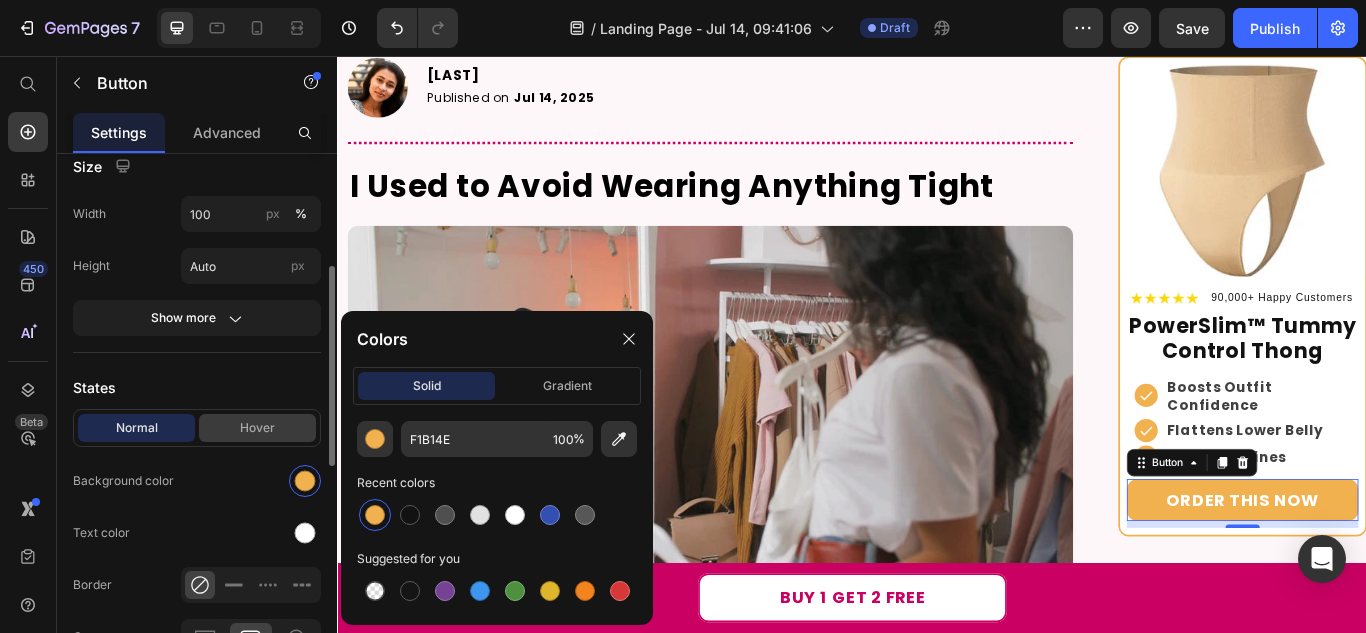 click on "Hover" at bounding box center [257, 428] 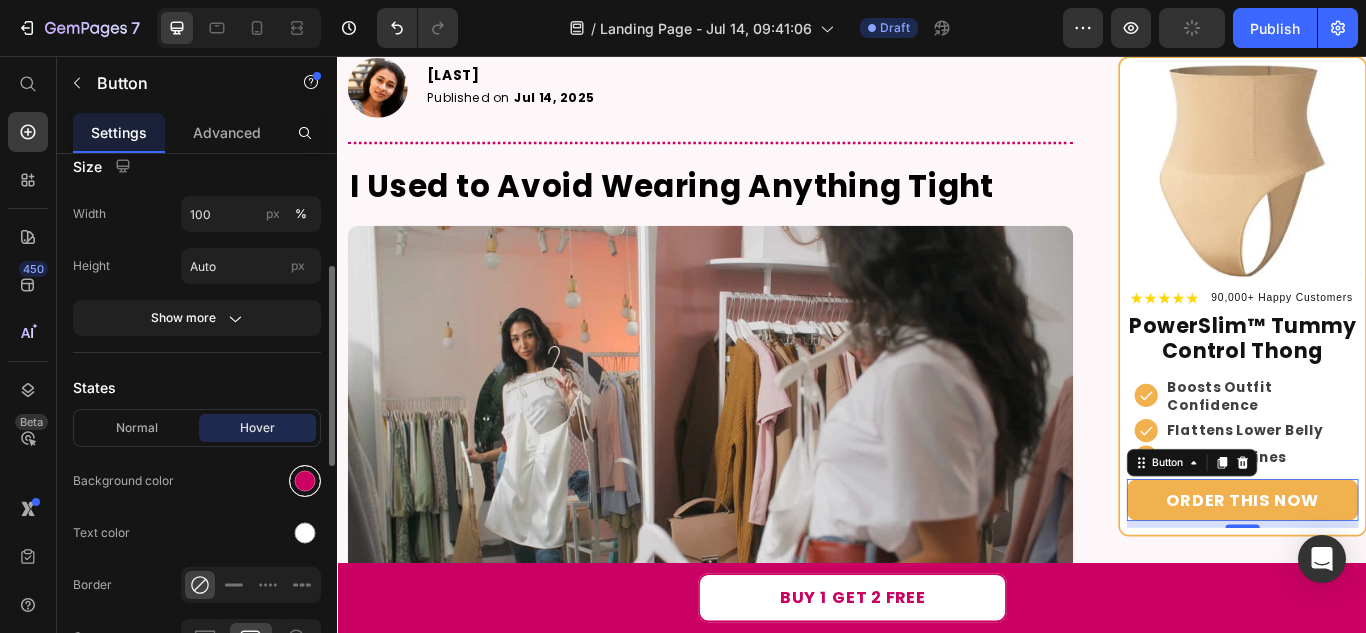 click at bounding box center (305, 481) 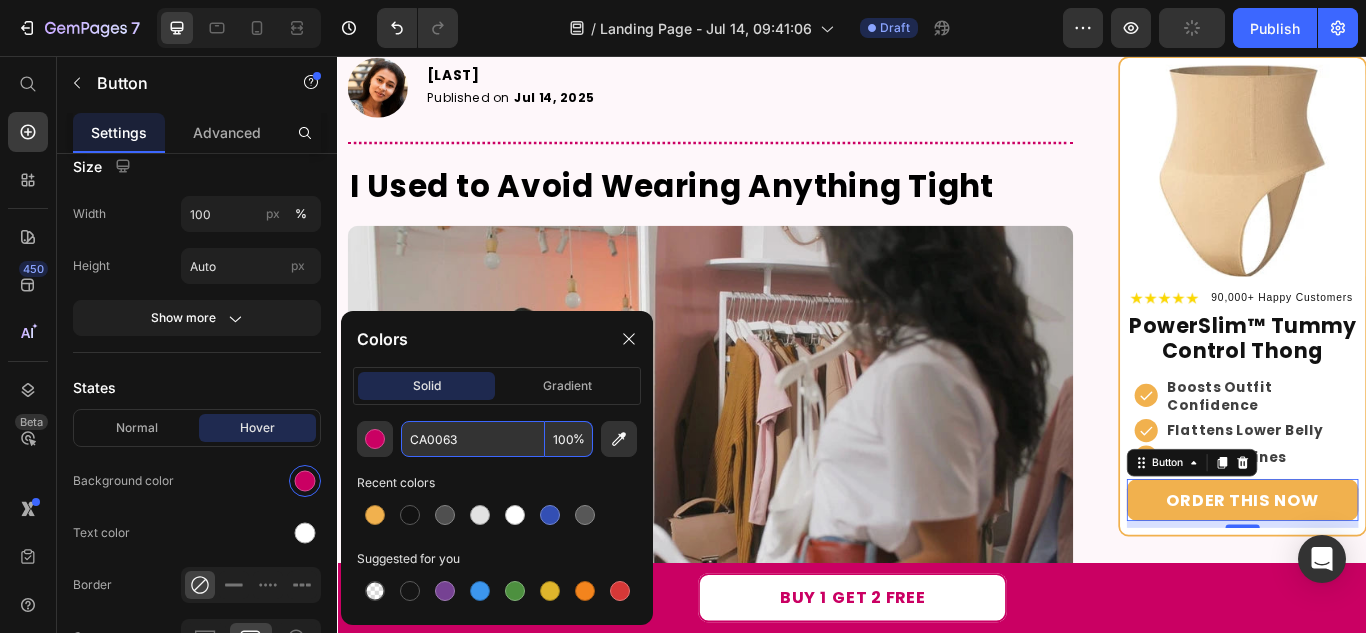 click on "CA0063" at bounding box center [473, 439] 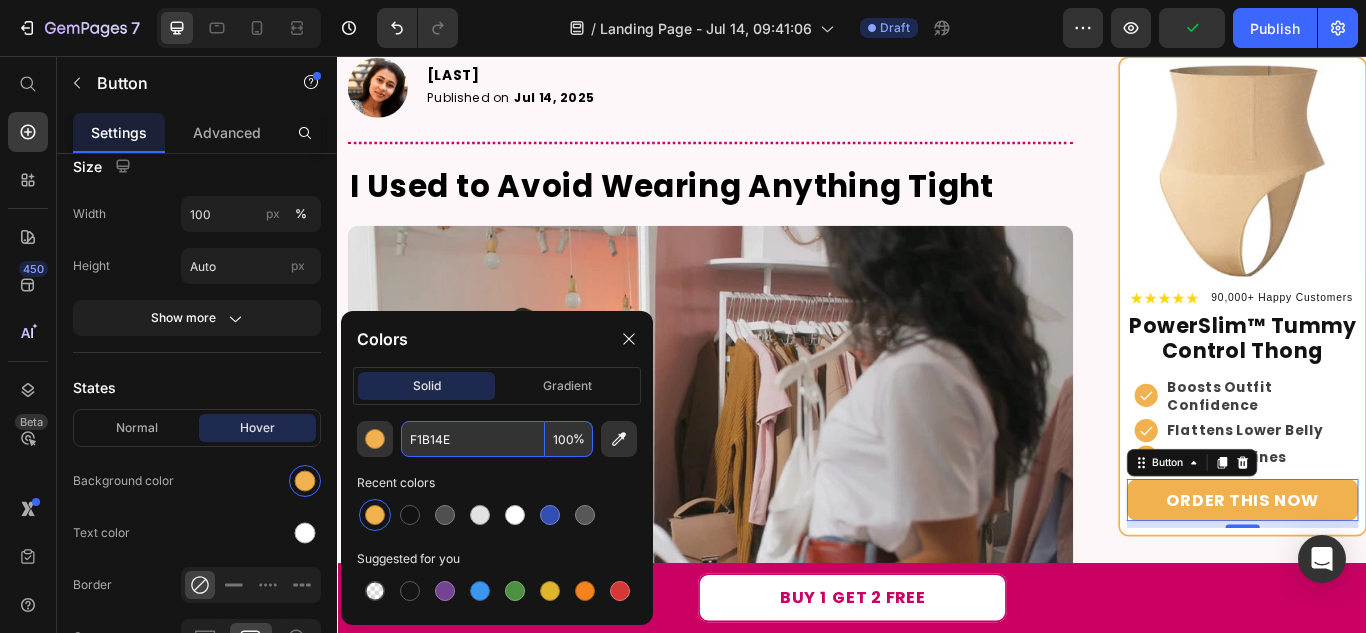 type on "F1B14E" 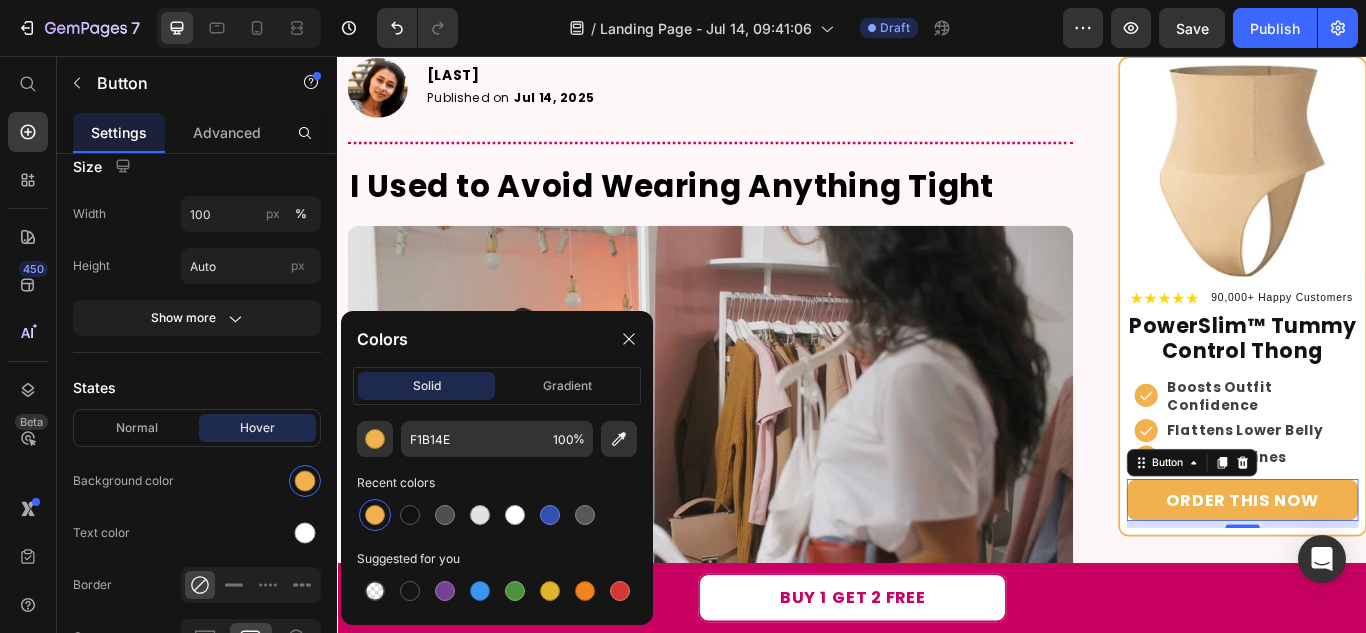 click on "Colors" 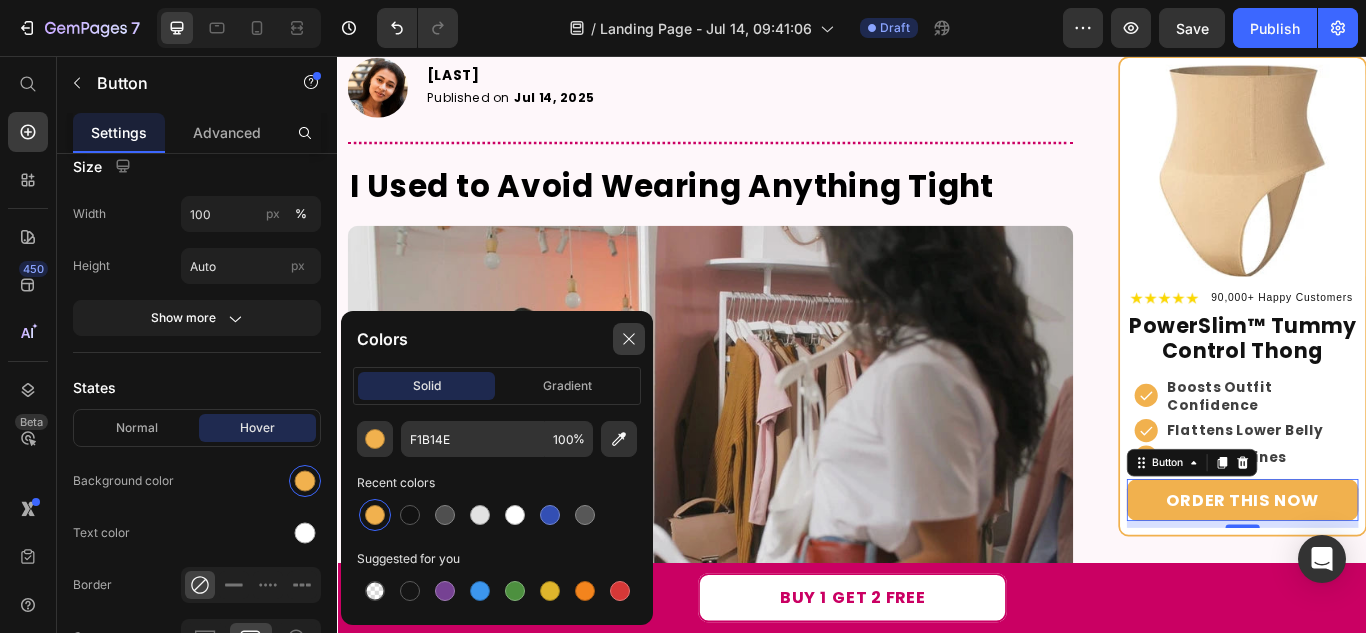click 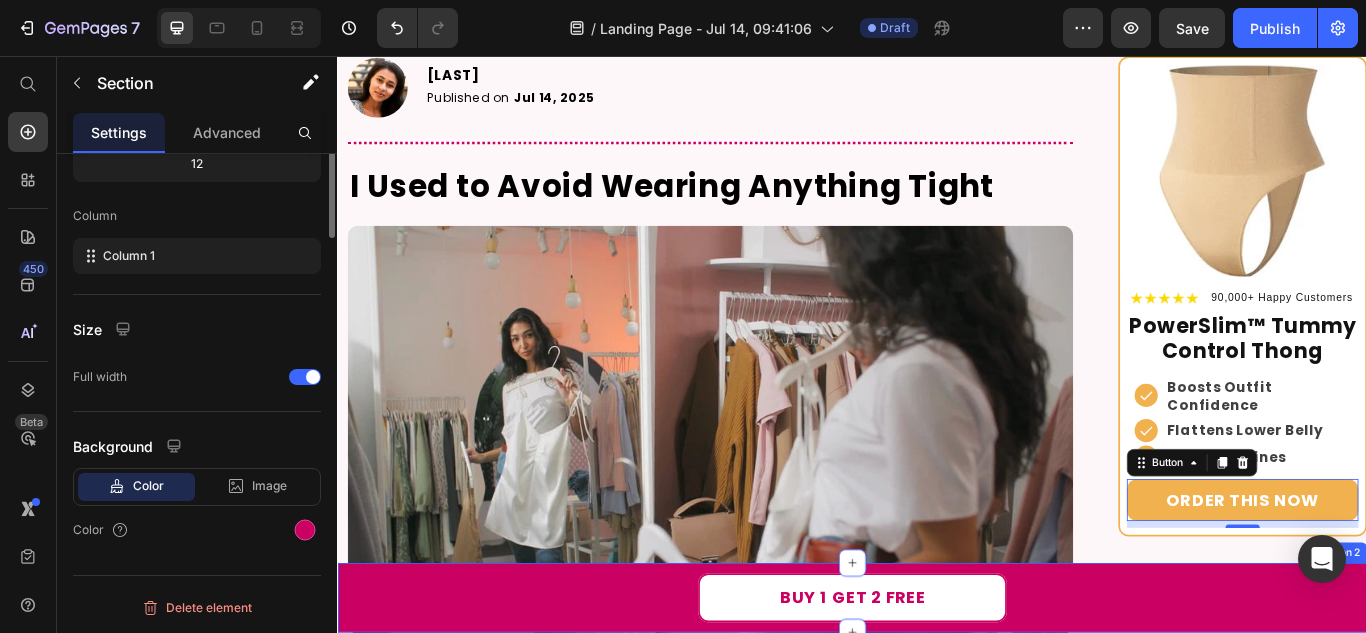 scroll, scrollTop: 0, scrollLeft: 0, axis: both 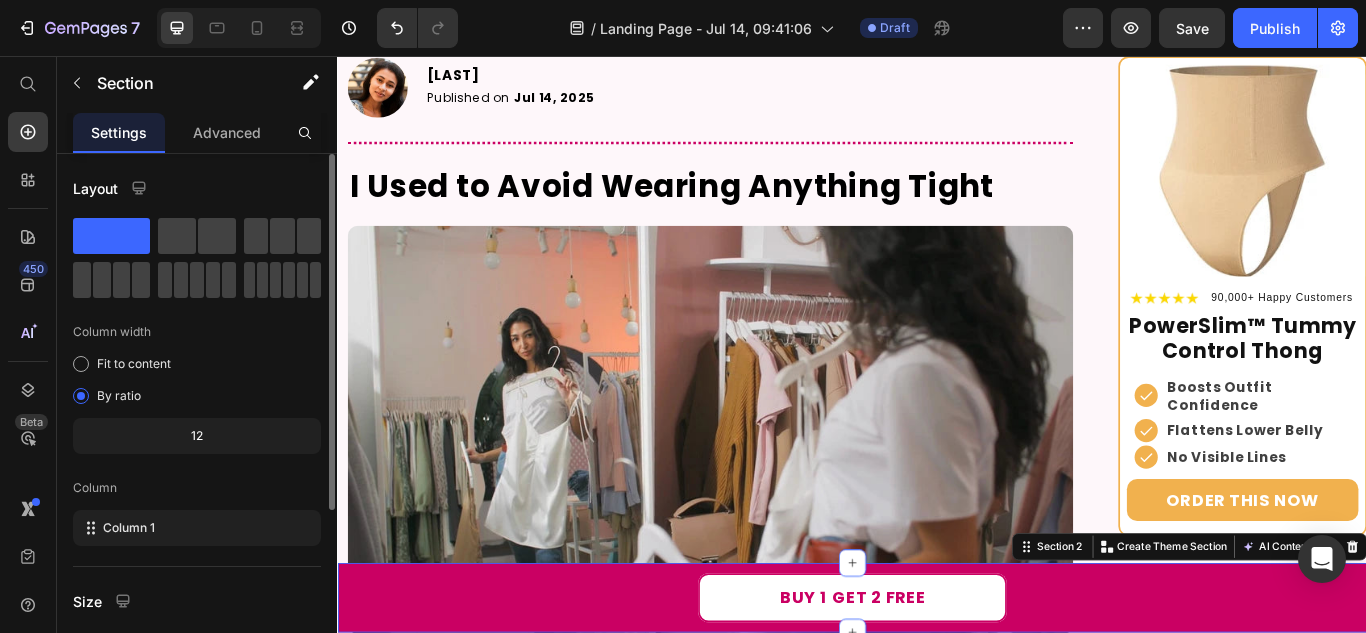 click on "buy 1 get 2 free Button Section 2   You can create reusable sections Create Theme Section AI Content Write with GemAI What would you like to describe here? Tone and Voice Persuasive Product Wild Bloom Cowgirl Hat Show more Generate" at bounding box center [937, 688] 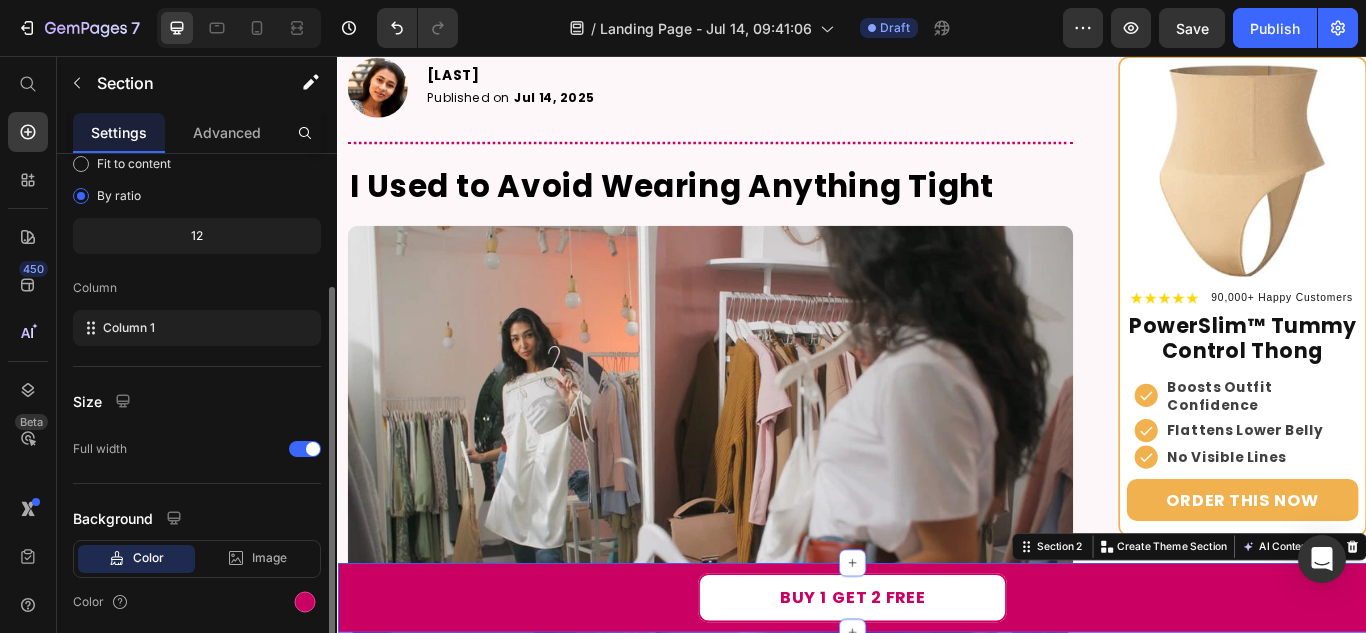 scroll, scrollTop: 272, scrollLeft: 0, axis: vertical 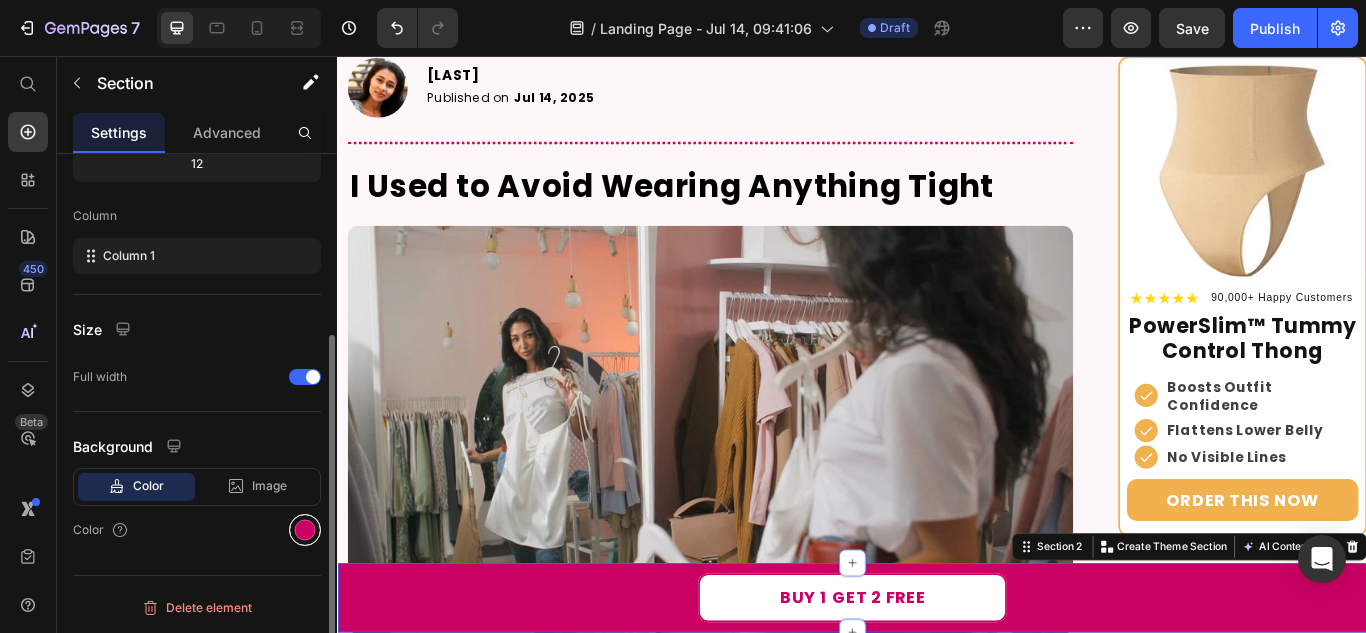 click at bounding box center [305, 530] 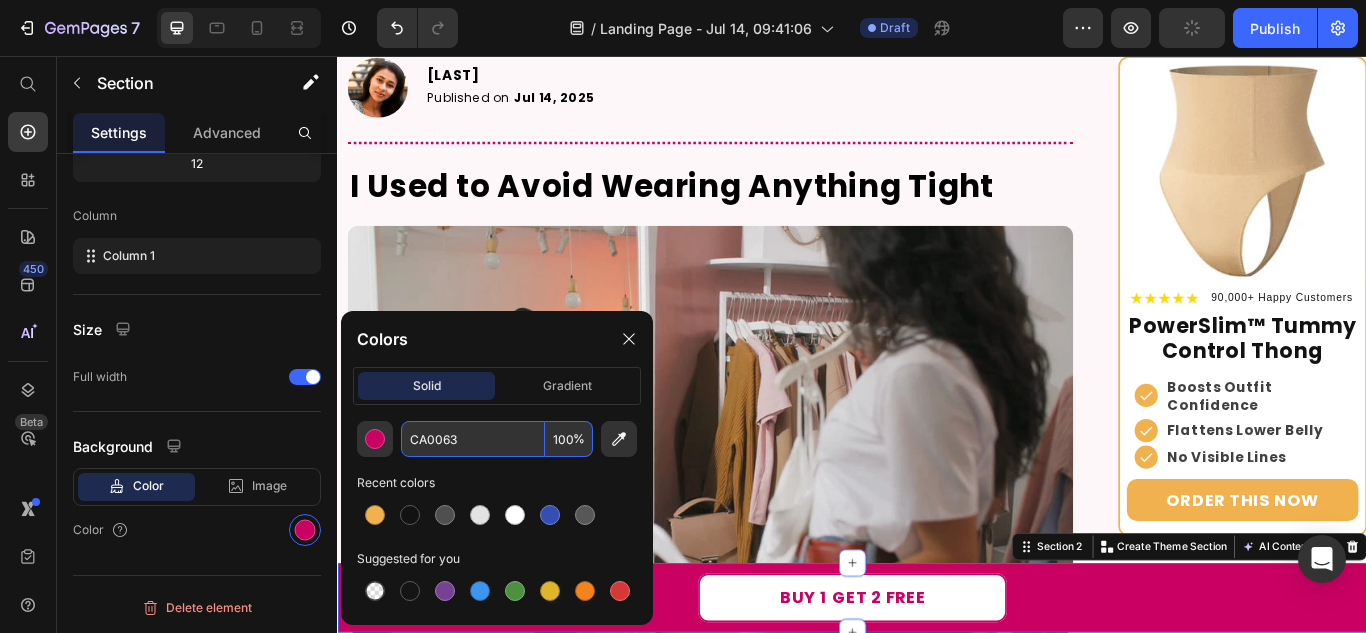 click on "CA0063" at bounding box center (473, 439) 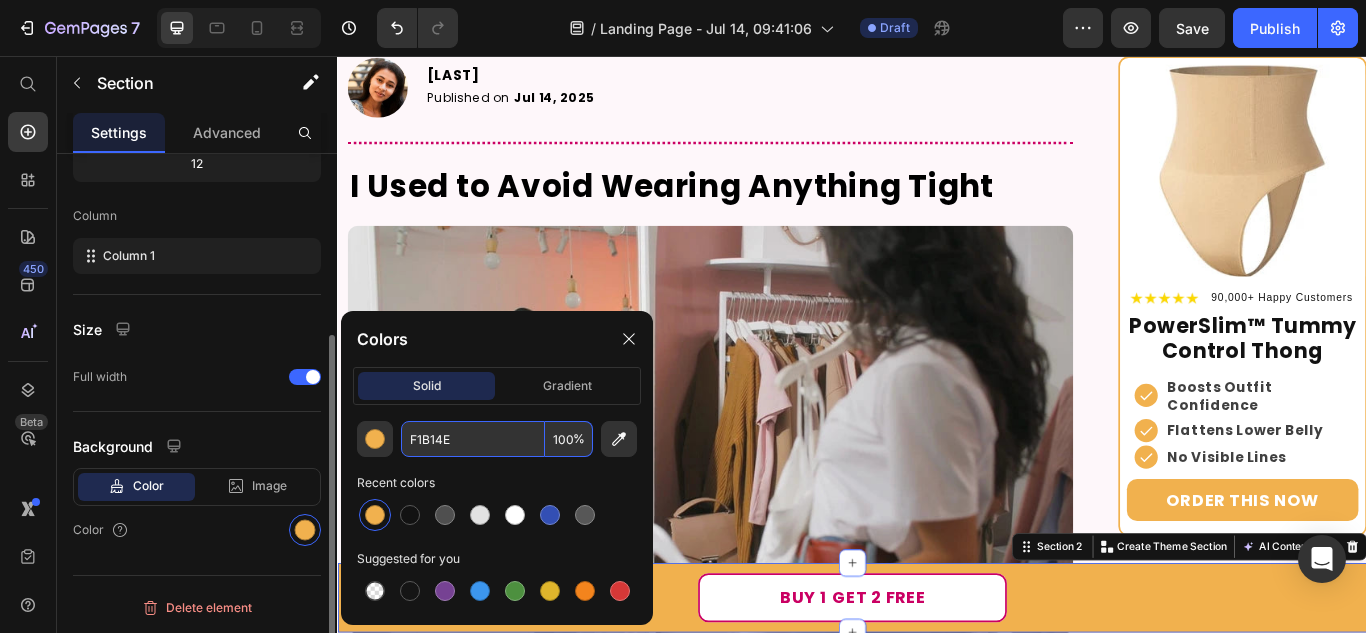 type on "F1B14E" 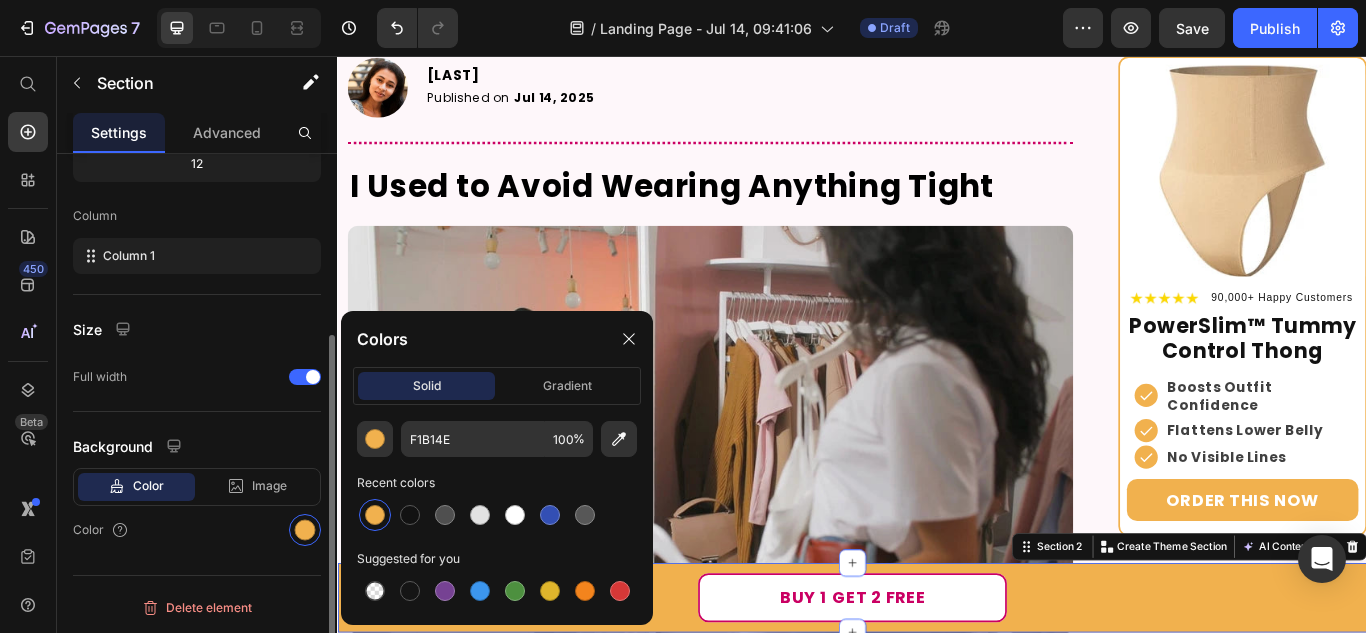 click on "Layout Column width Fit to content By ratio 12 Column Column 1 Size Full width Background Color Image Video  Color" at bounding box center [197, 236] 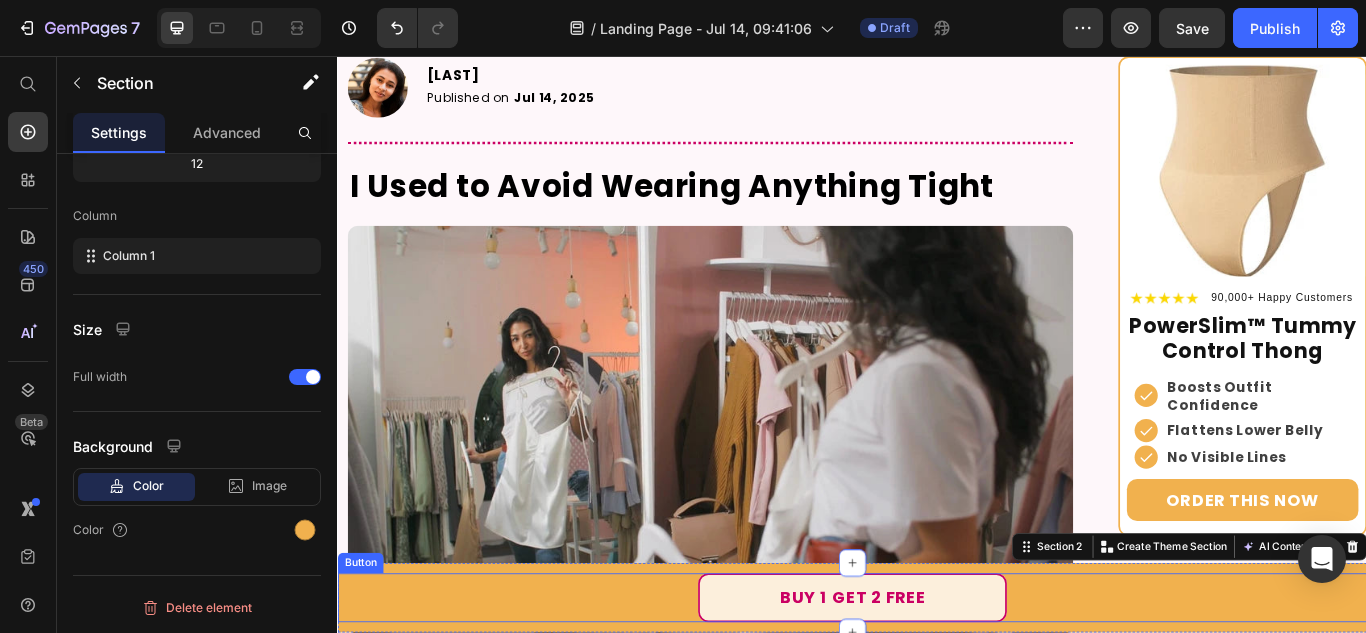 click on "buy 1 get 2 free" at bounding box center (937, 688) 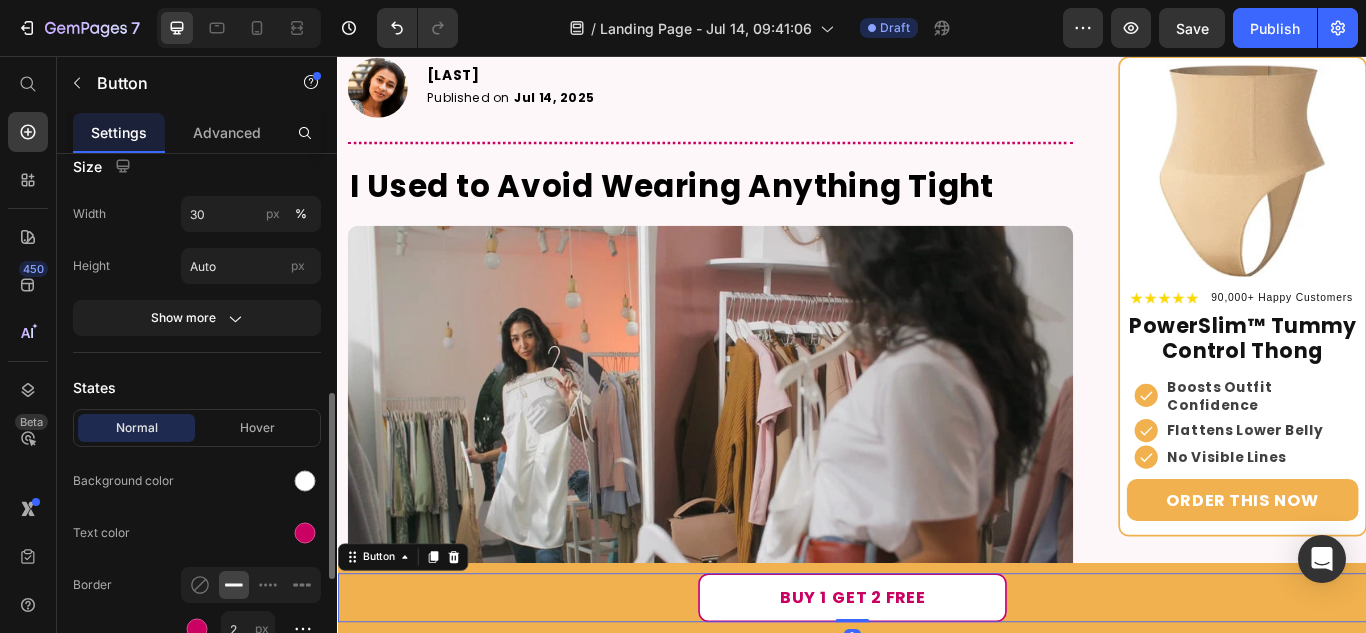 scroll, scrollTop: 400, scrollLeft: 0, axis: vertical 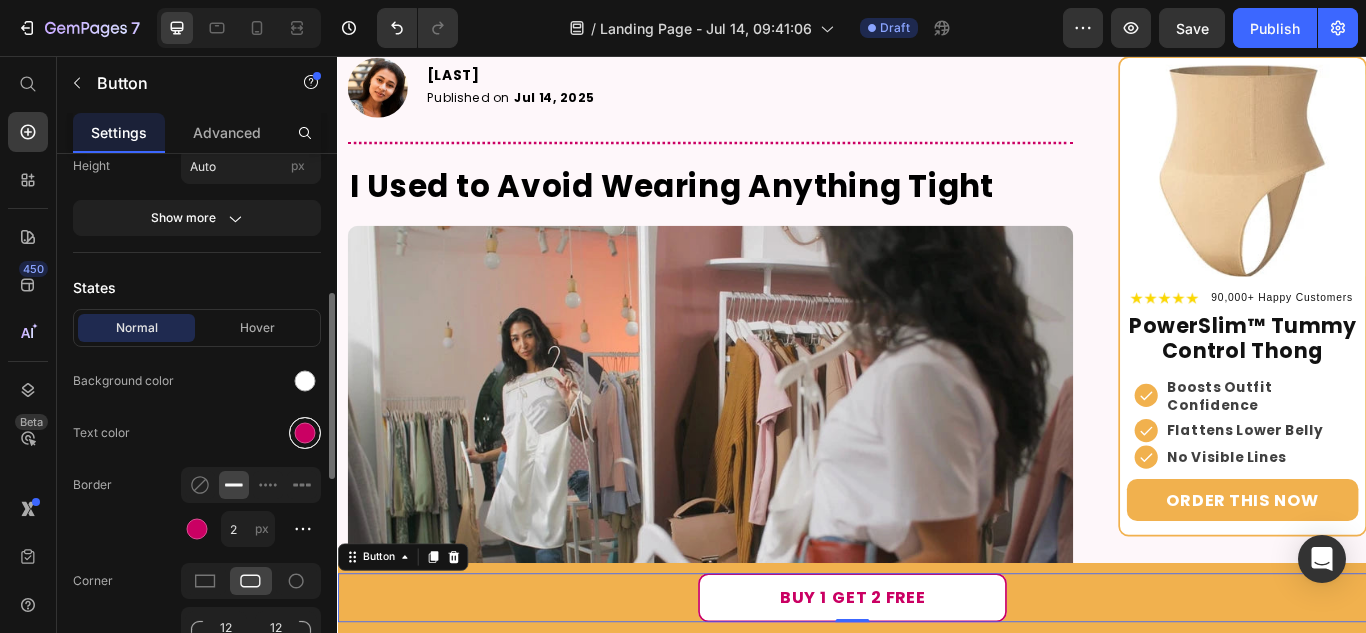 click at bounding box center (305, 433) 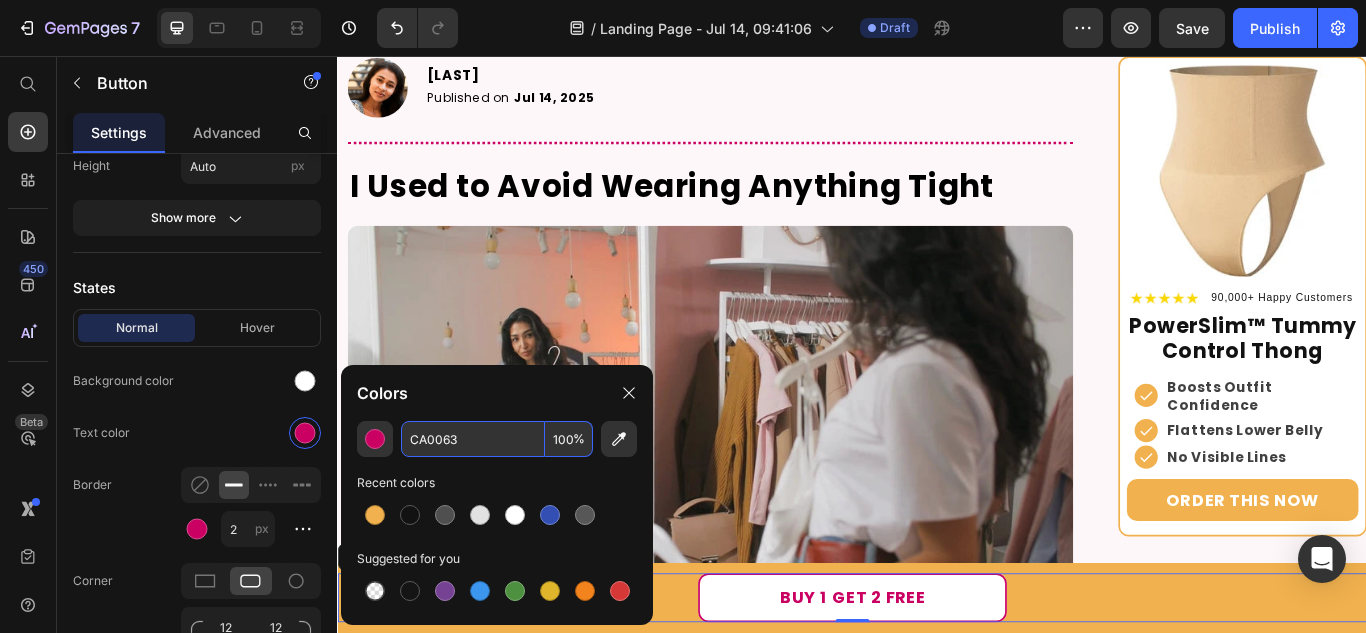 click on "CA0063" at bounding box center [473, 439] 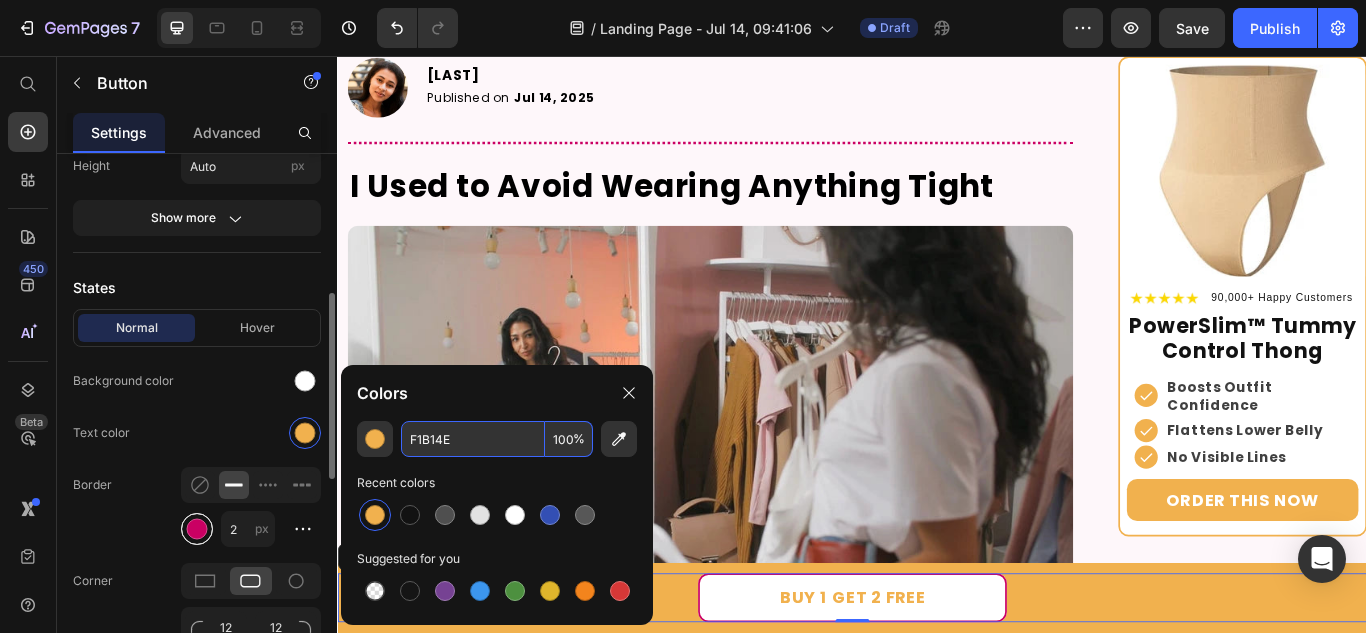 type on "F1B14E" 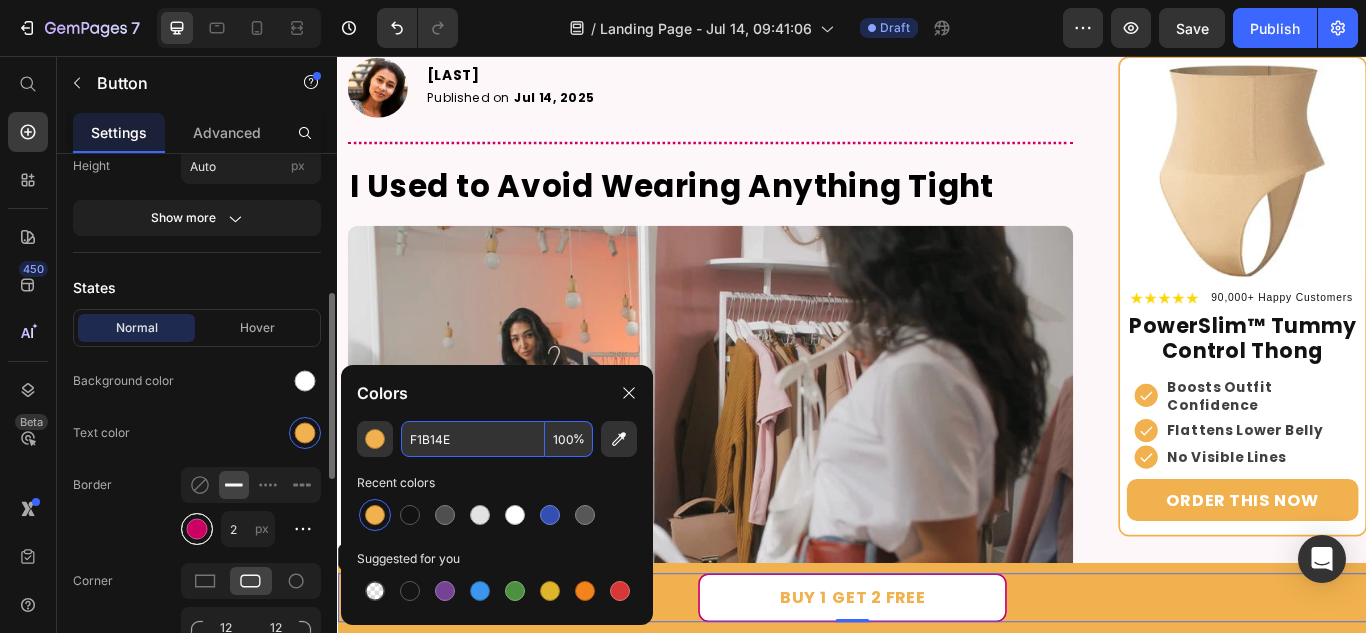 click at bounding box center [197, 529] 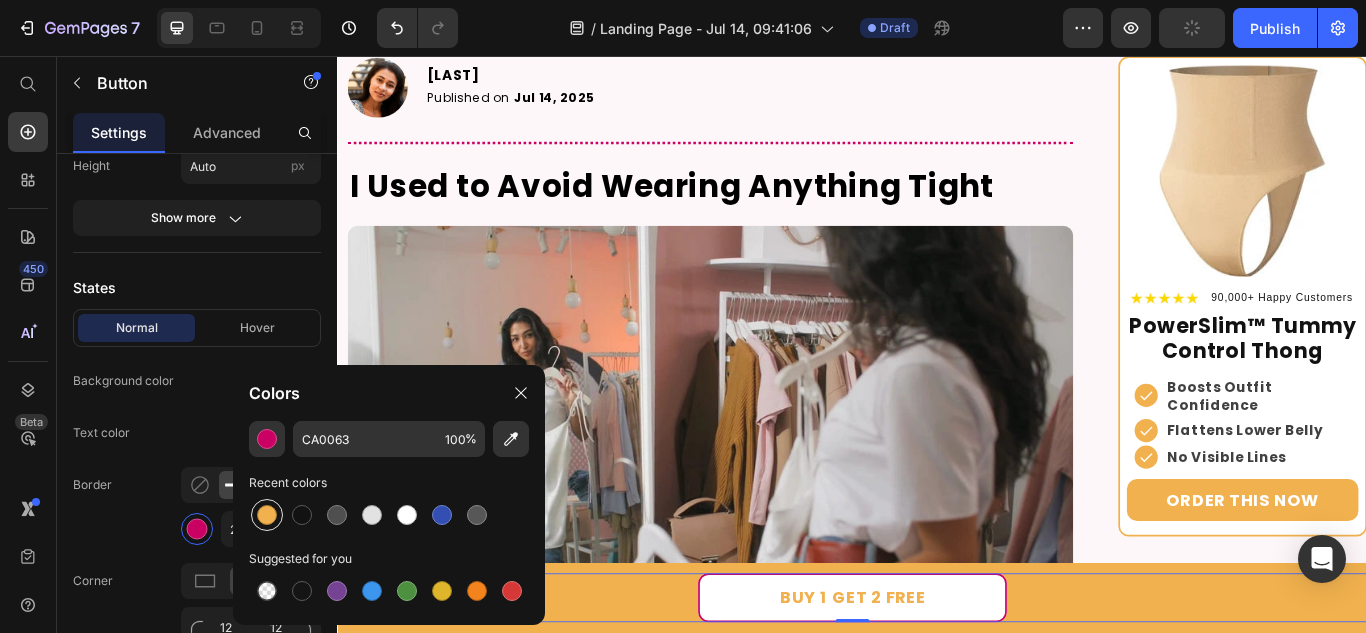 click at bounding box center [267, 515] 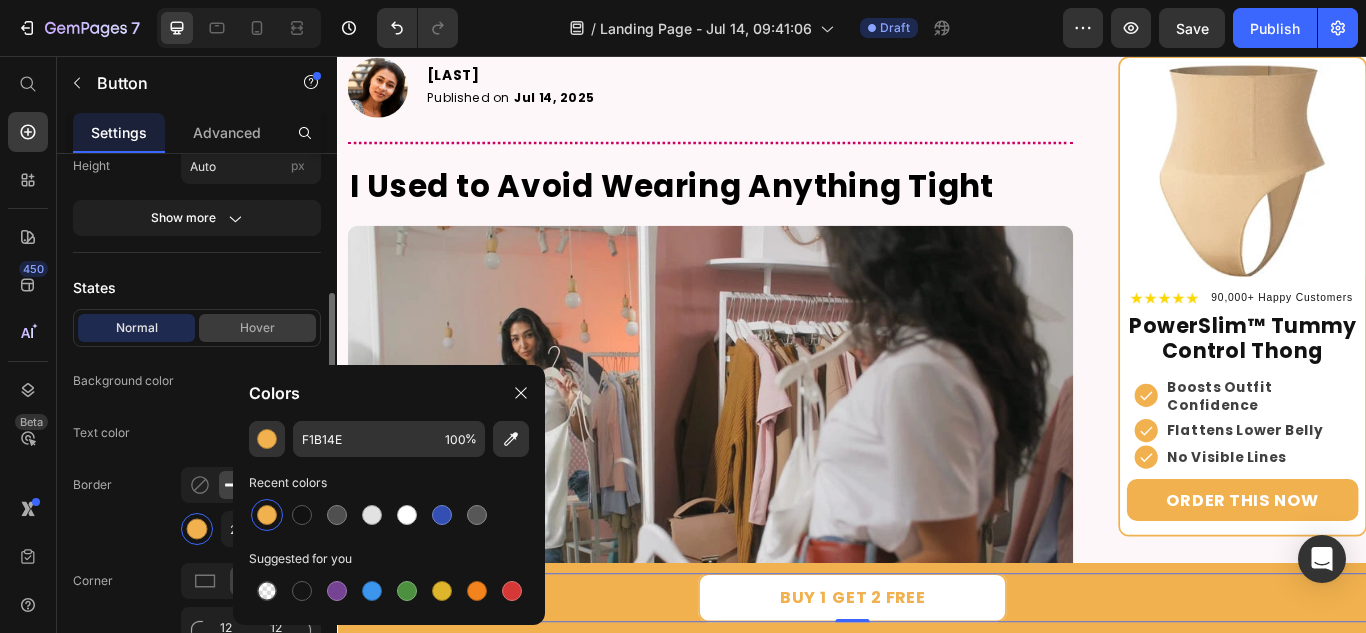 click on "Hover" at bounding box center (257, 328) 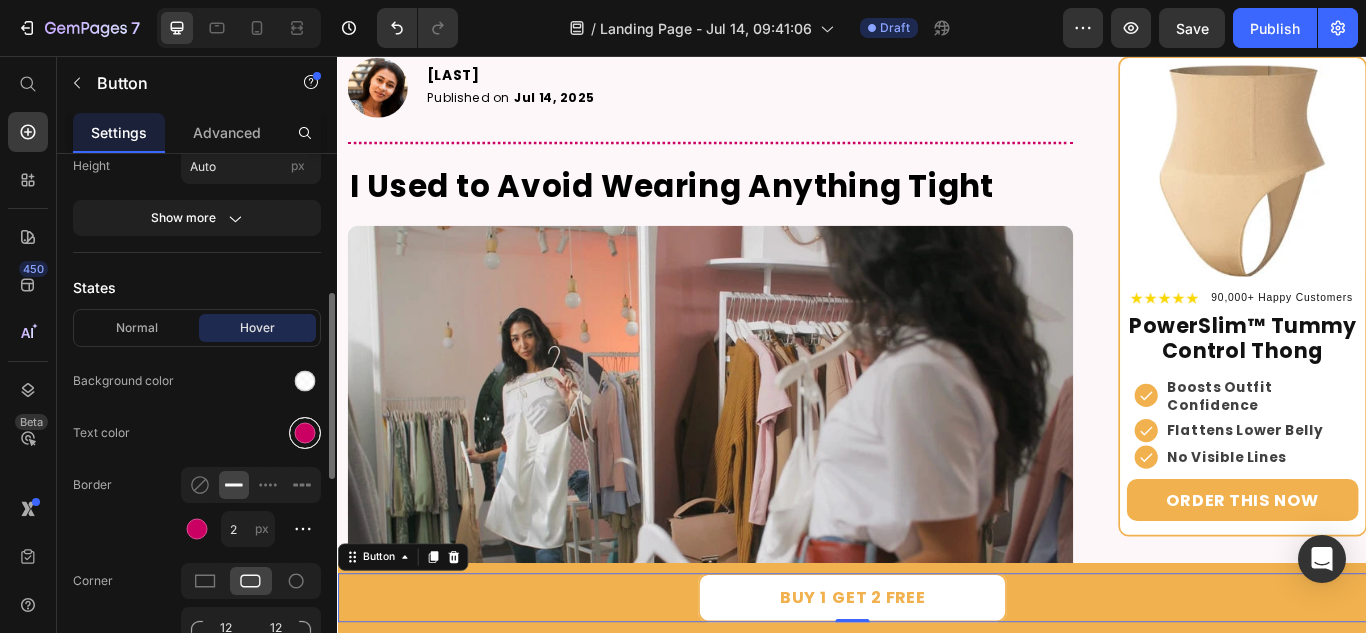 click at bounding box center [305, 433] 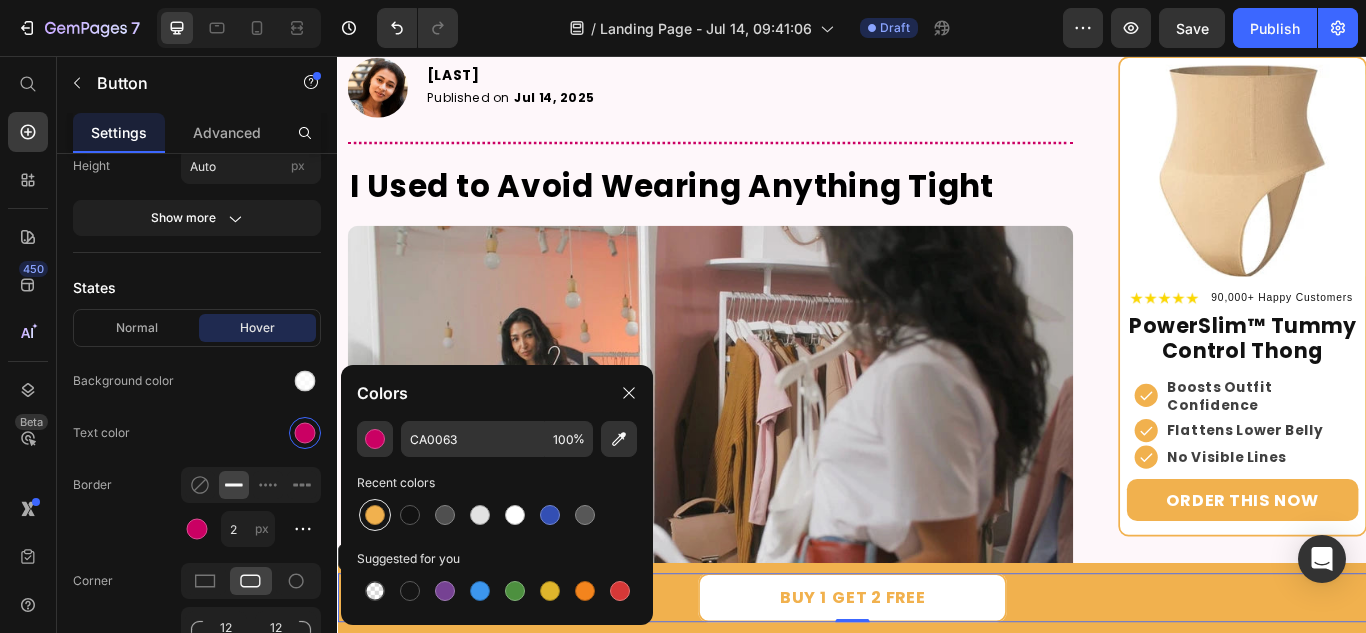 click at bounding box center [375, 515] 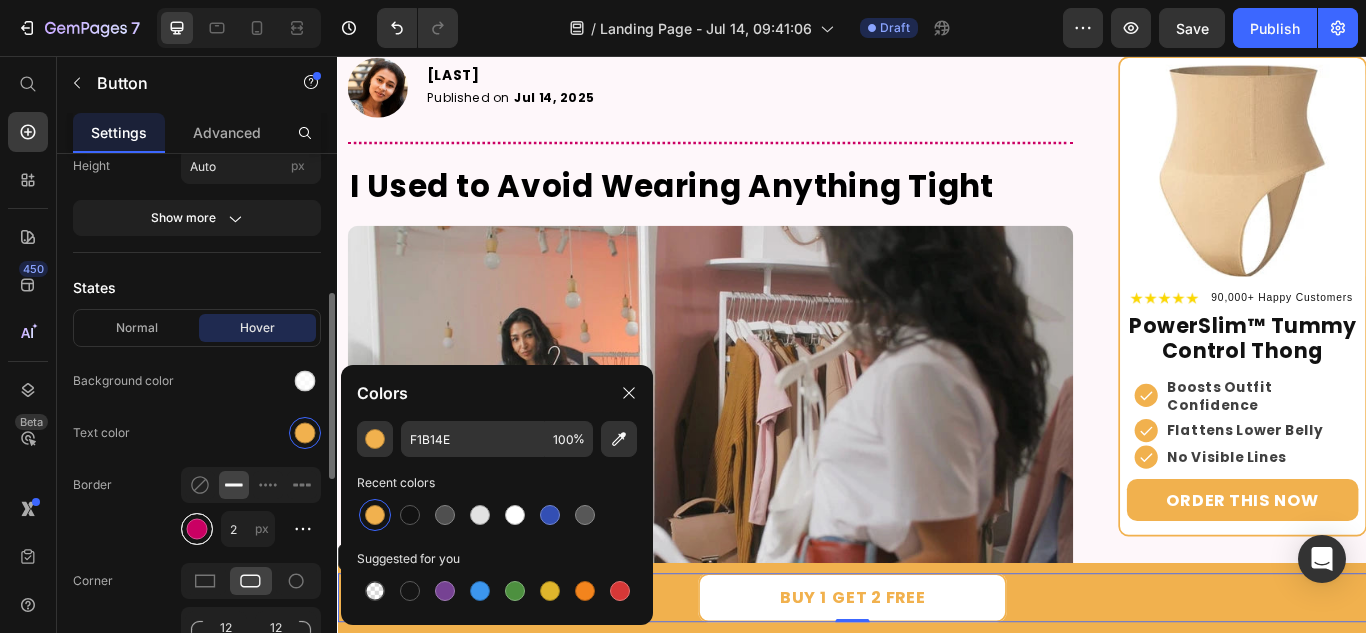 click at bounding box center [197, 529] 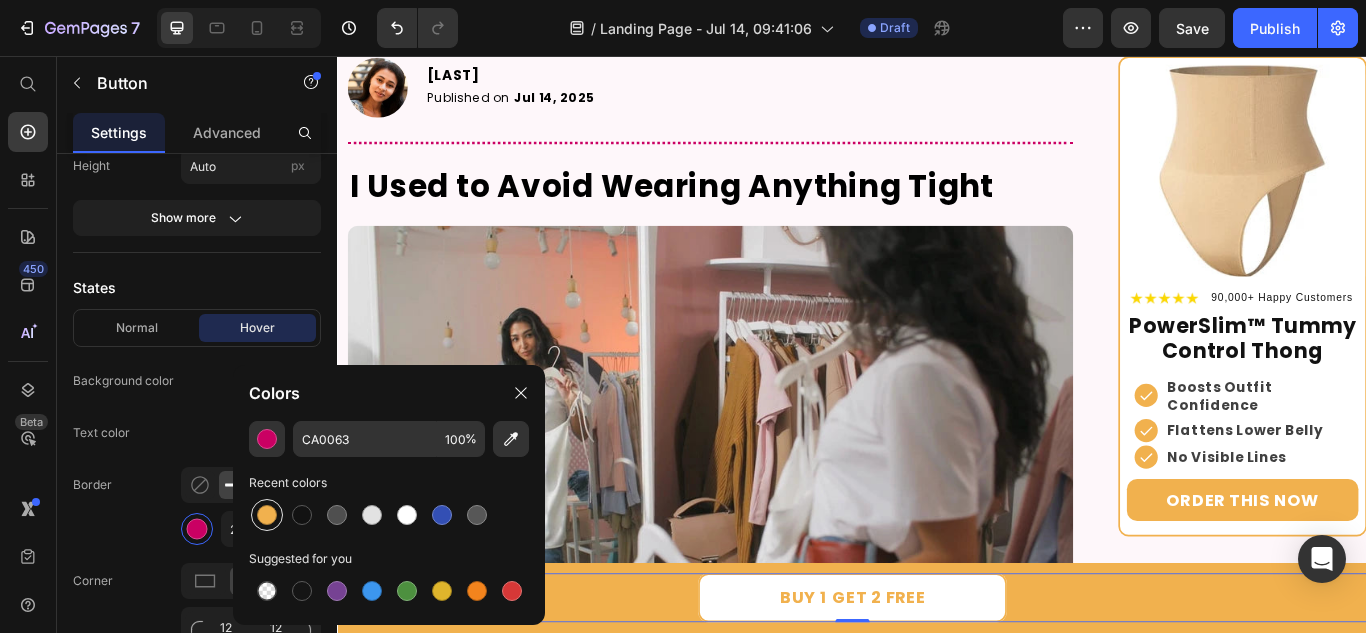 click at bounding box center (267, 515) 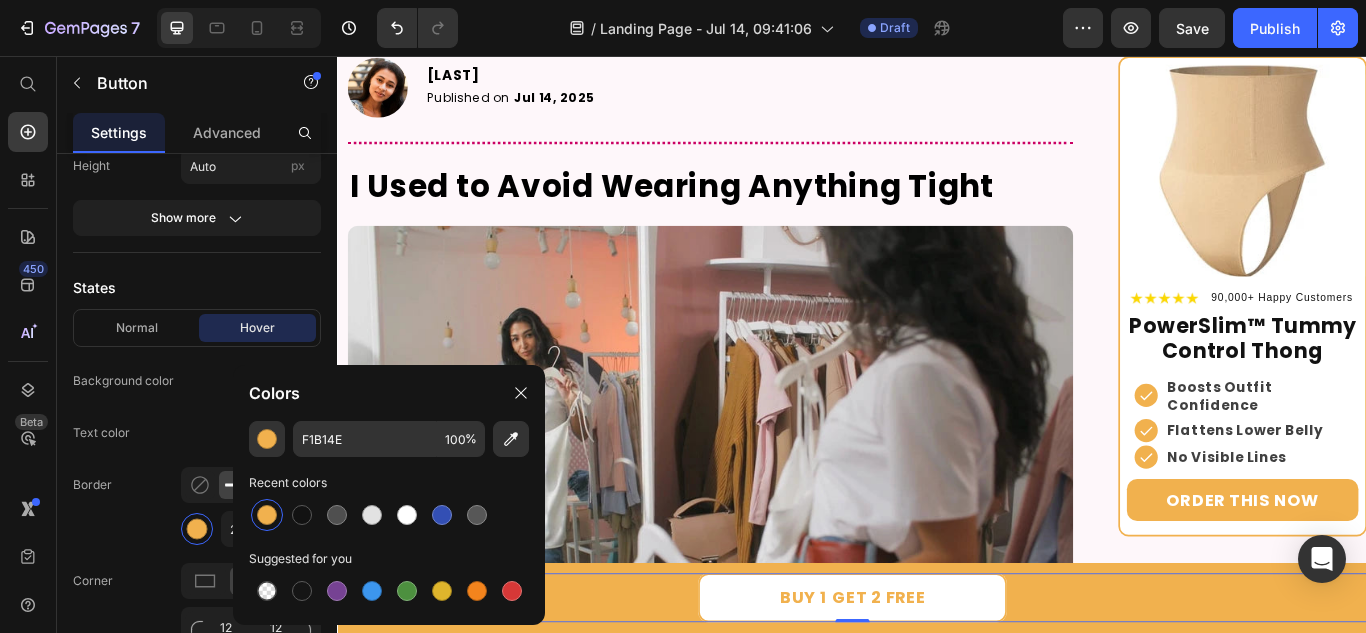 click on "buy 1 get 2 free Button   0" at bounding box center (937, 688) 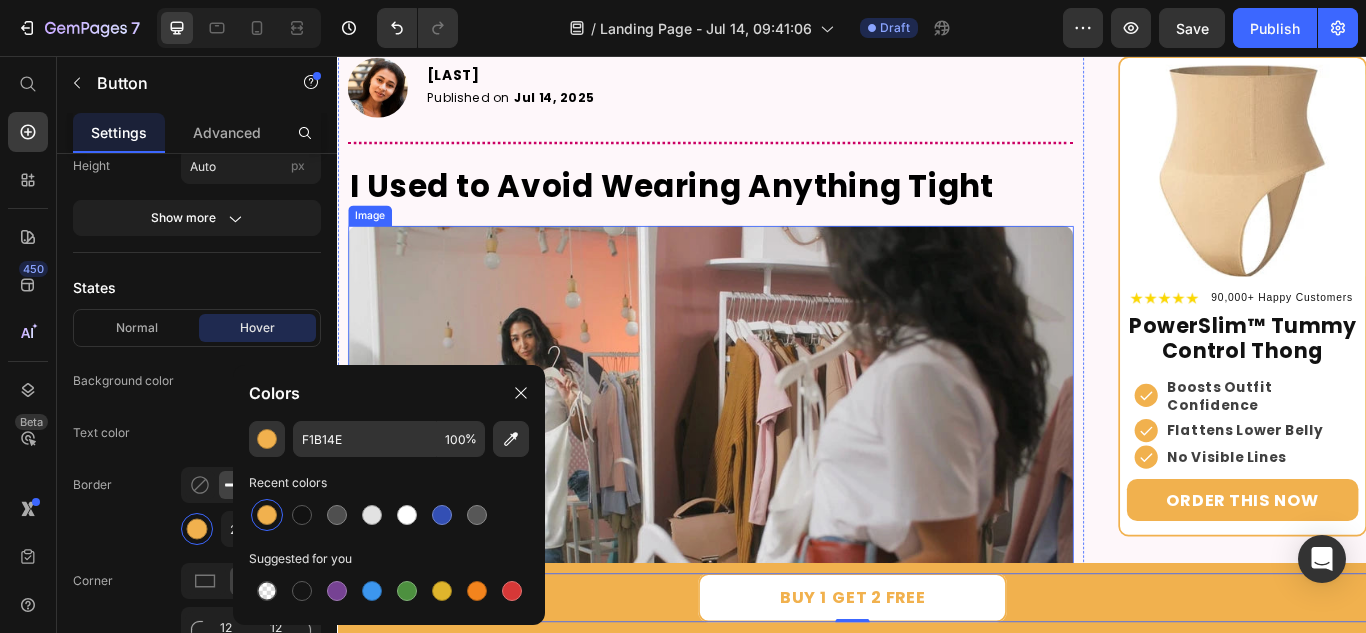 click at bounding box center [772, 492] 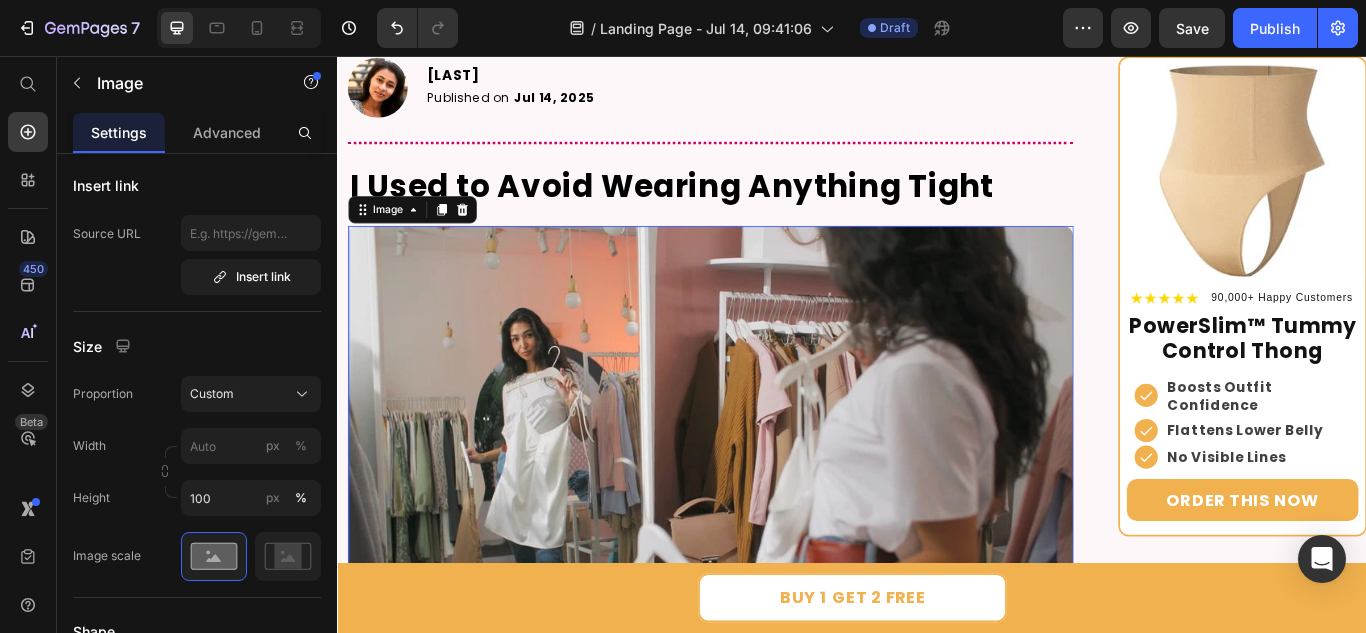 scroll, scrollTop: 0, scrollLeft: 0, axis: both 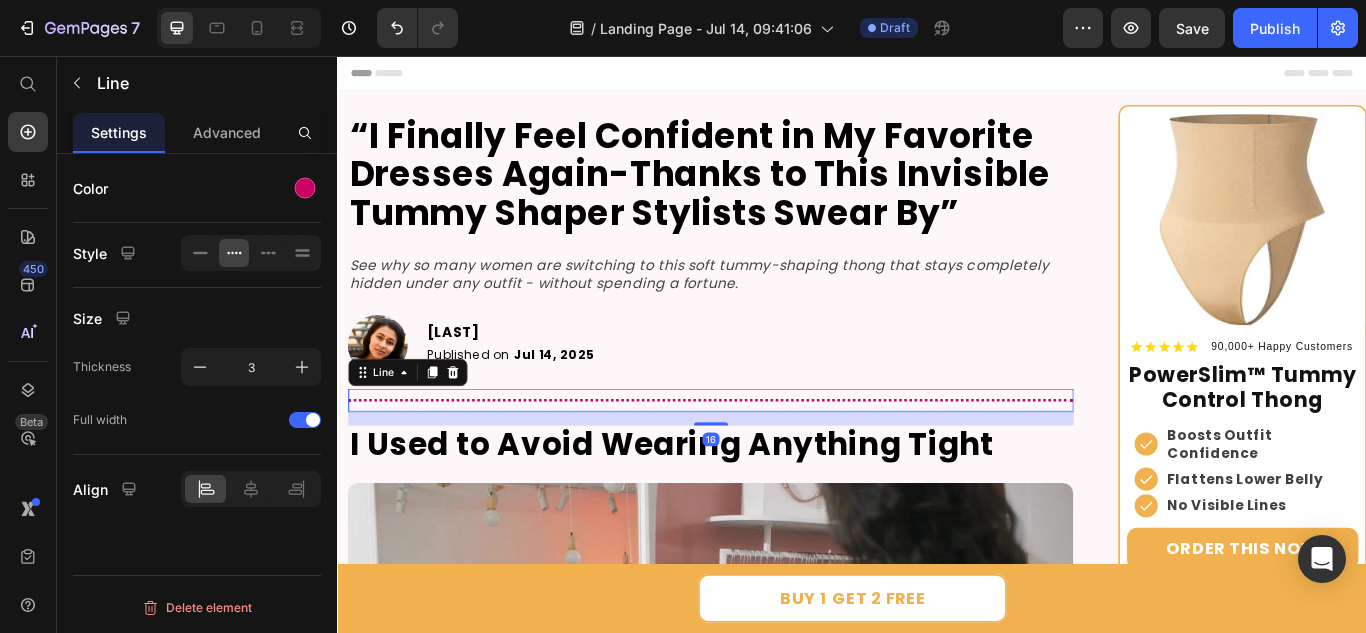 click on "Title Line   16" at bounding box center [772, 457] 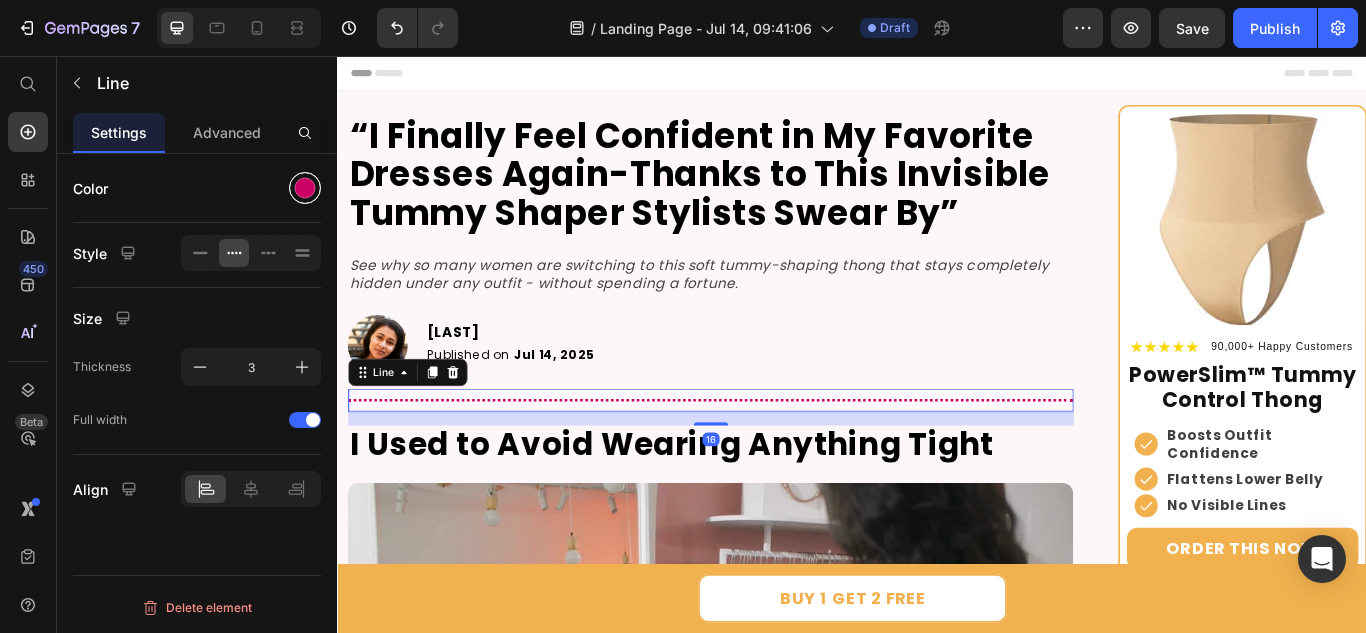click at bounding box center [305, 188] 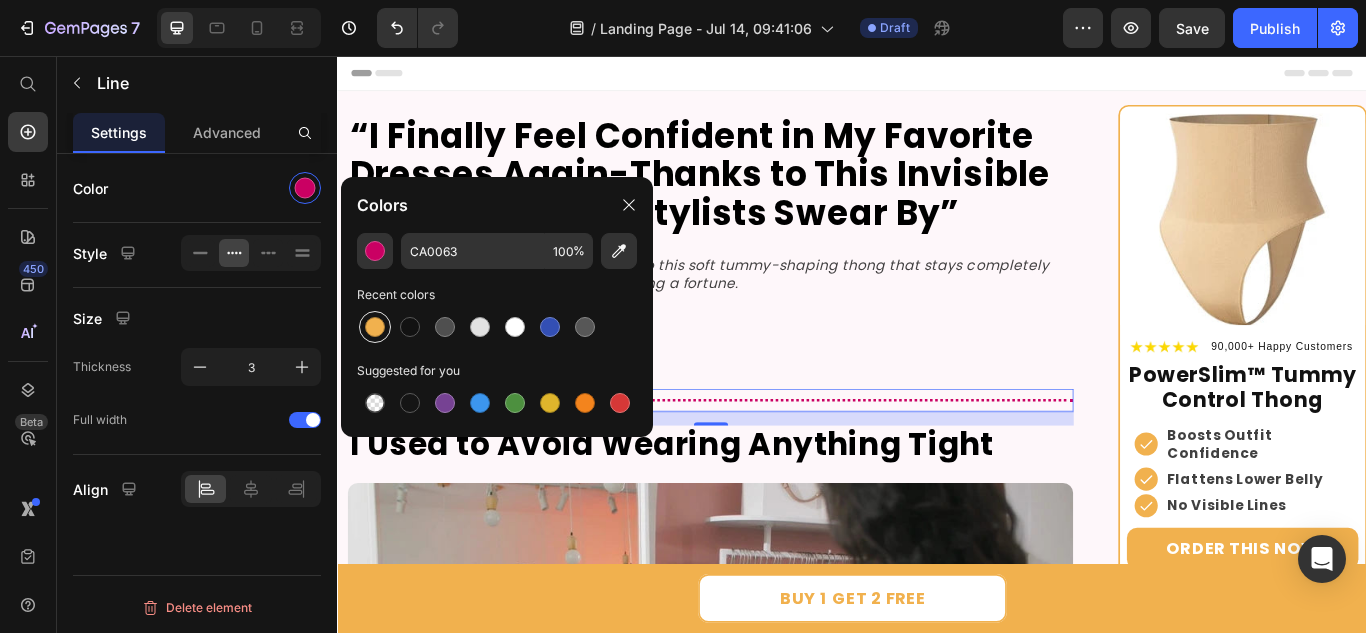 click at bounding box center (375, 327) 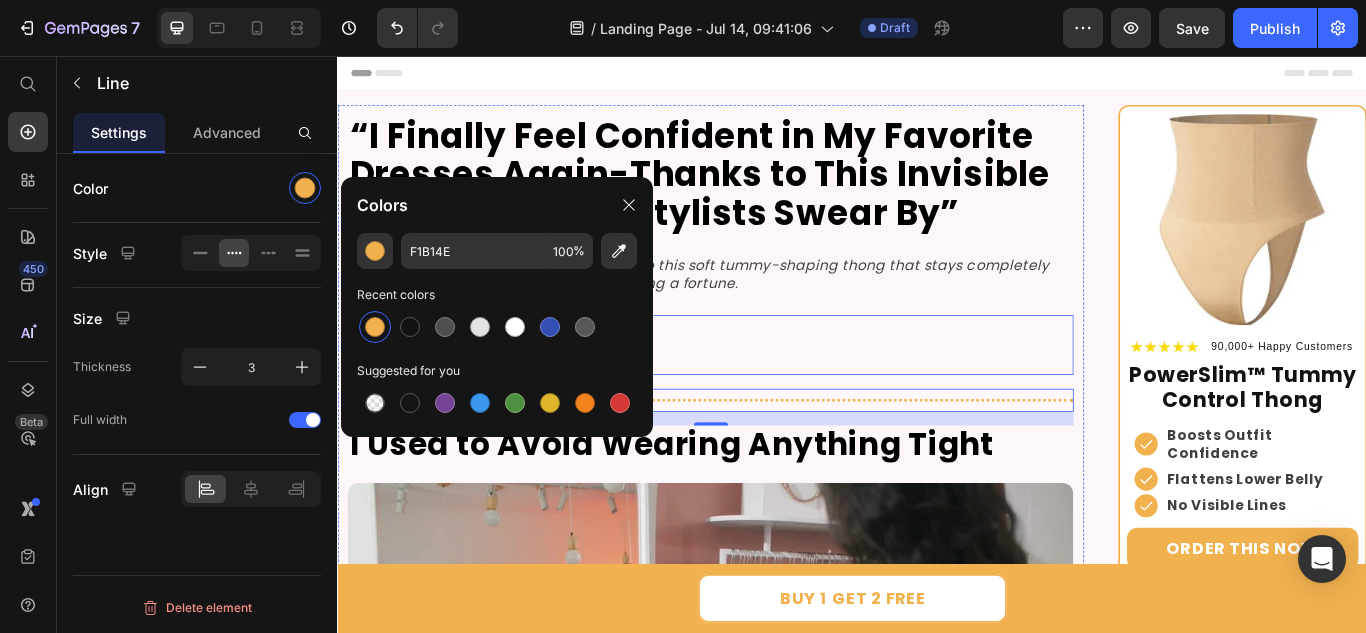 click on "Image [LAST] Heading
Published on
Jul 14, 2025
Delivery Date Row" at bounding box center (772, 393) 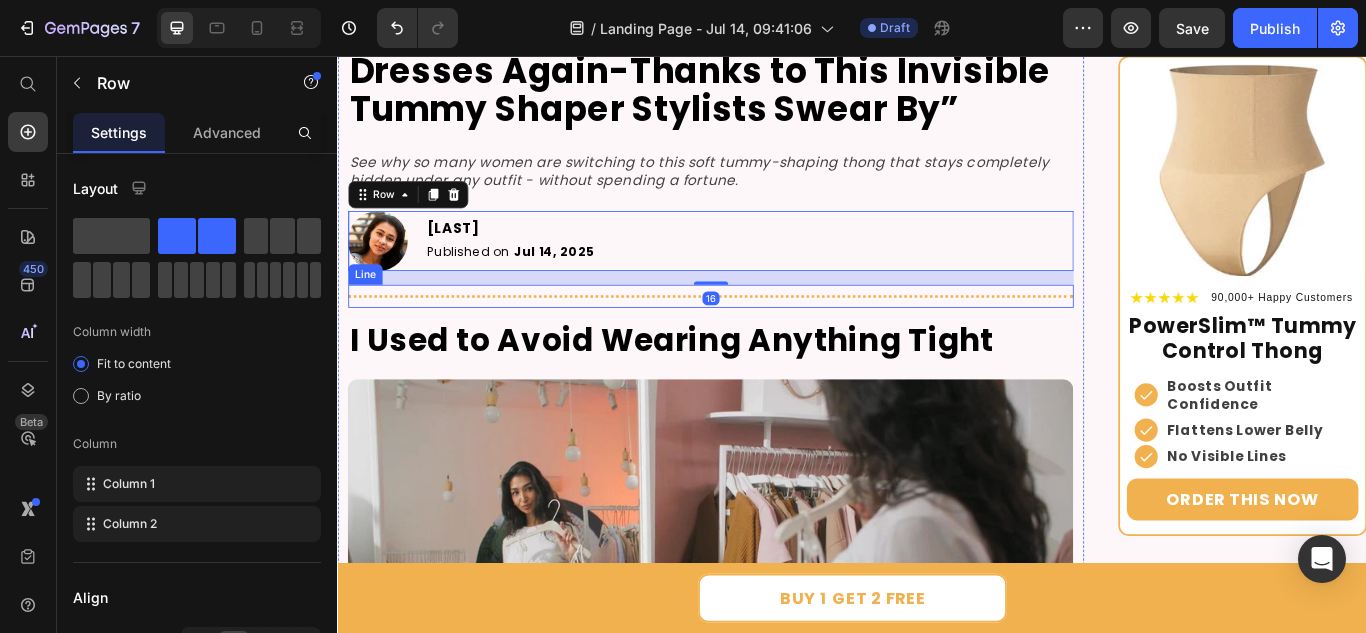 scroll, scrollTop: 0, scrollLeft: 0, axis: both 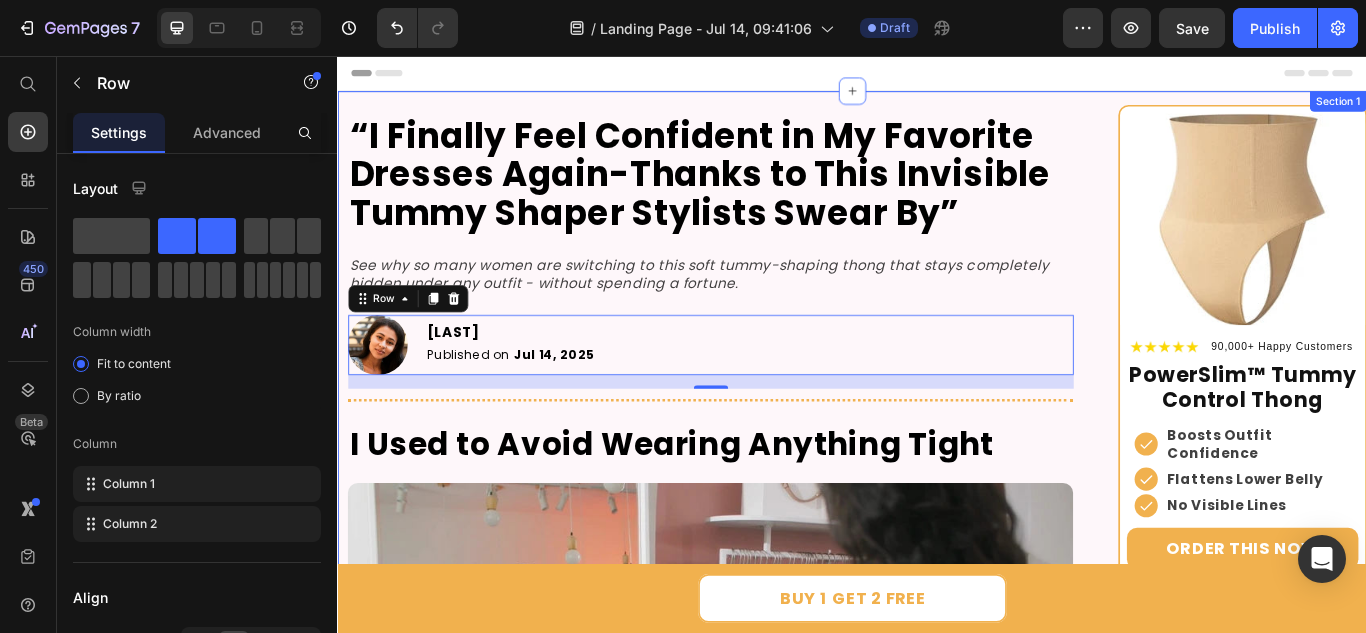 click on "“I Finally Feel Confident in My Favorite Dresses Again” Heading “Thanks to This Invisible Tummy Shaper Stylists Swear By” Heading “I Finally Feel Confident in My Favorite Dresses Again-Thanks to This Invisible Tummy Shaper Stylists Swear By” Heading See why so many women are switching to this soft tummy-shaping thong that stays completely hidden under any outfit - without spending a fortune. Text Block Image [LAST] Heading
Published on
Jul 14, 2025
Delivery Date Row   16                Title Line I Used to Avoid Wearing Anything Tight Heading Image For years, I would steer clear of tight dresses, skirts, or even simple fitted tops. I loved the way they looked on other people, but on me? They seemed to hug all the wrong spots.   Even when I did try to wear them, I spent the whole day pulling at the fabric or holding my breath. I’d stand awkwardly in photos, trying to hide my tummy. That little pooch below my belly button was always there. Text Block" at bounding box center (937, 3417) 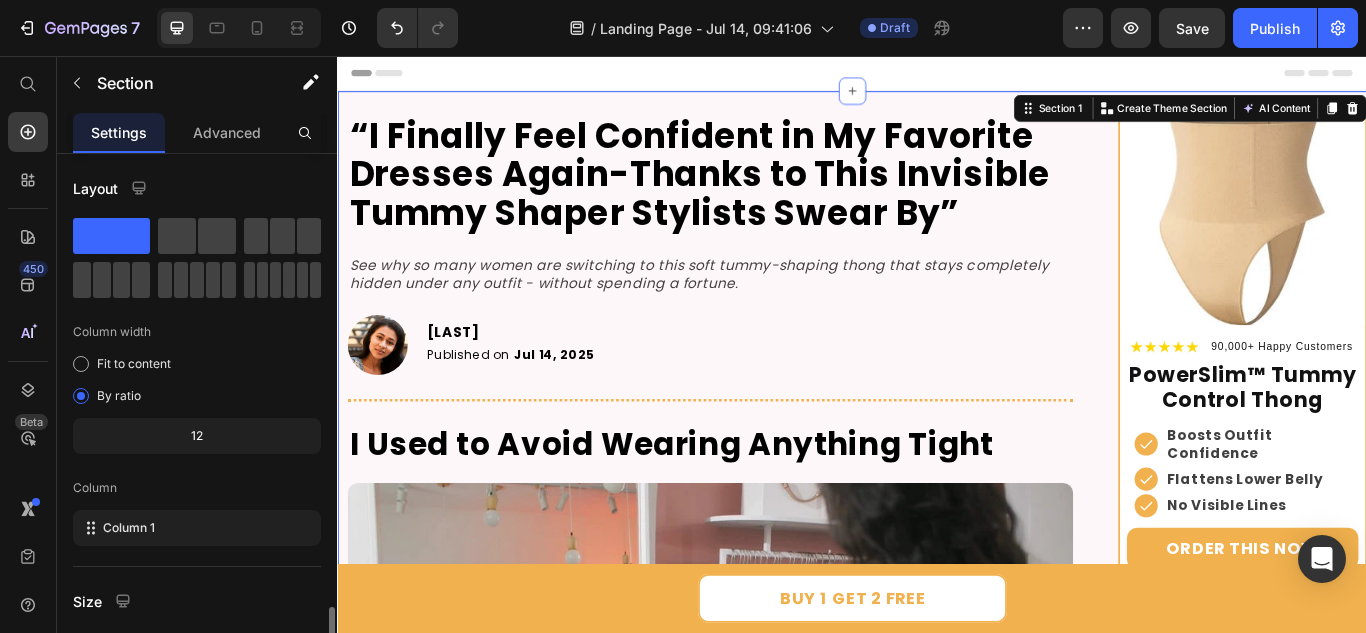 scroll, scrollTop: 272, scrollLeft: 0, axis: vertical 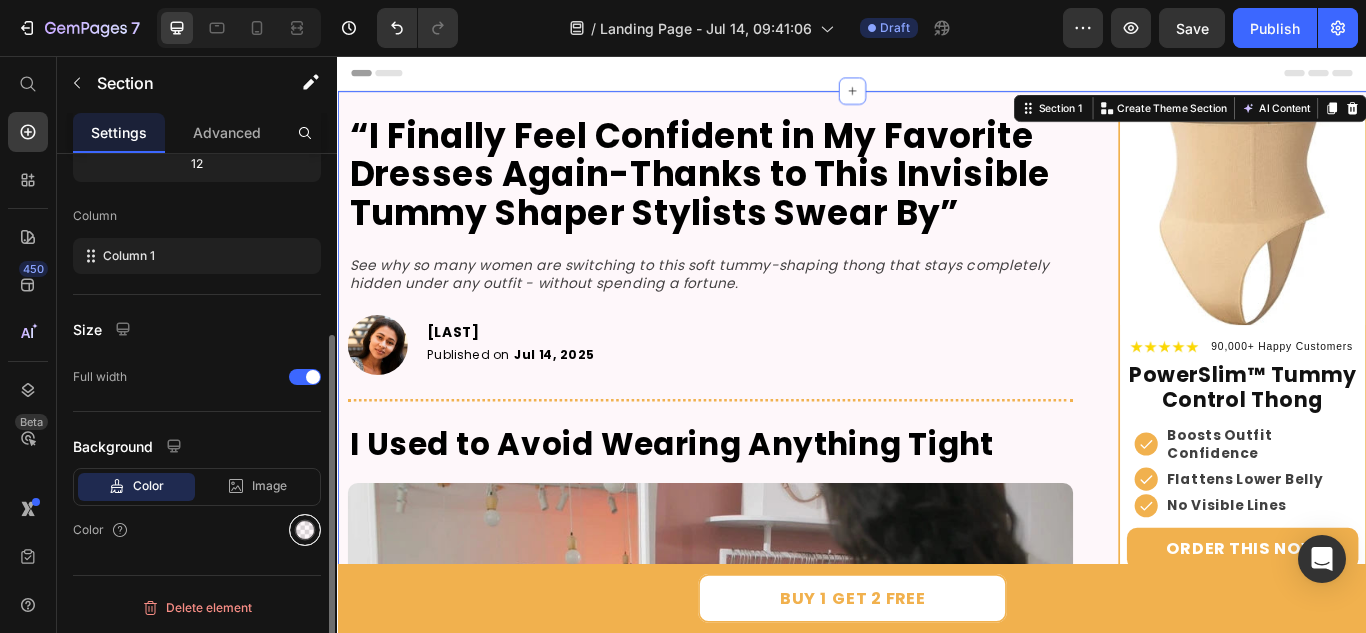 click at bounding box center (305, 530) 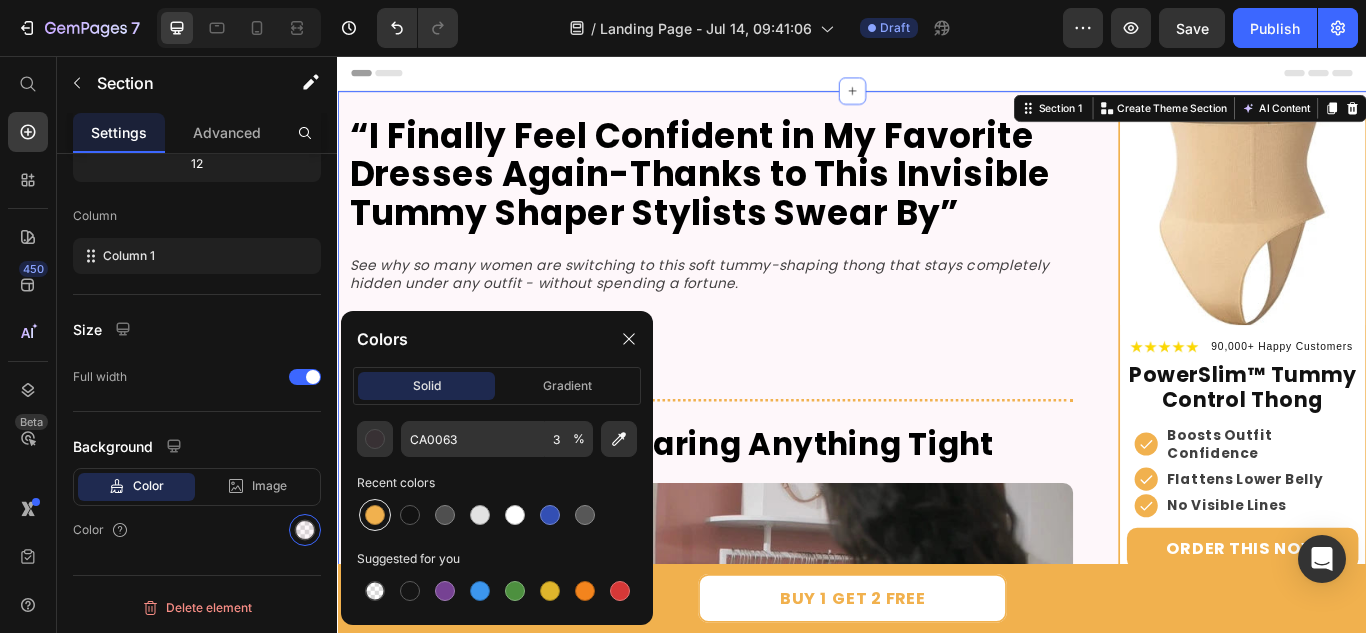 click at bounding box center (375, 515) 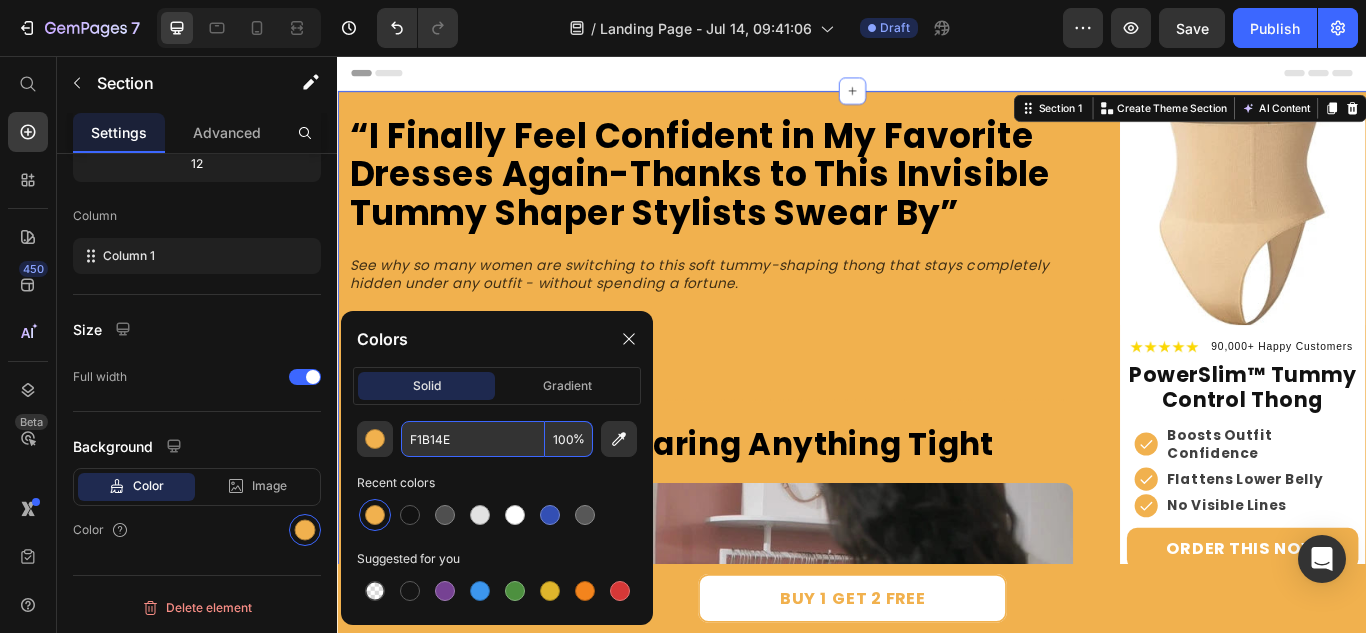 click on "100" at bounding box center (569, 439) 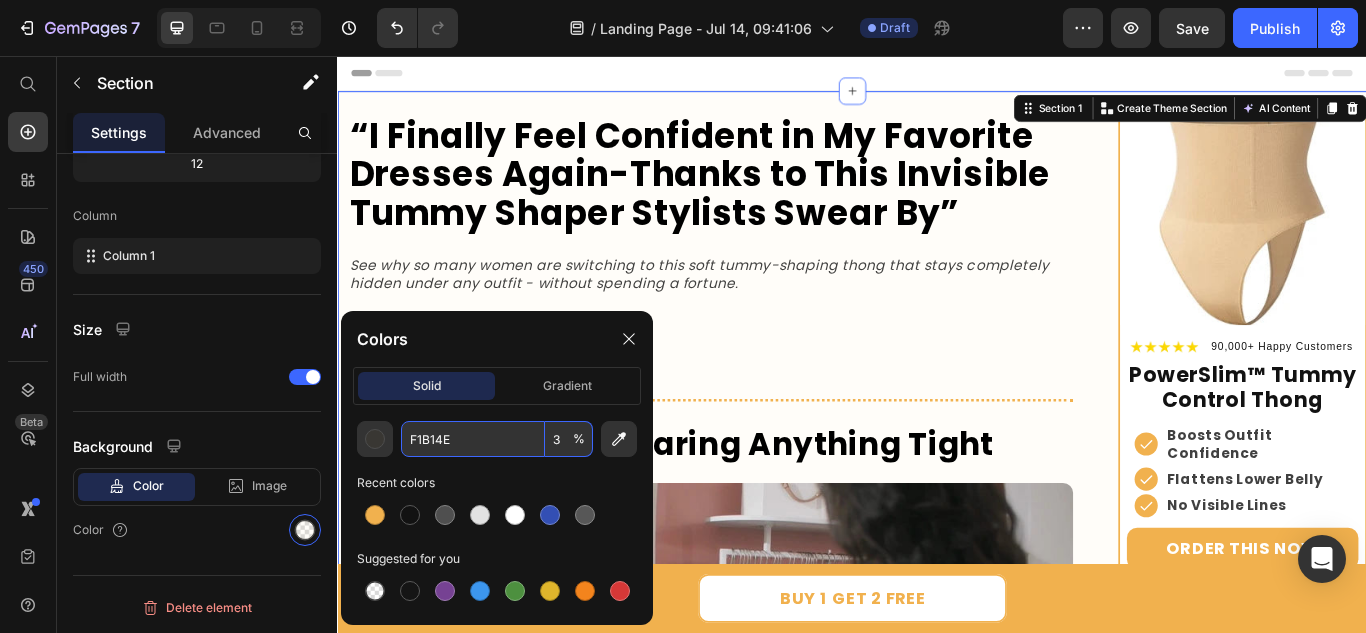 drag, startPoint x: 559, startPoint y: 446, endPoint x: 542, endPoint y: 452, distance: 18.027756 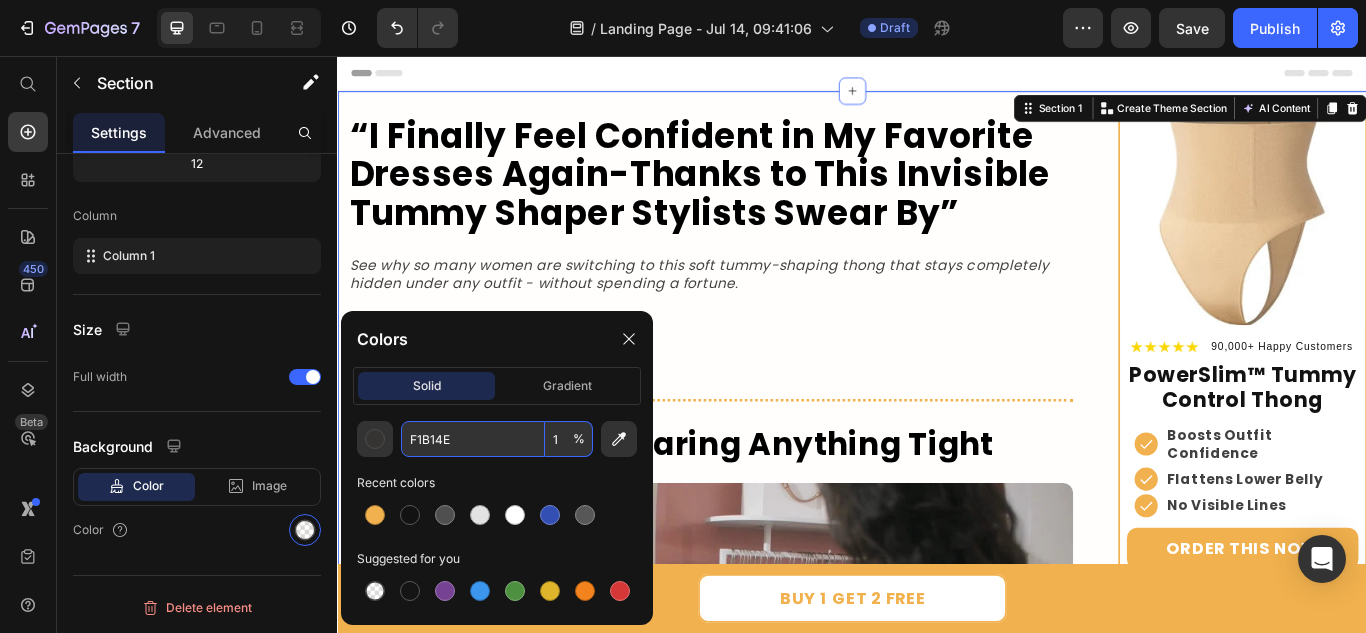 type on "10" 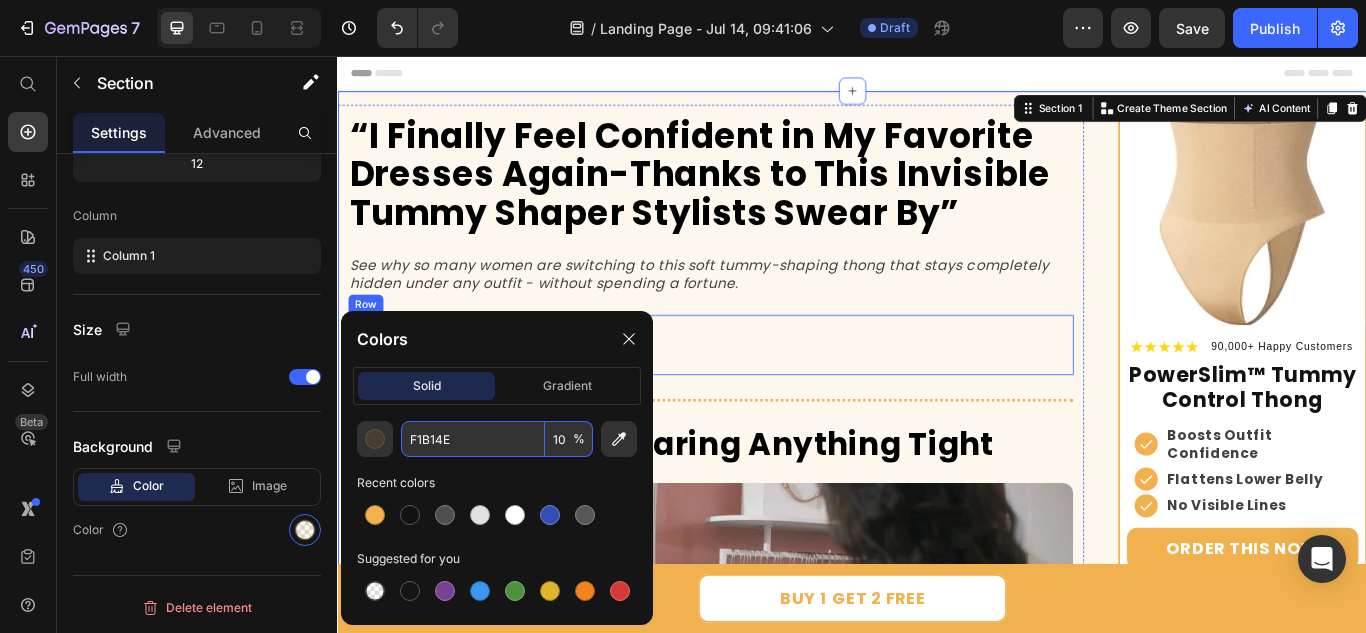 click on "Image [LAST] Heading
Published on
Jul 14, 2025
Delivery Date Row" at bounding box center [772, 393] 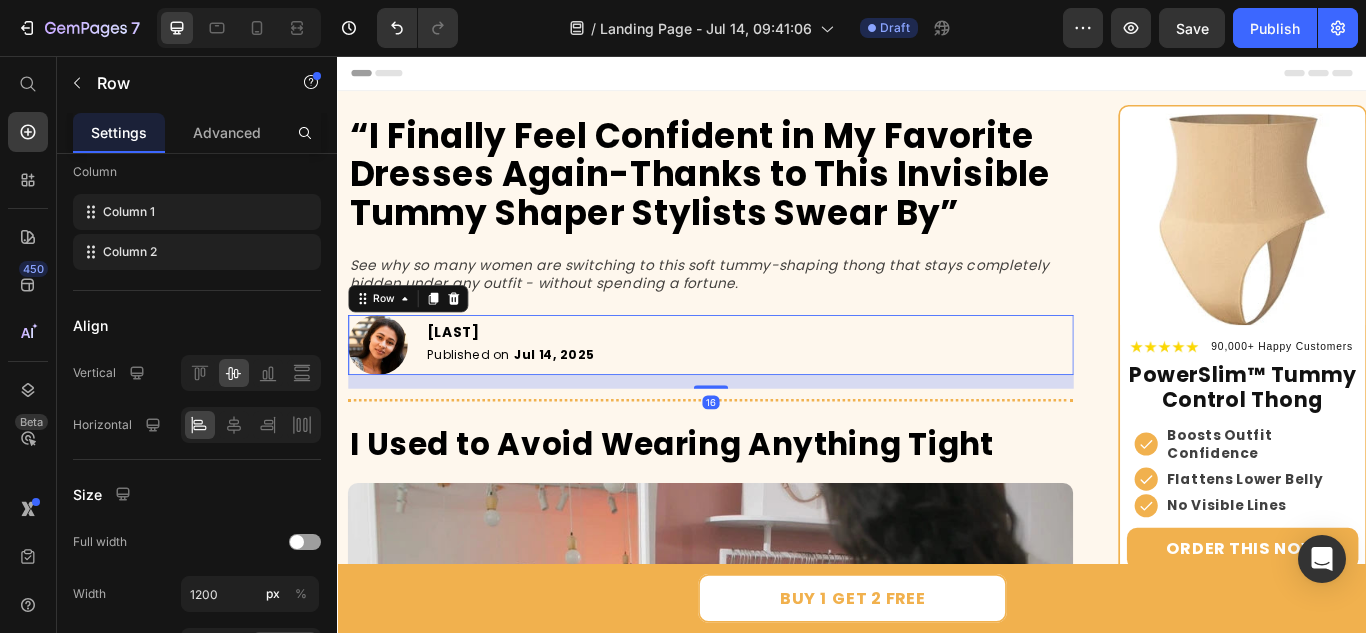 scroll, scrollTop: 0, scrollLeft: 0, axis: both 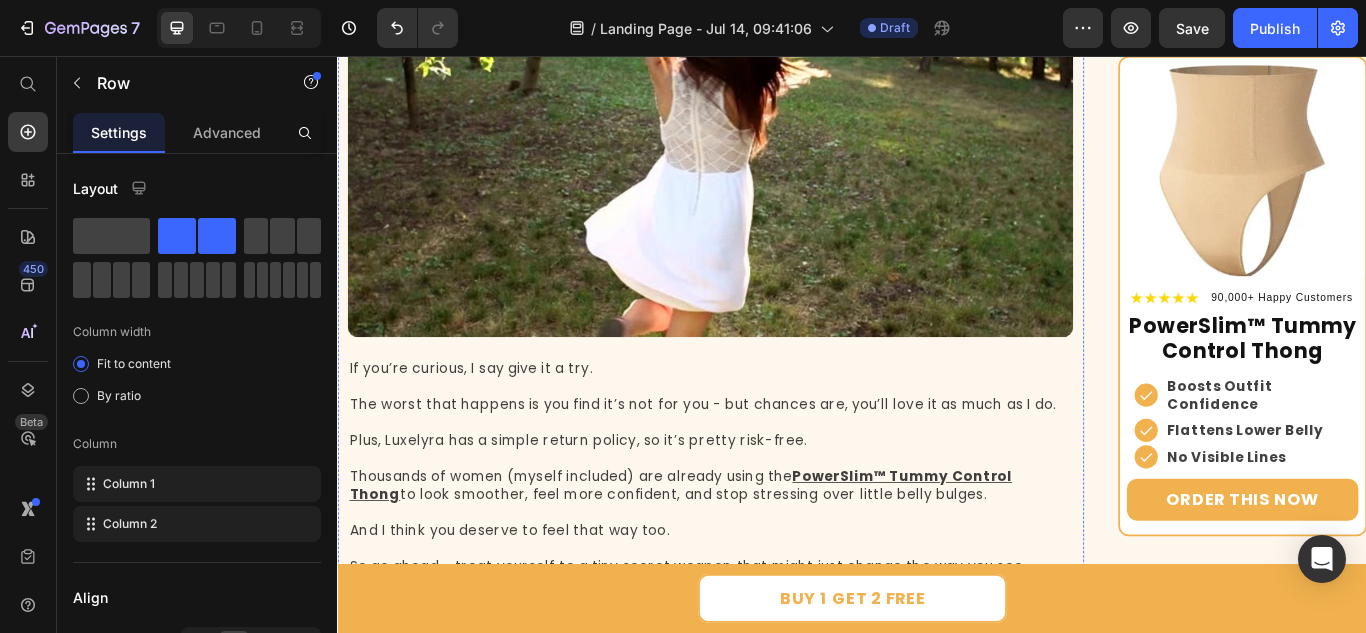 click on "Get Instant Shape" at bounding box center (518, -1557) 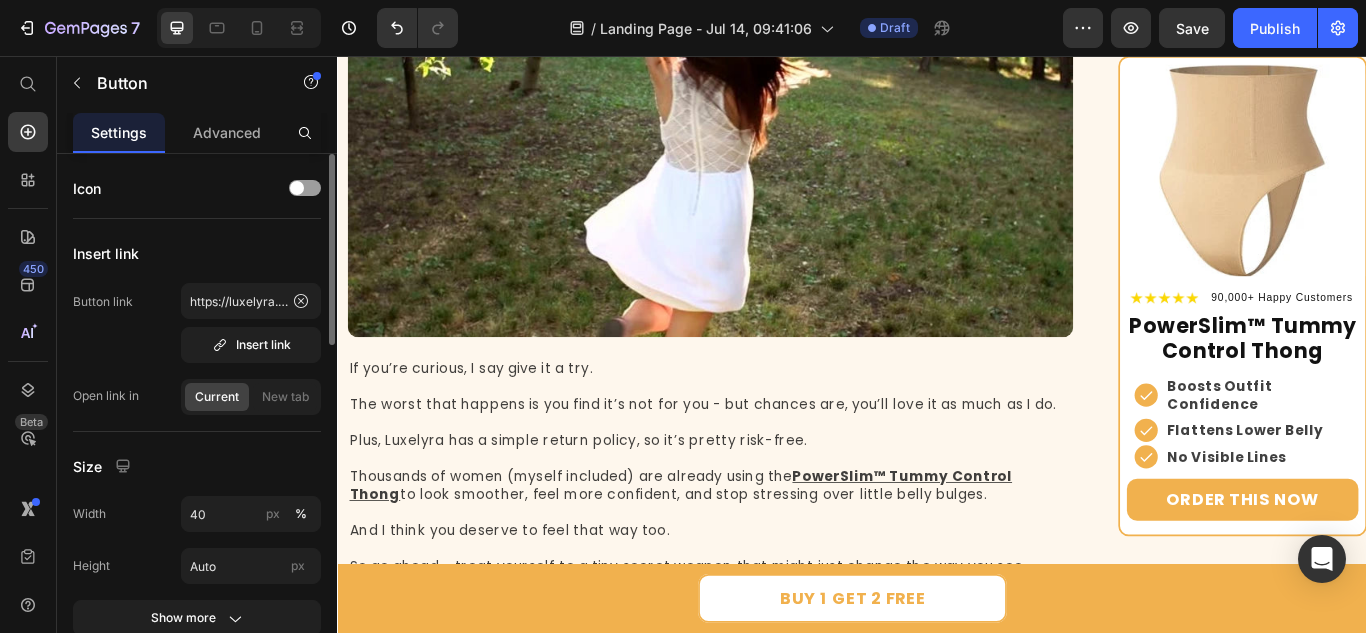 scroll, scrollTop: 400, scrollLeft: 0, axis: vertical 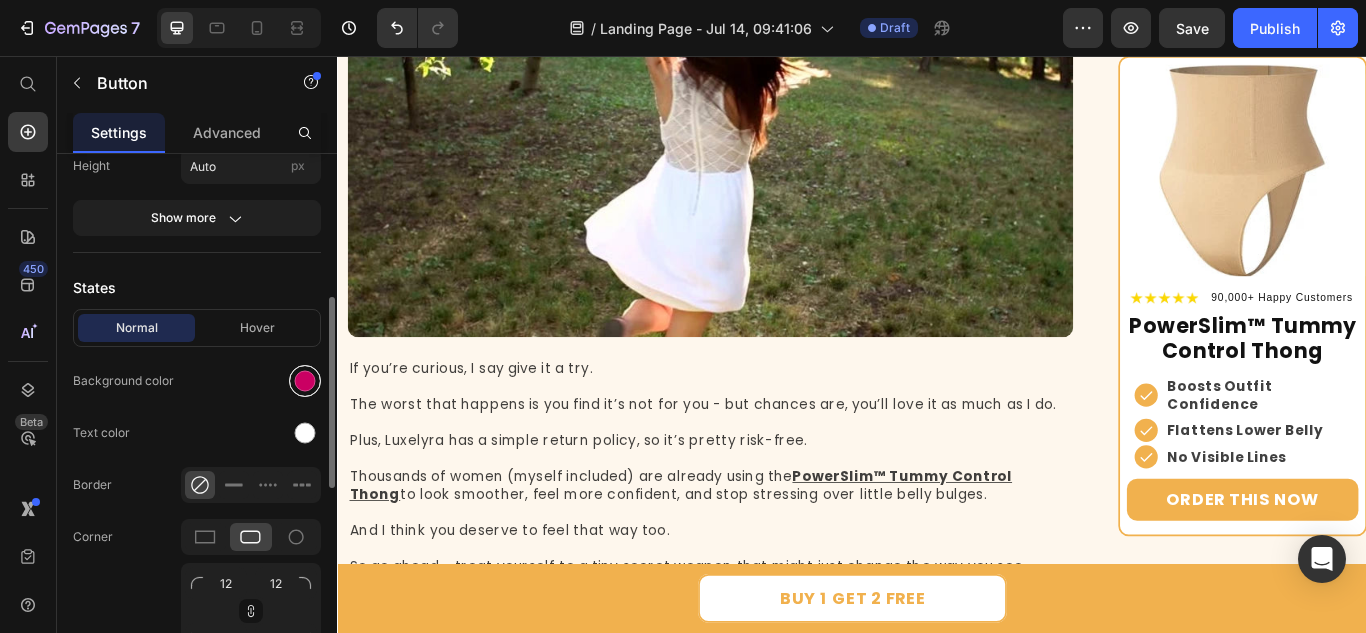 click at bounding box center [305, 381] 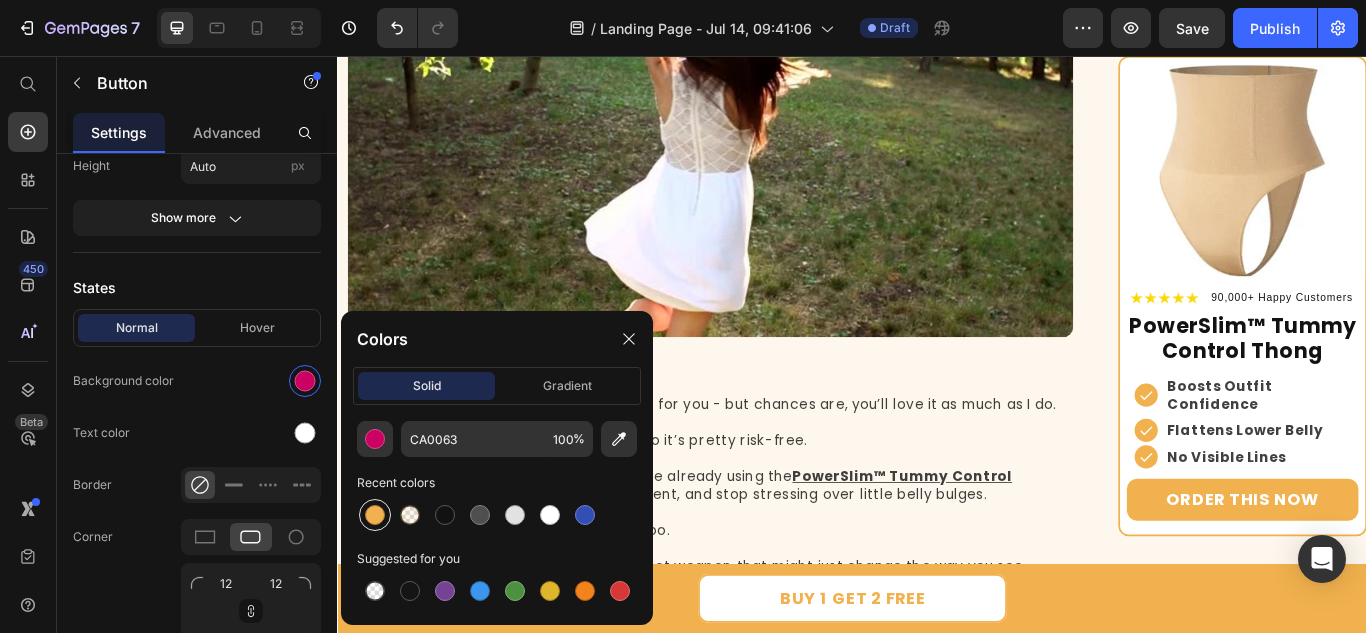 click at bounding box center (375, 515) 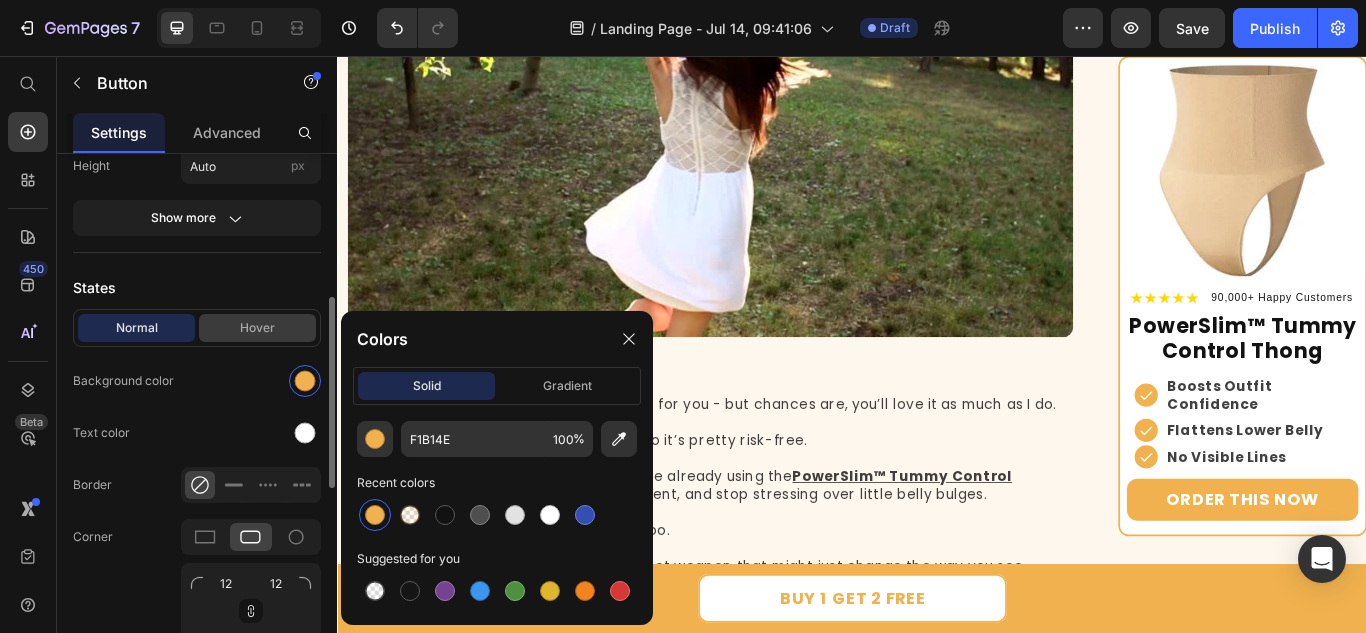 click on "Hover" at bounding box center [257, 328] 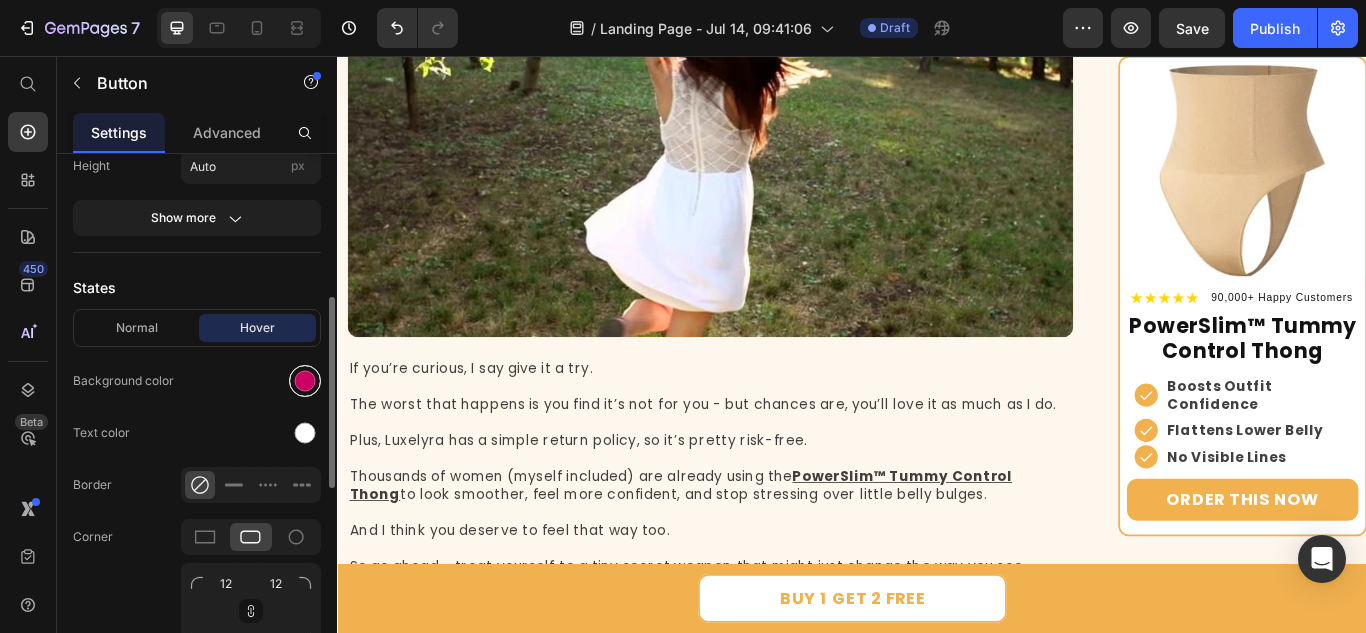 click at bounding box center (305, 381) 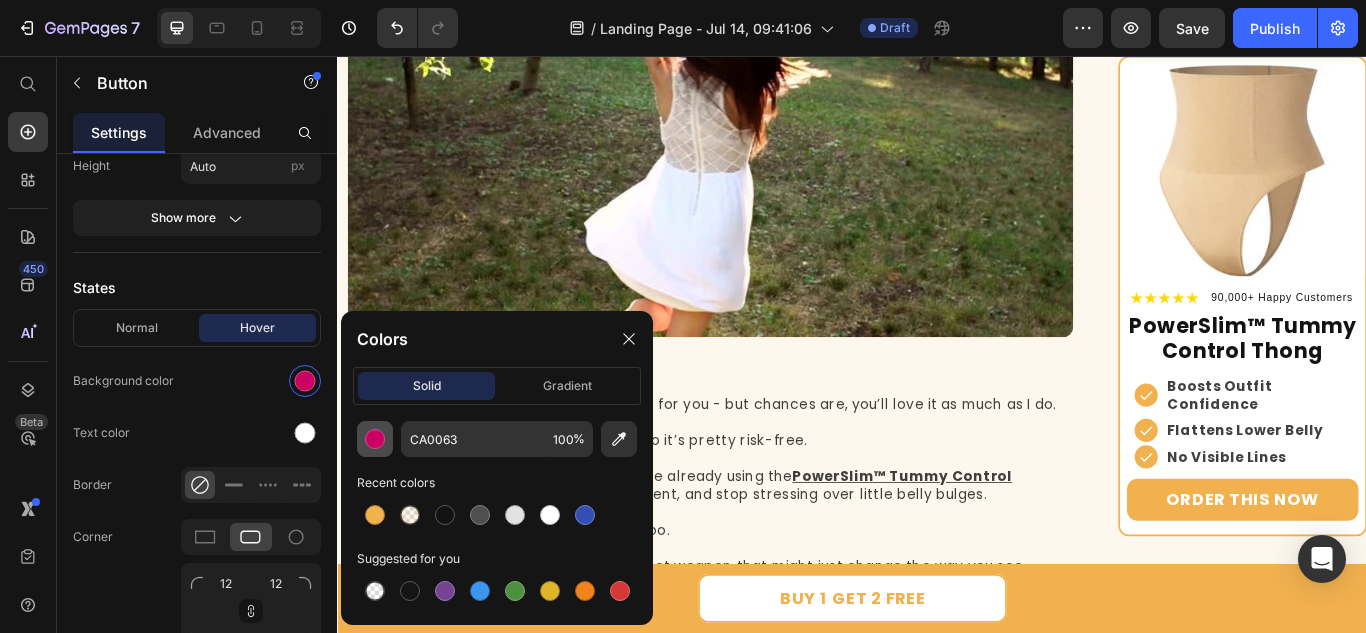 click at bounding box center (375, 439) 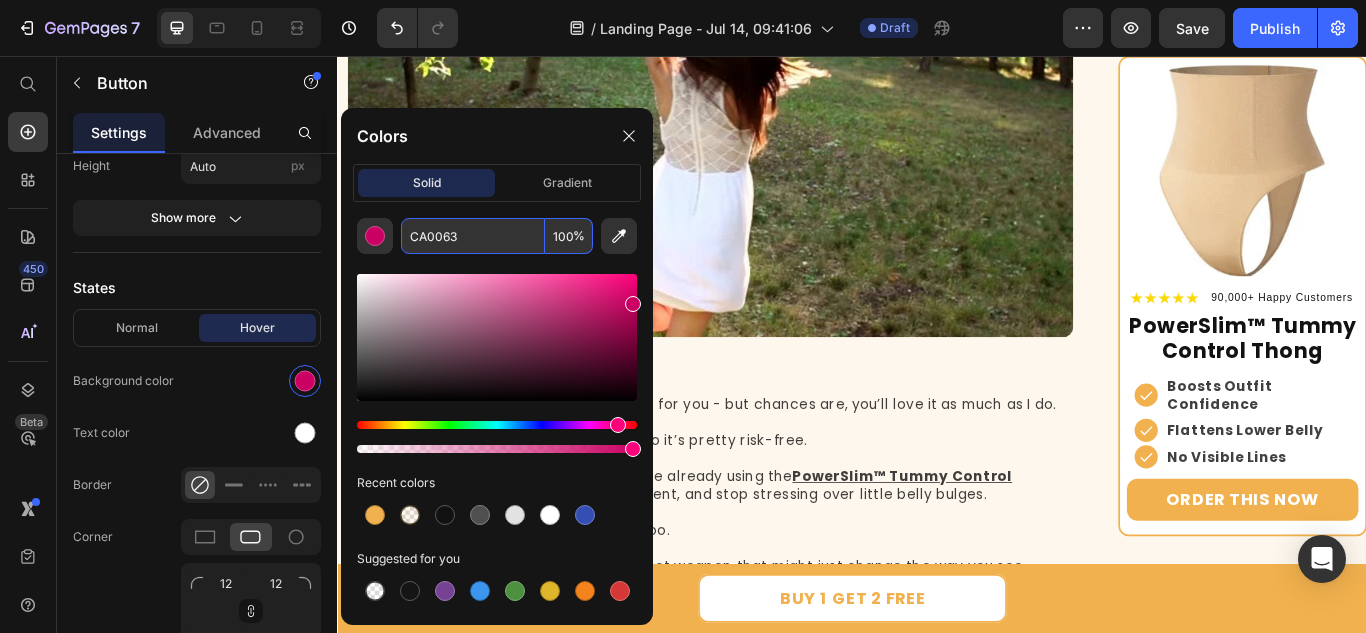 click on "CA0063" at bounding box center (473, 236) 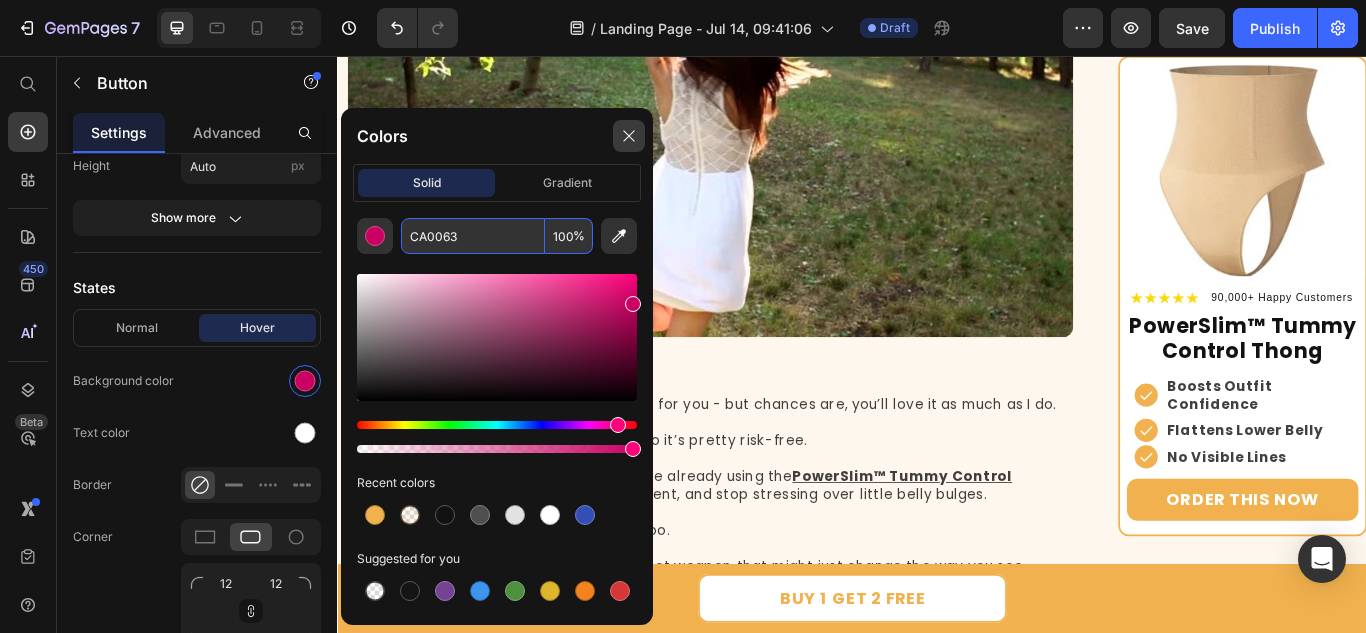 click 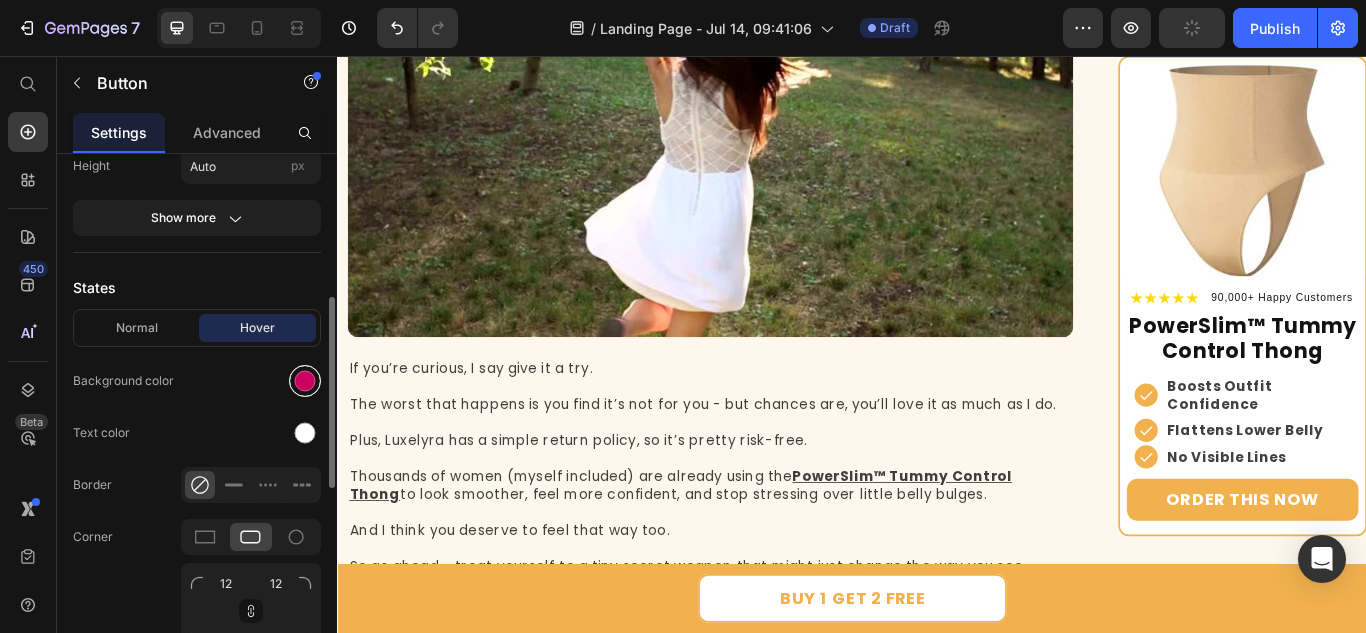 click at bounding box center (305, 381) 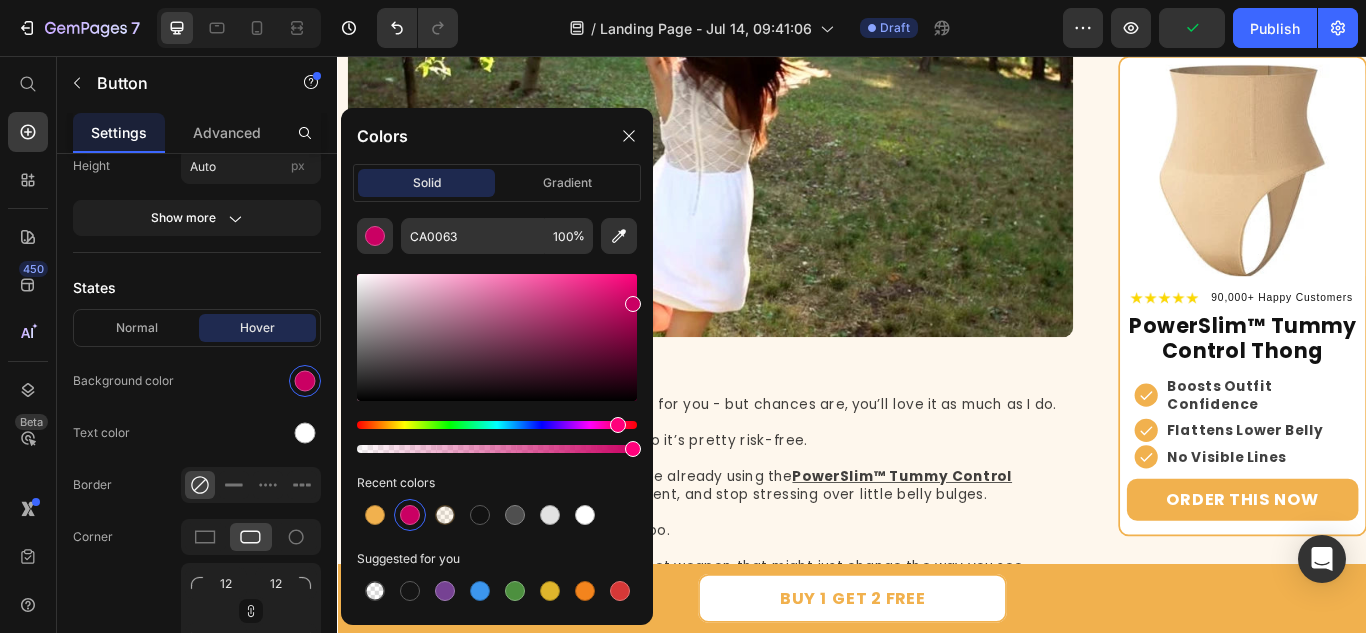 click on "solid" 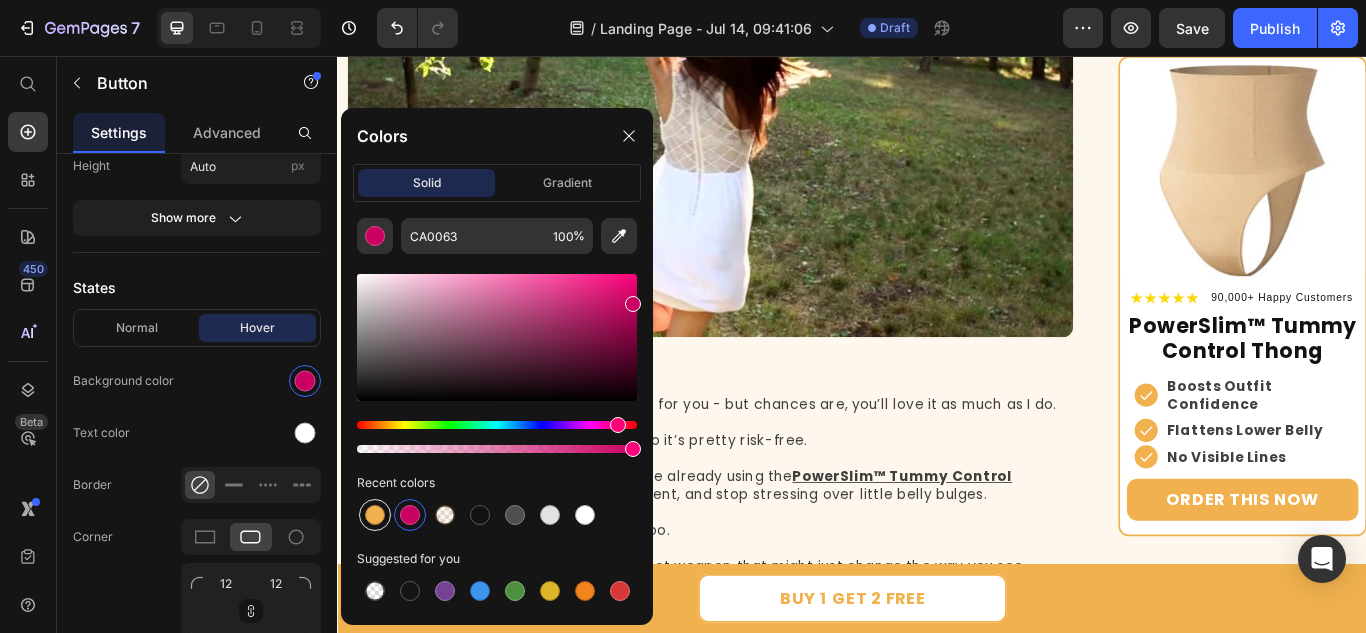 click at bounding box center [375, 515] 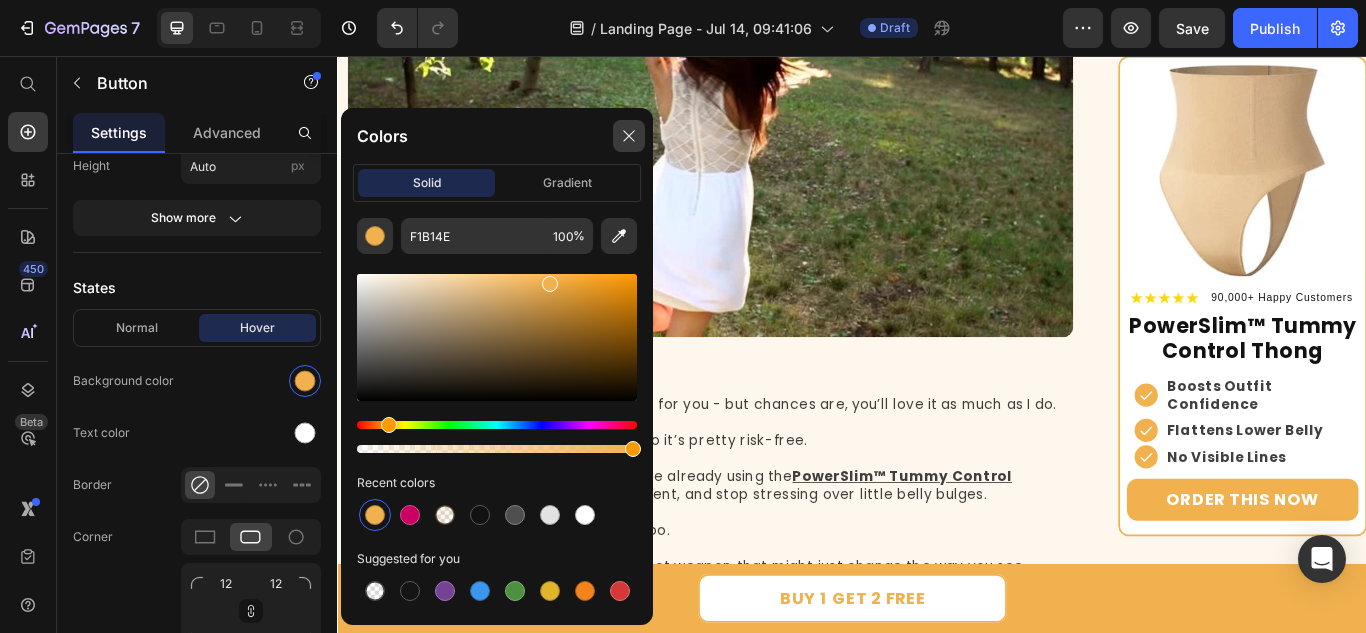 click at bounding box center (629, 136) 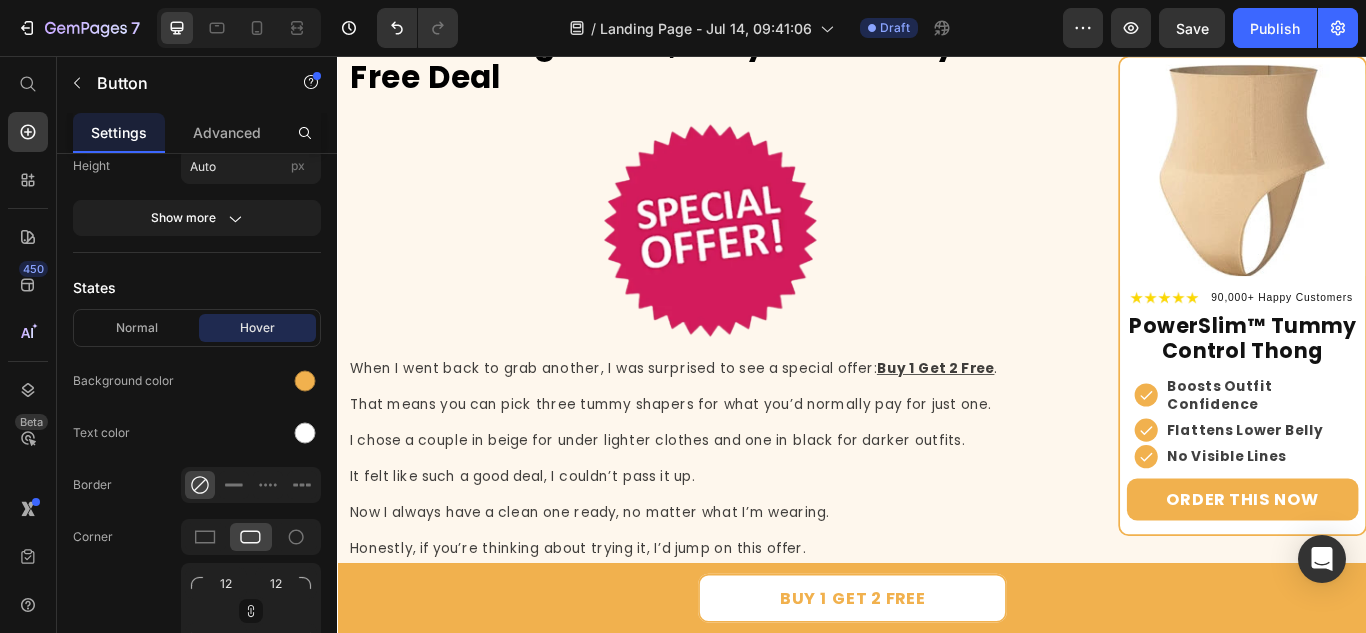 scroll, scrollTop: 6800, scrollLeft: 0, axis: vertical 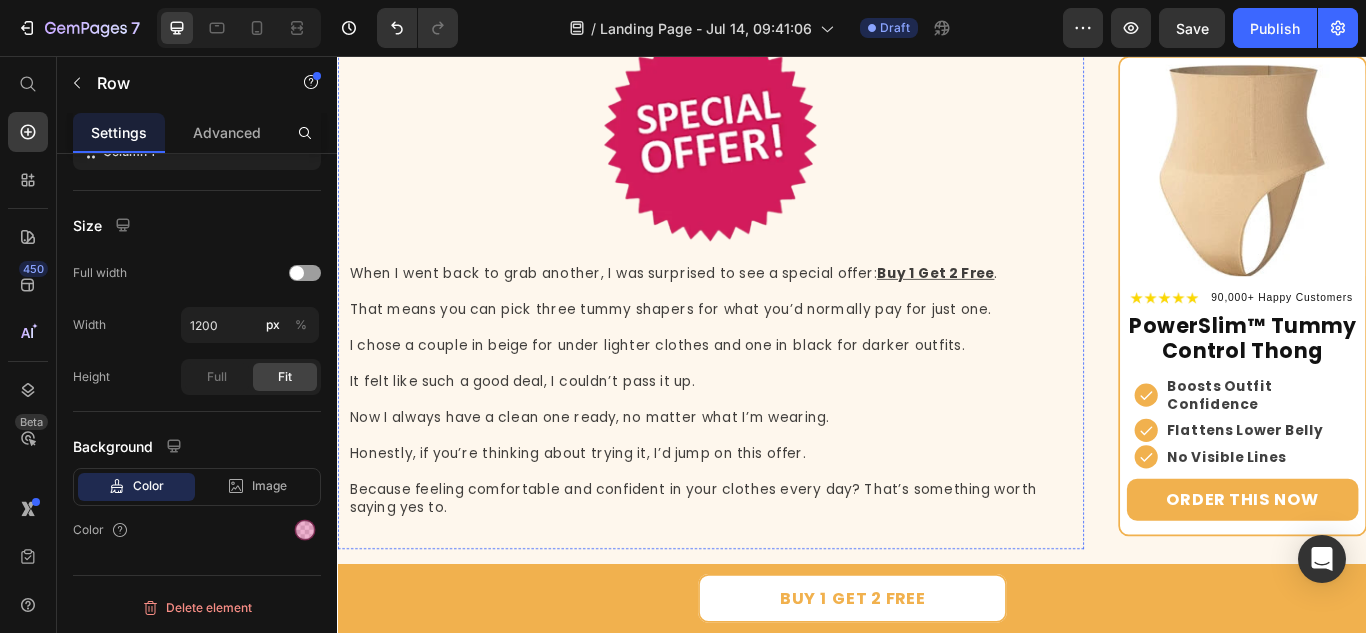 click on "Icon No pinching Text Block Row
Icon No rolling Text Block Row
Icon No fighting to keep it in place Text Block Row Row" at bounding box center [772, -2068] 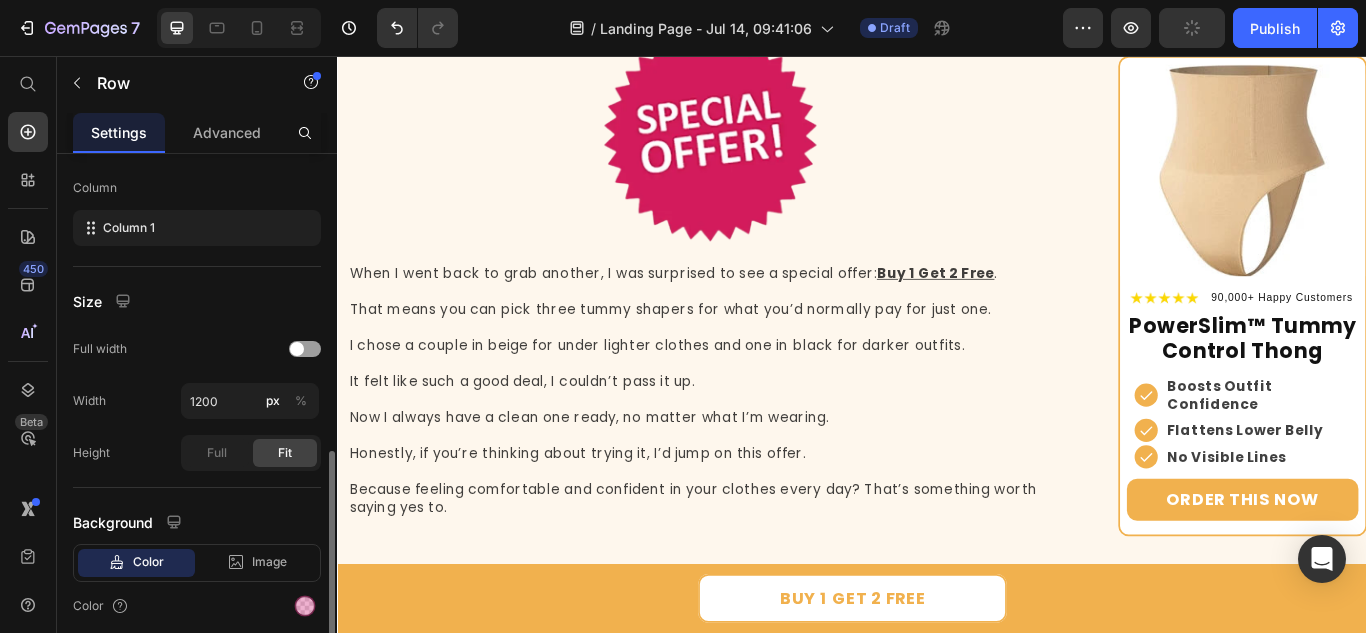 scroll, scrollTop: 376, scrollLeft: 0, axis: vertical 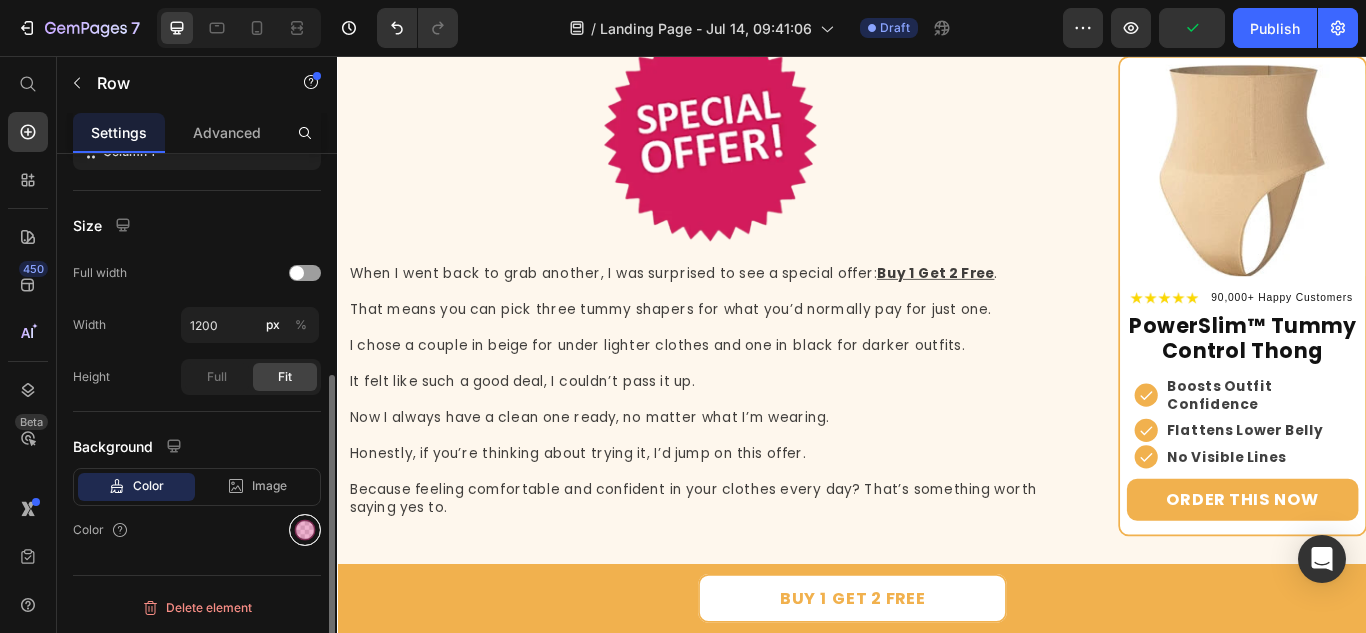 click at bounding box center (305, 530) 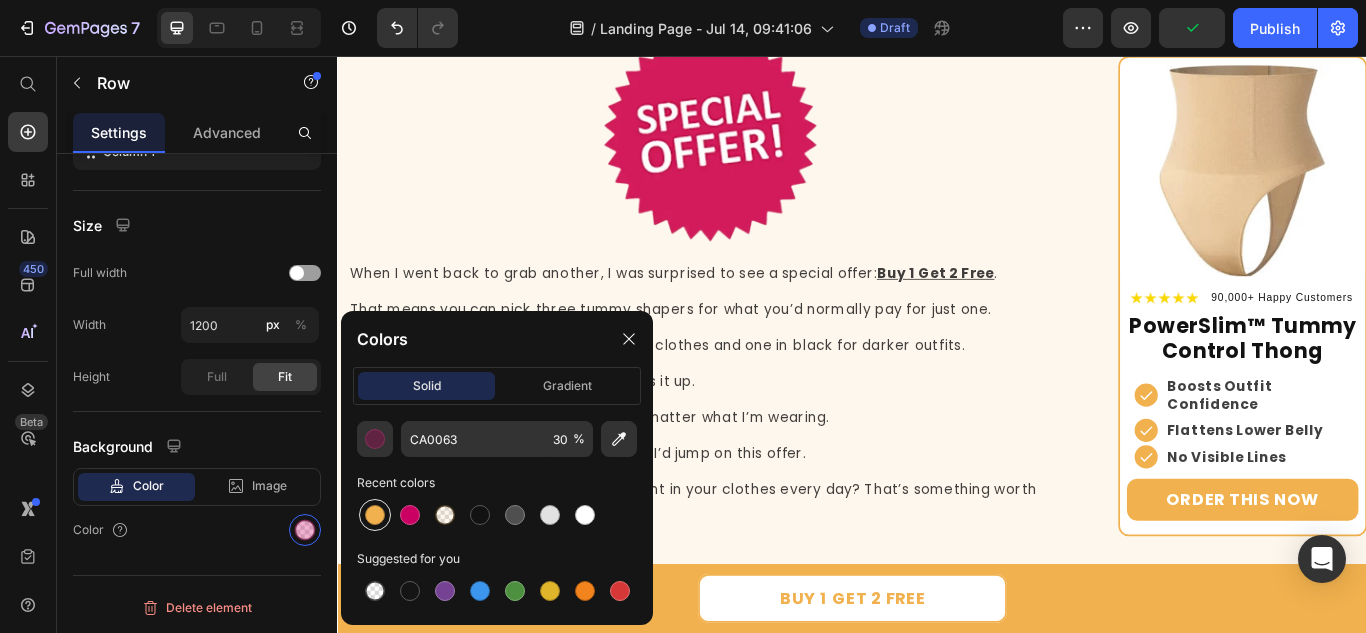 click at bounding box center (375, 515) 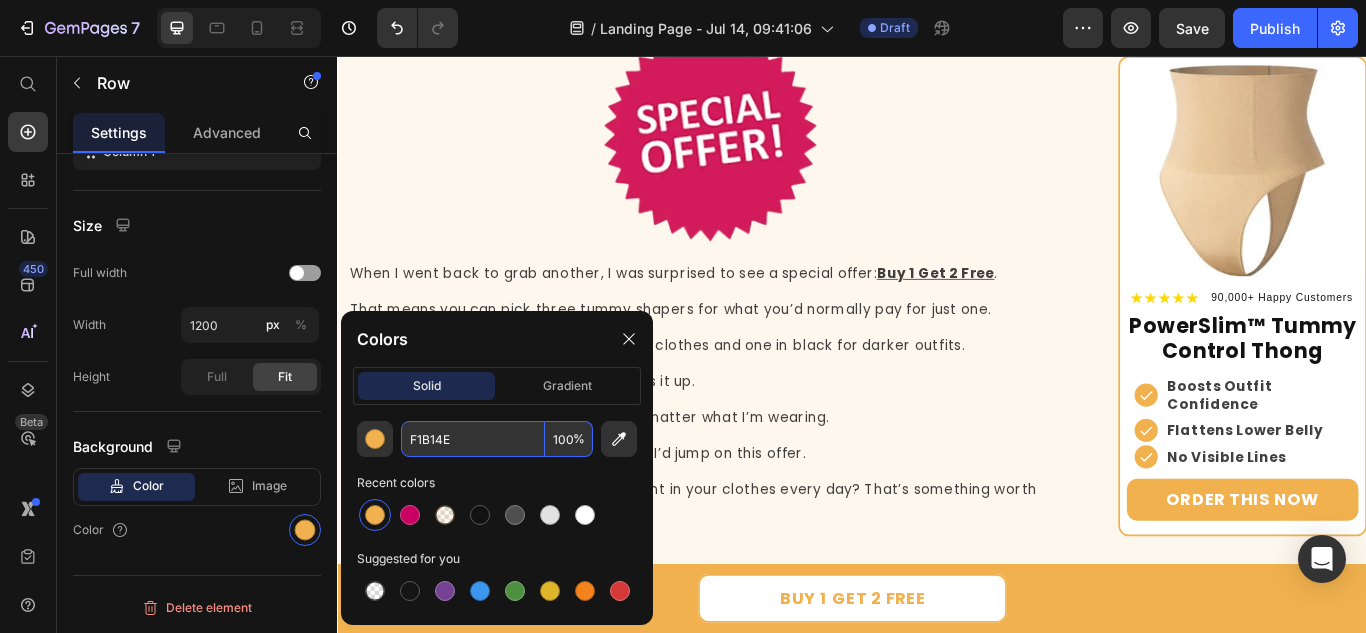 click on "100" at bounding box center (569, 439) 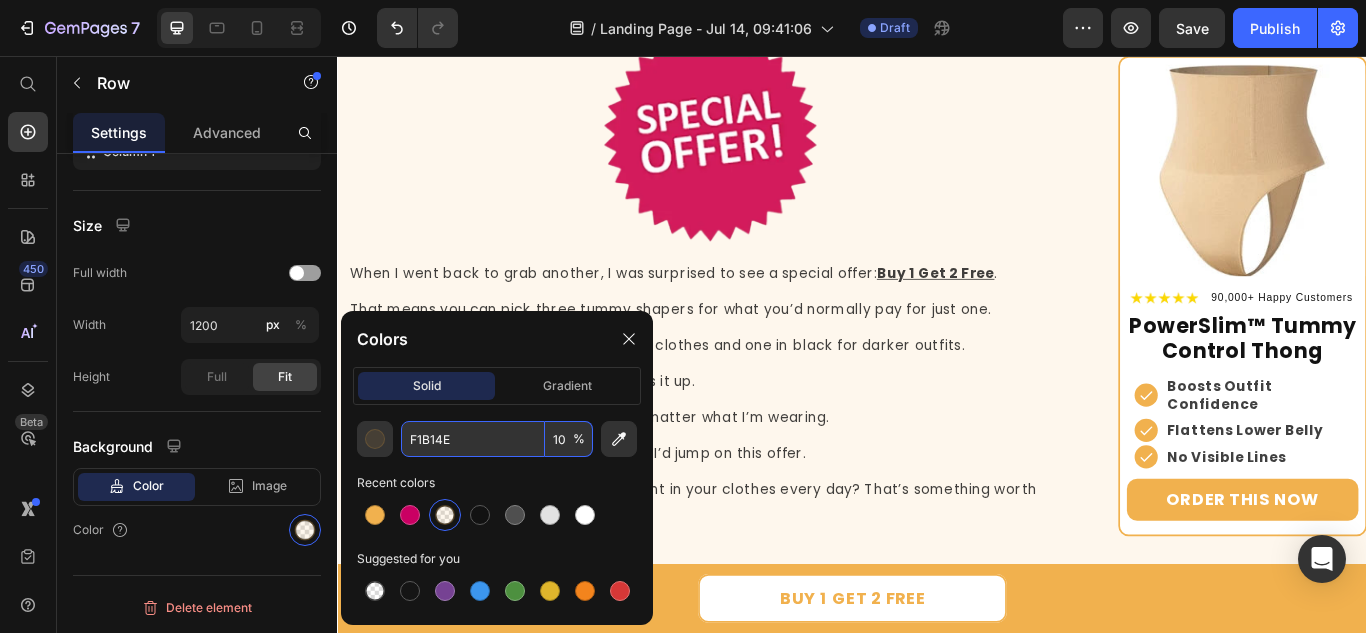 drag, startPoint x: 561, startPoint y: 442, endPoint x: 540, endPoint y: 442, distance: 21 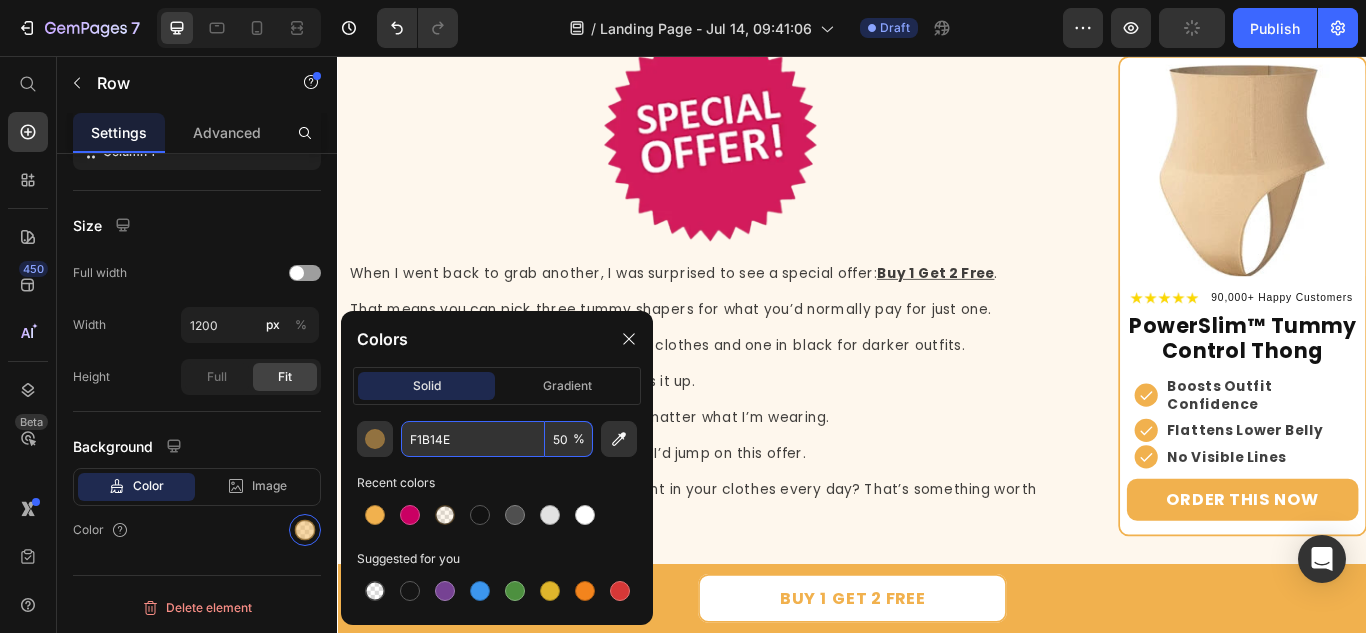 drag, startPoint x: 563, startPoint y: 442, endPoint x: 538, endPoint y: 443, distance: 25.019993 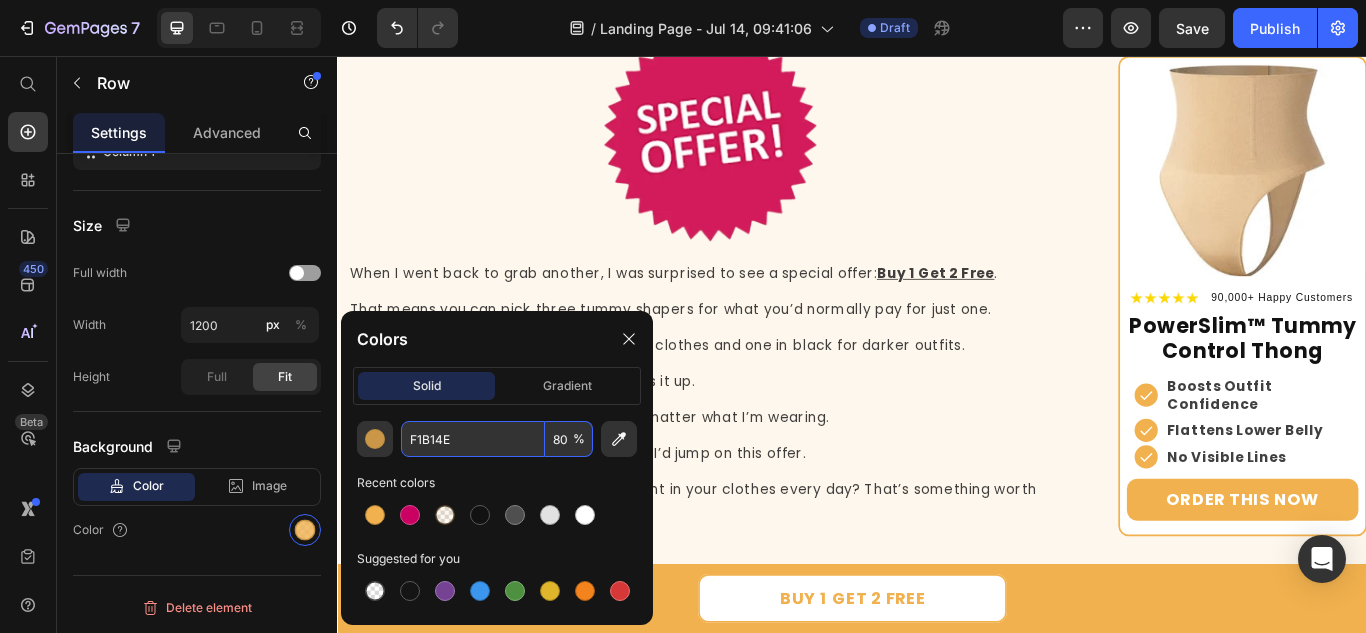 click 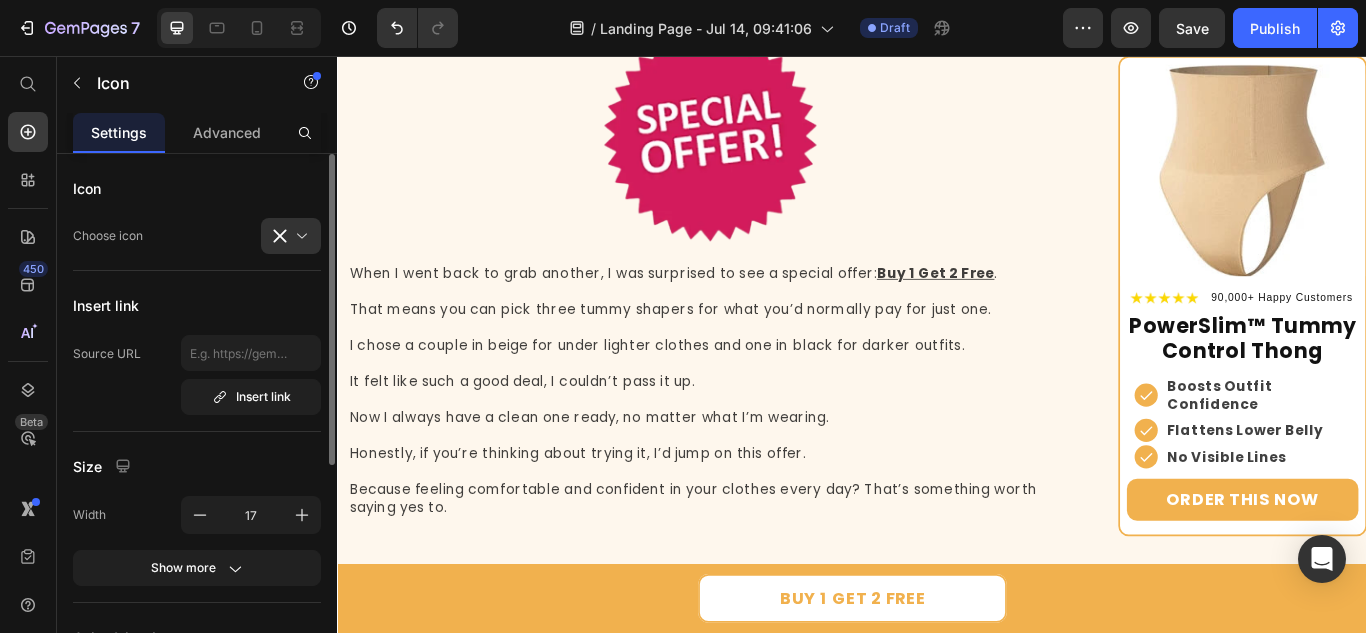 scroll, scrollTop: 200, scrollLeft: 0, axis: vertical 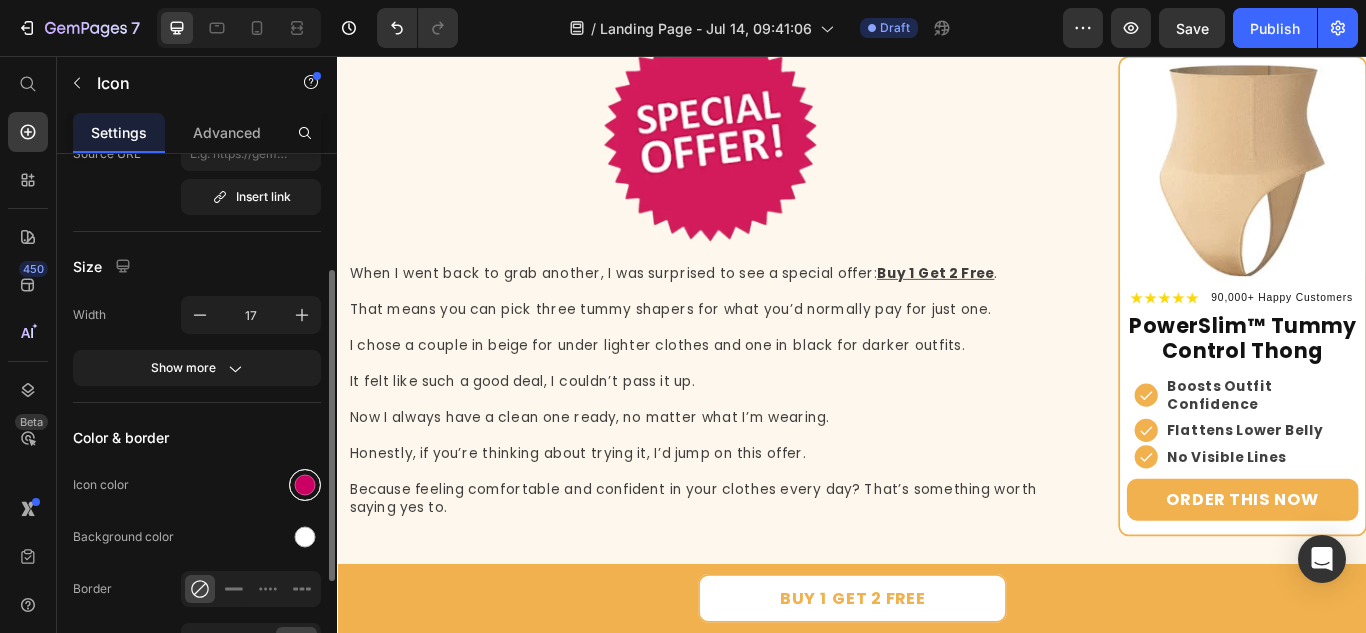 click at bounding box center (305, 485) 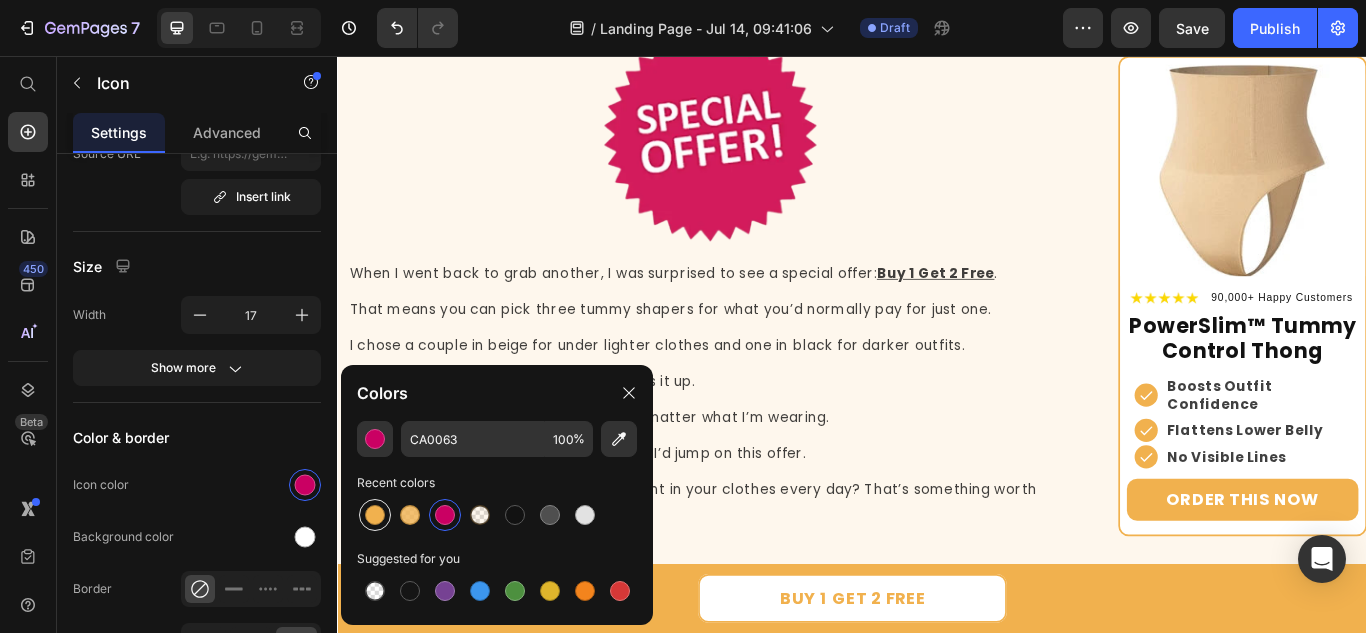click at bounding box center [375, 515] 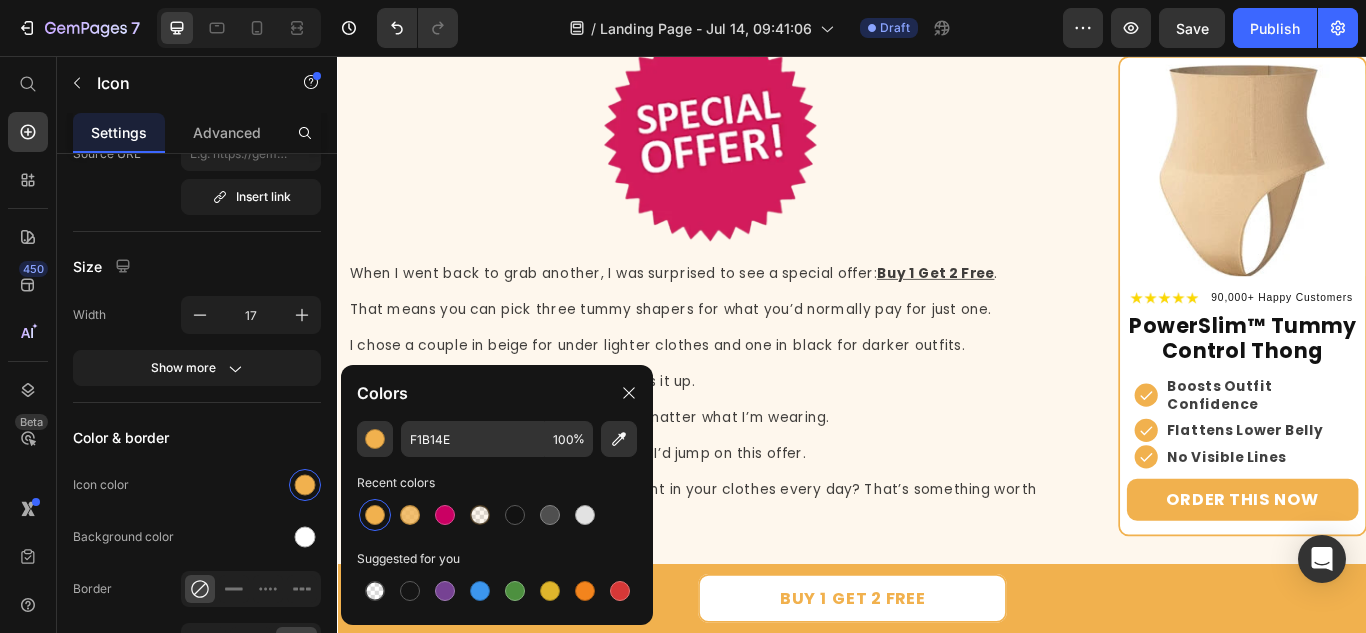 click on "0" at bounding box center [395, -2071] 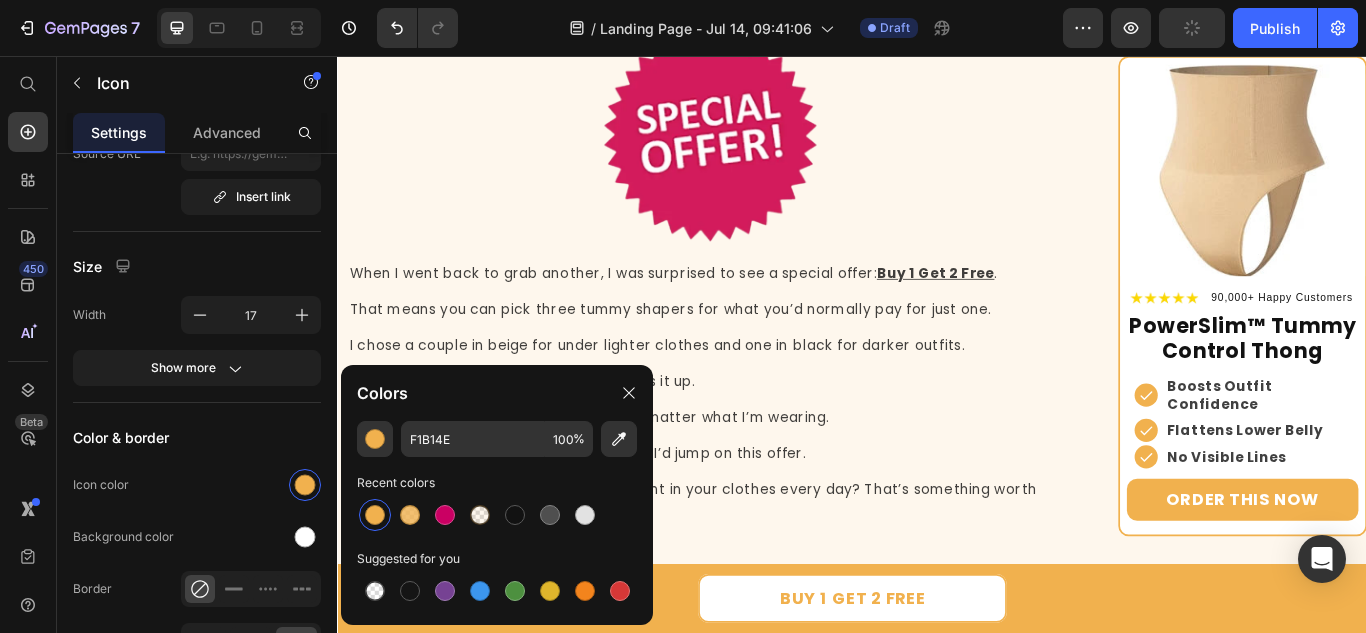click on "0" at bounding box center [395, -2071] 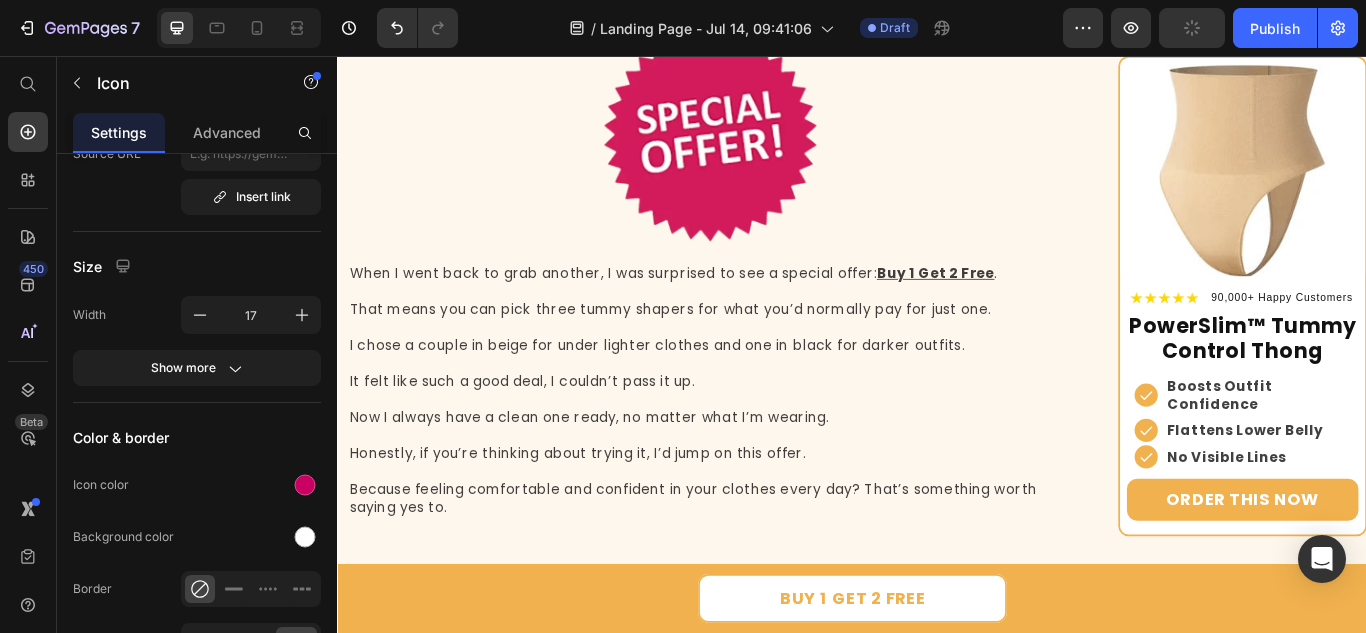 click on "Icon   0" at bounding box center (395, -2039) 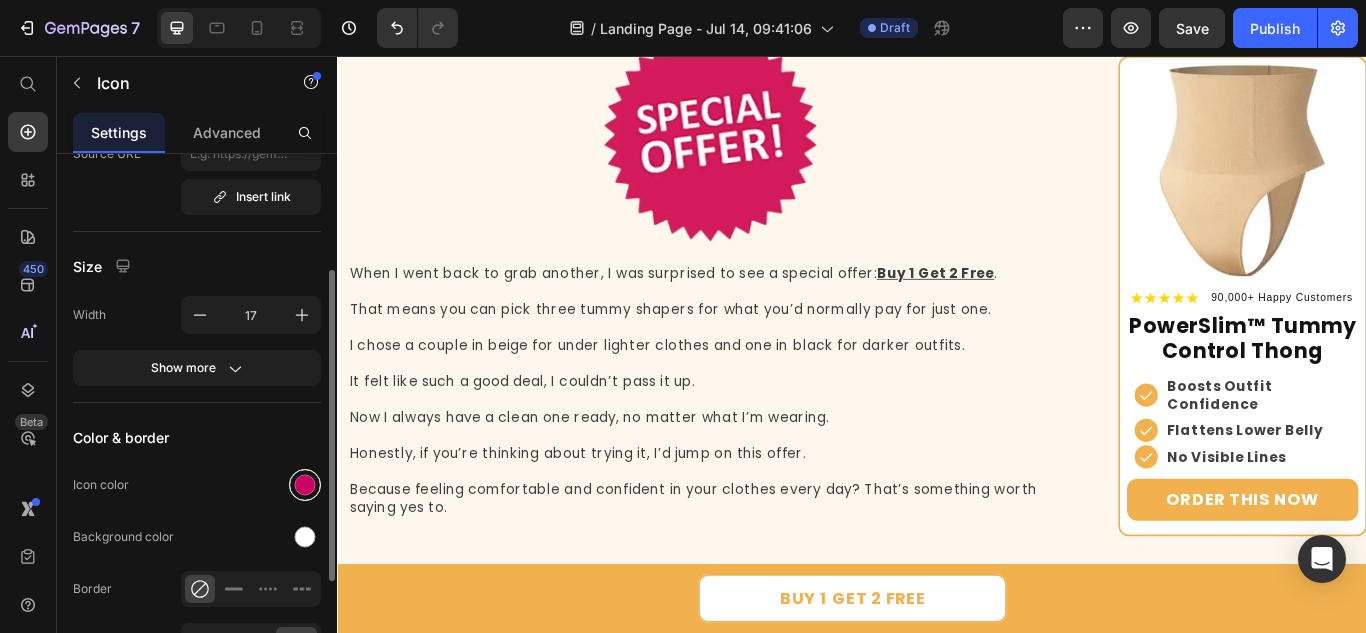 click at bounding box center (305, 485) 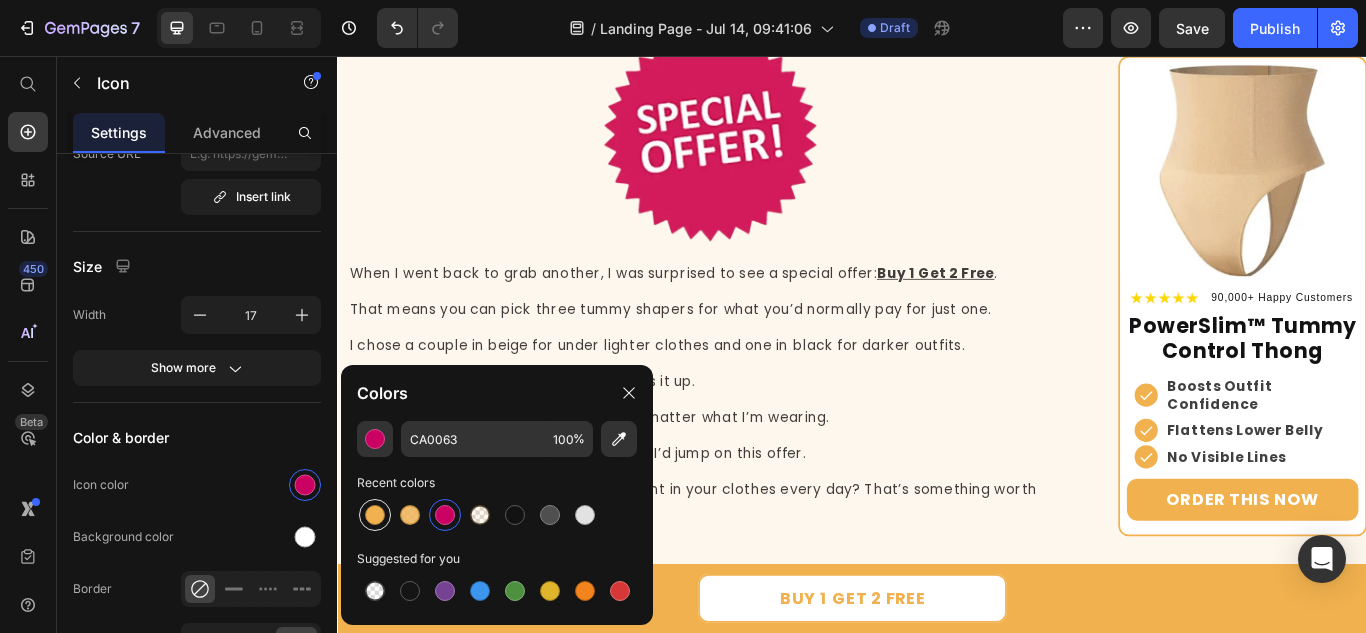 click at bounding box center [375, 515] 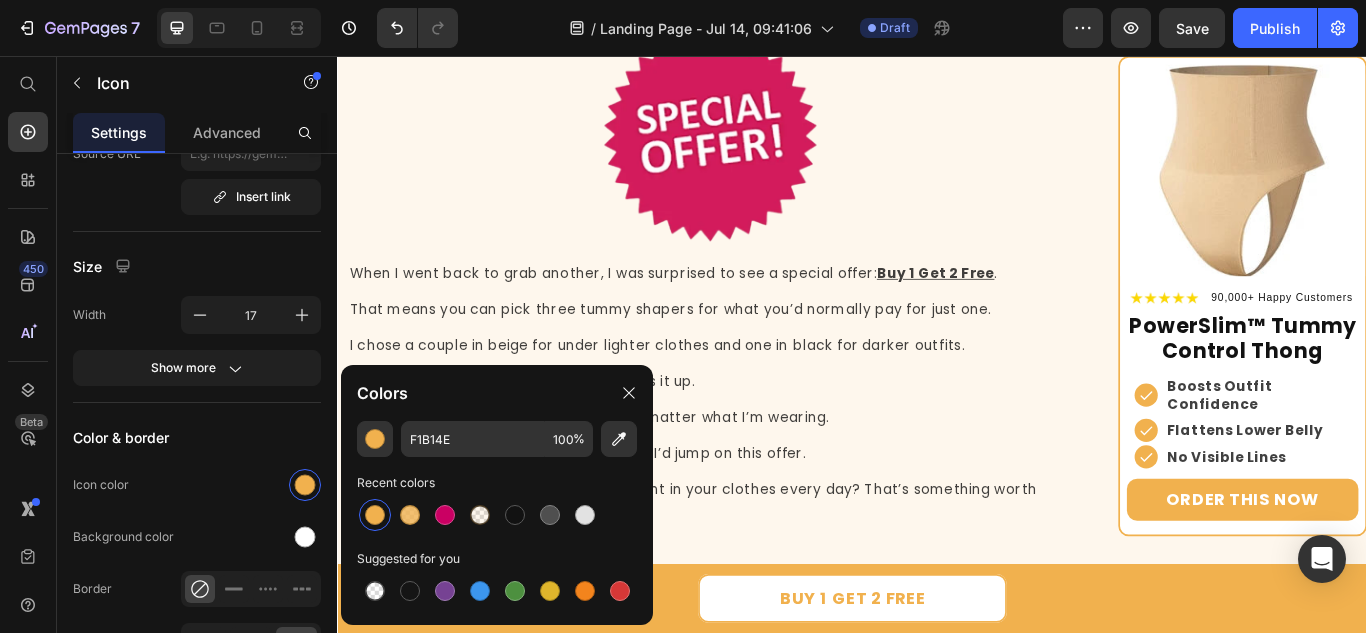 click on "No rolling" at bounding box center [807, -2070] 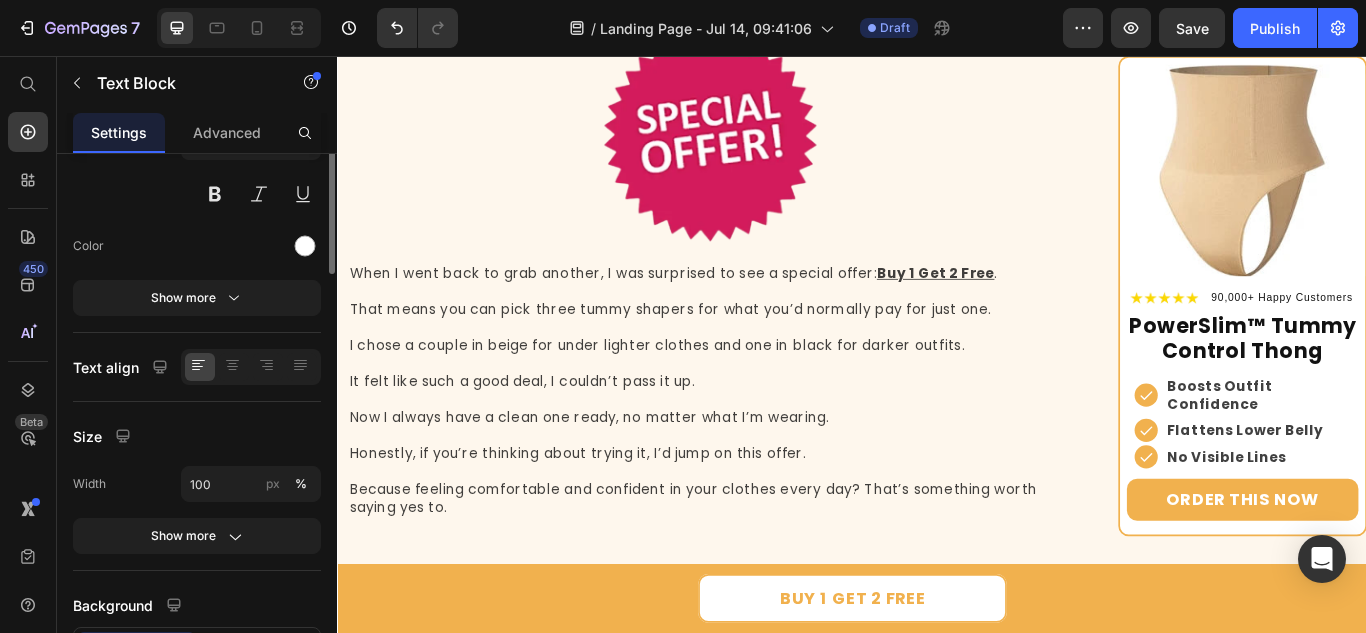 scroll, scrollTop: 0, scrollLeft: 0, axis: both 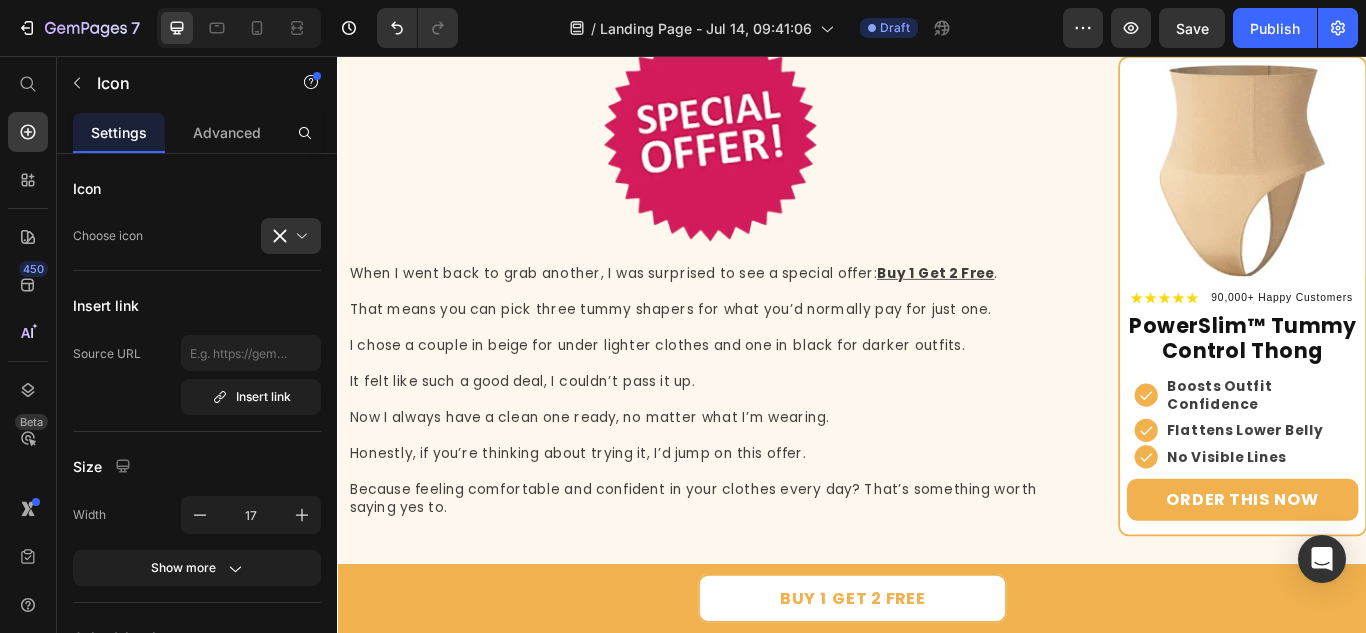 click on "Icon   0" at bounding box center (395, -2070) 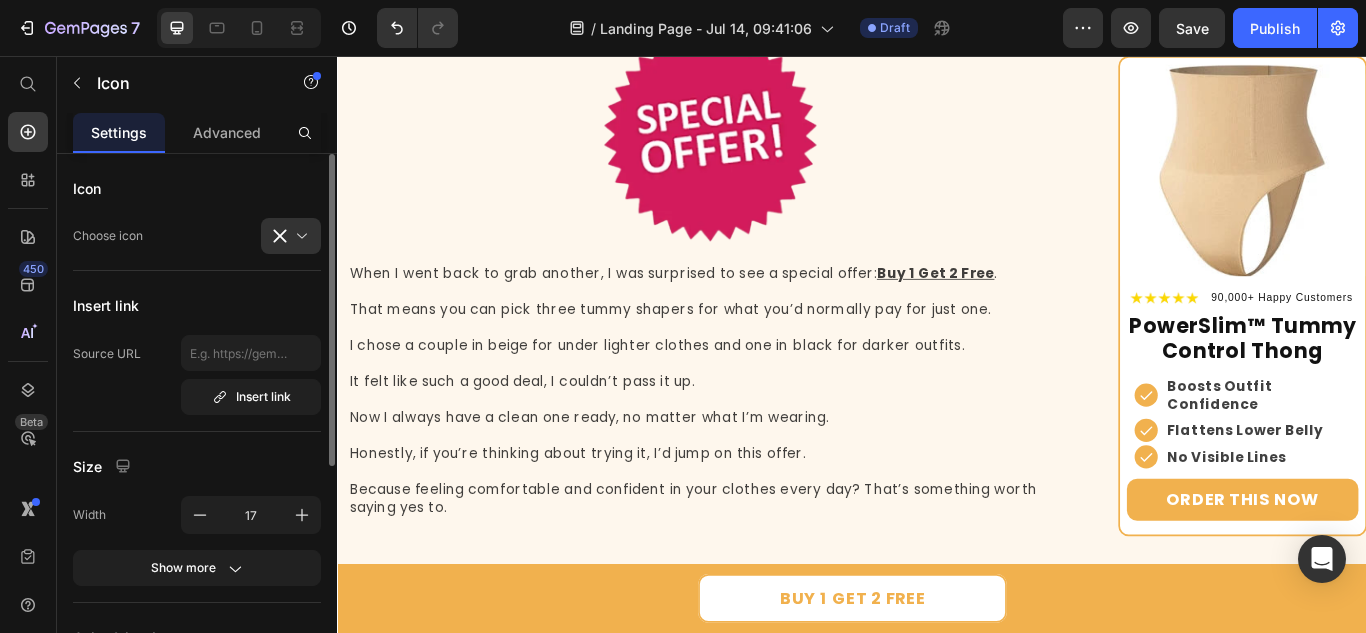 scroll, scrollTop: 300, scrollLeft: 0, axis: vertical 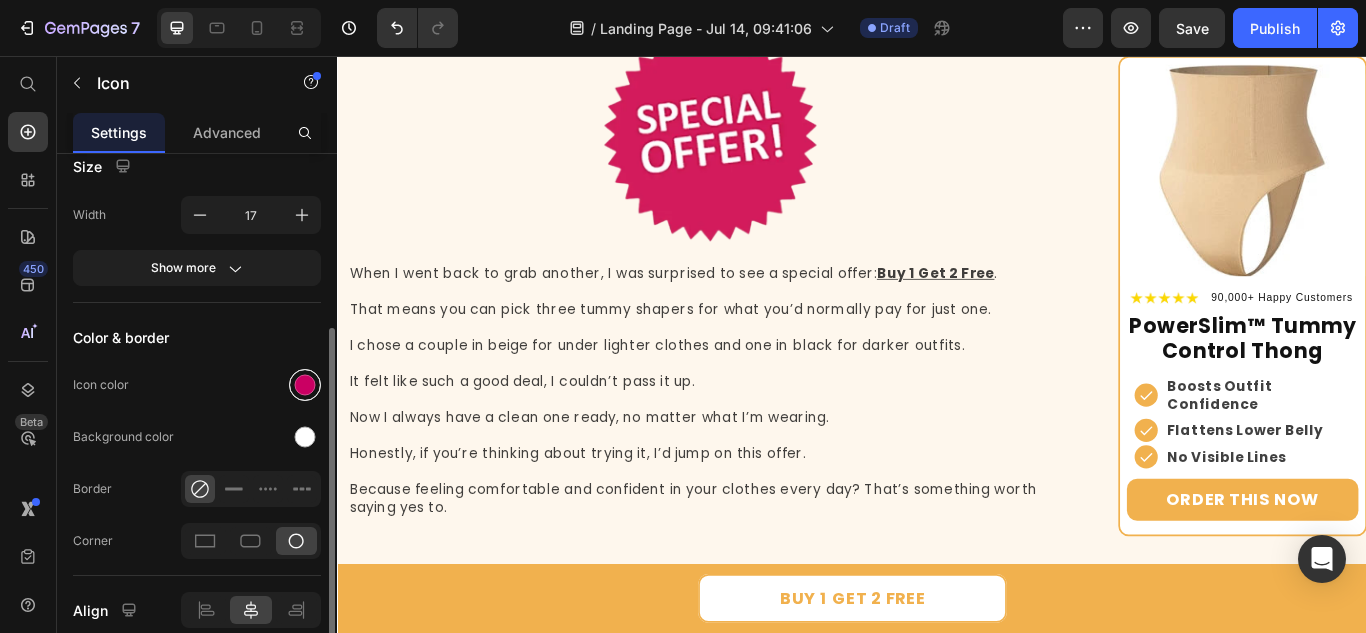 click at bounding box center [305, 385] 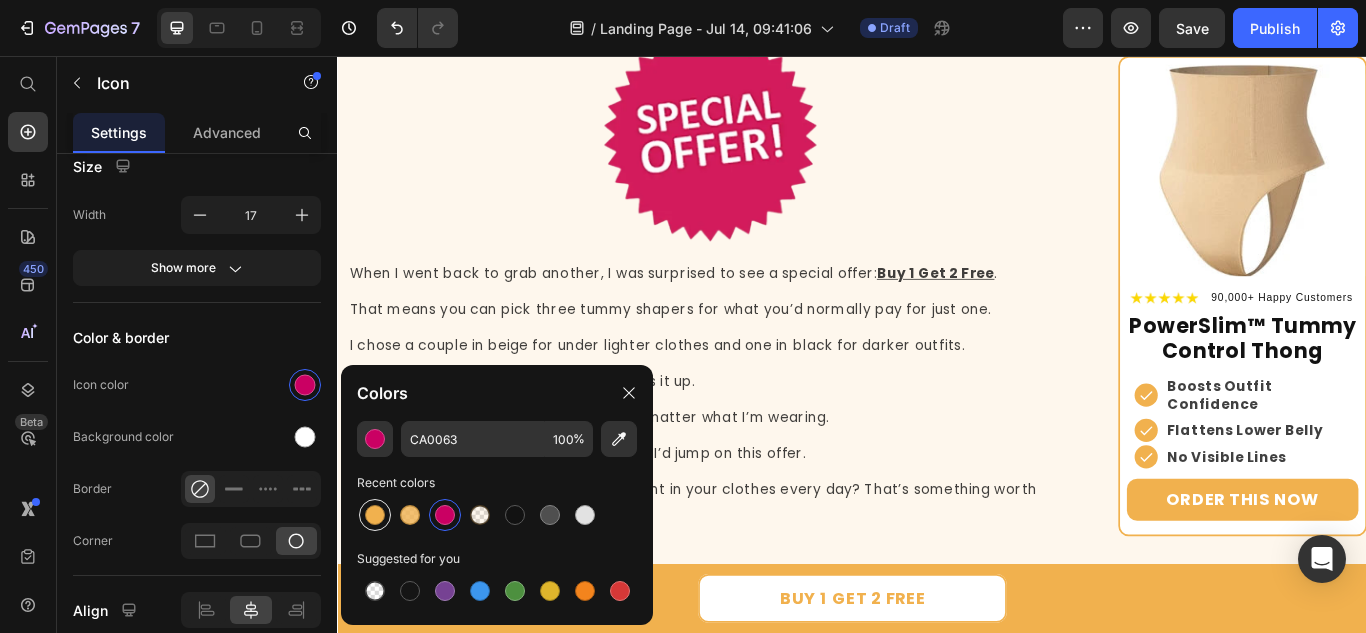 click at bounding box center (375, 515) 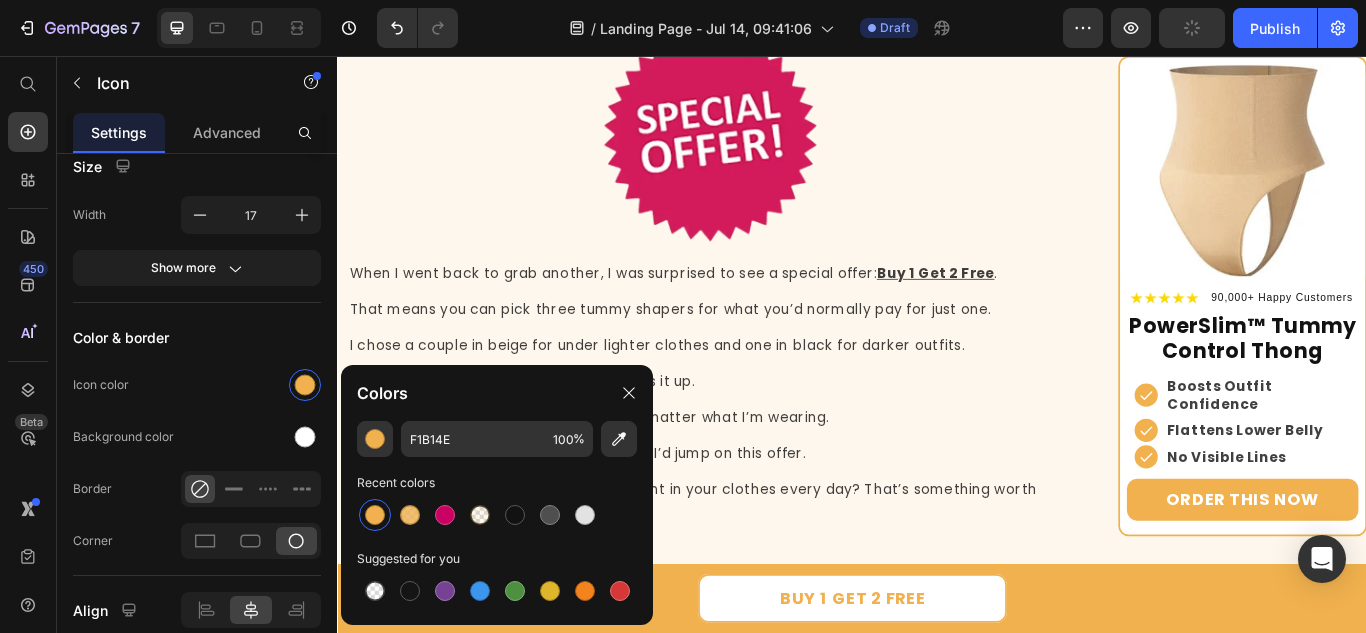 click on "No fighting to keep it in place" at bounding box center [807, -2039] 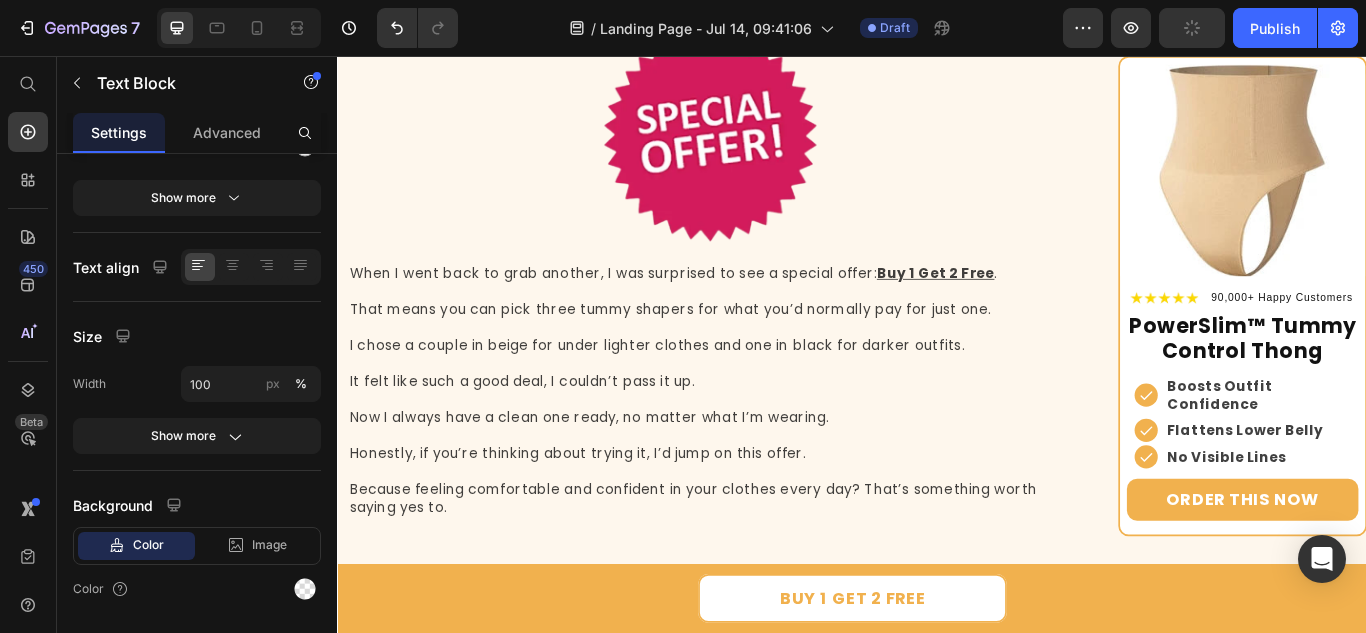 scroll, scrollTop: 0, scrollLeft: 0, axis: both 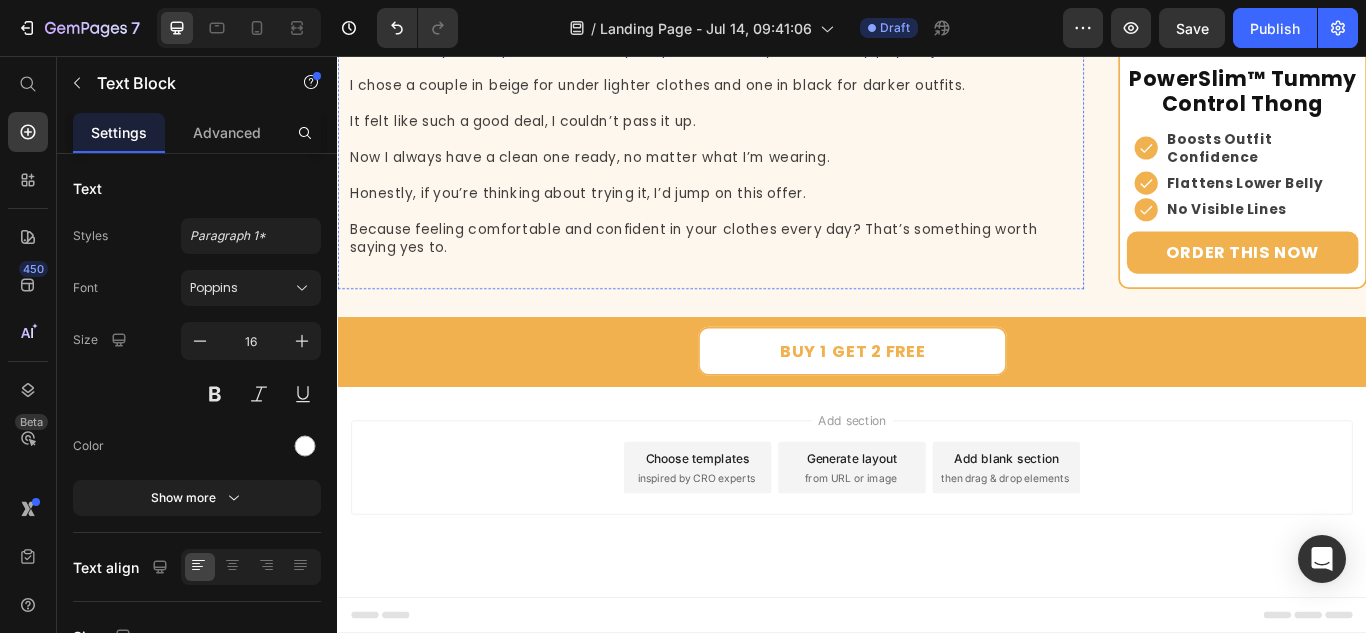 click on "Try It Out" at bounding box center (518, -1311) 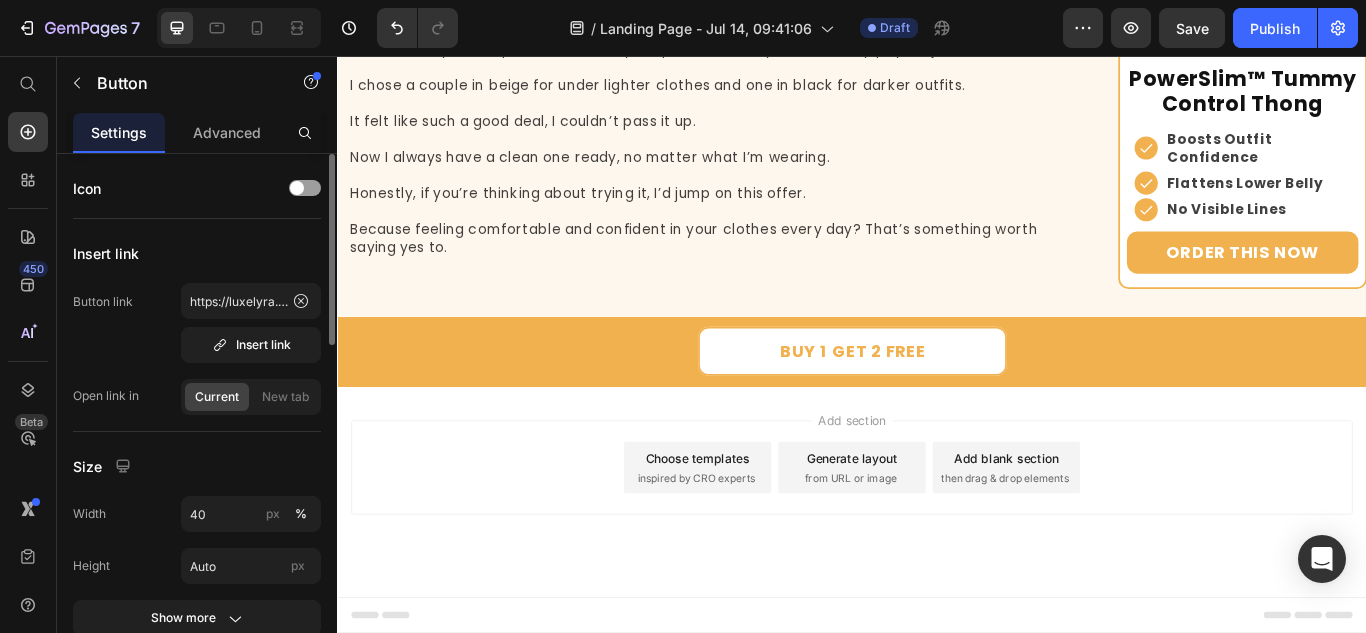 scroll, scrollTop: 300, scrollLeft: 0, axis: vertical 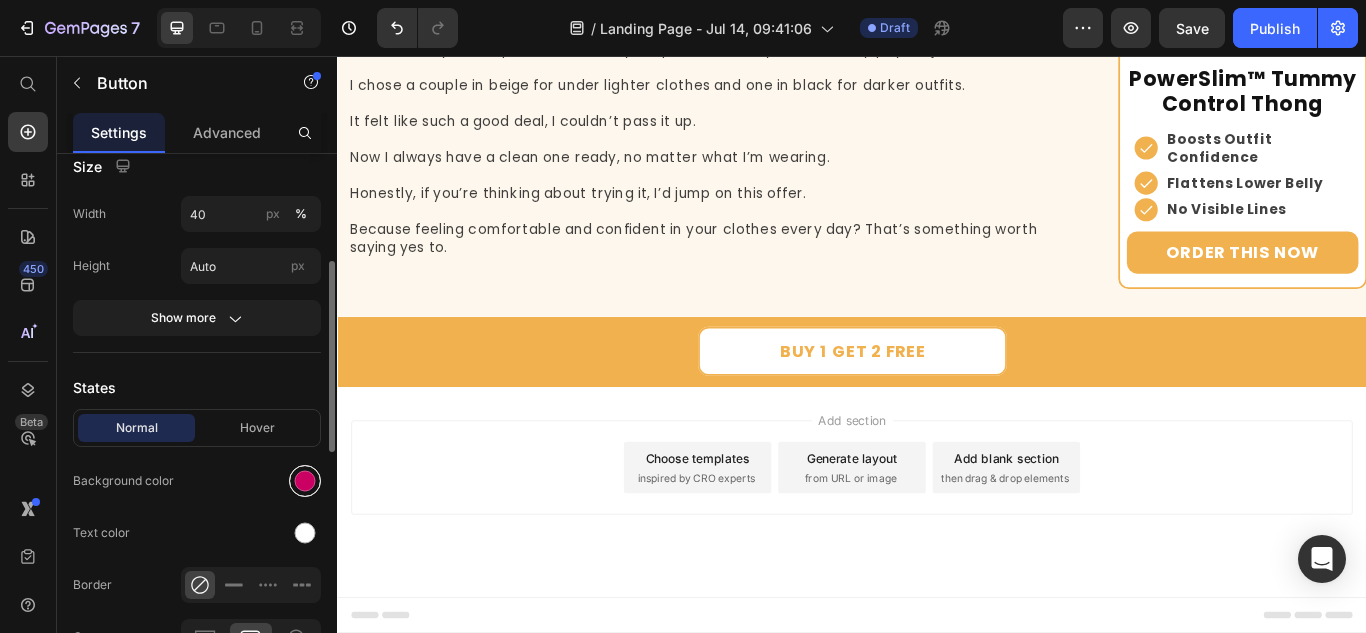 click at bounding box center [305, 481] 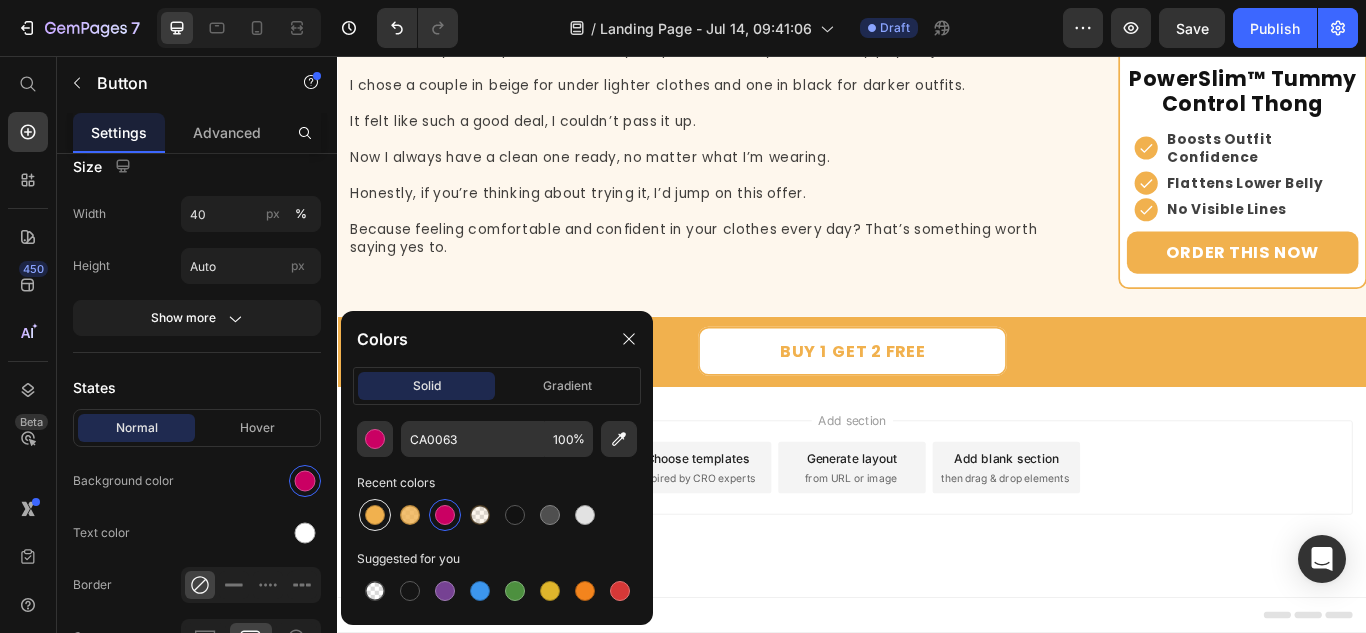 click at bounding box center (375, 515) 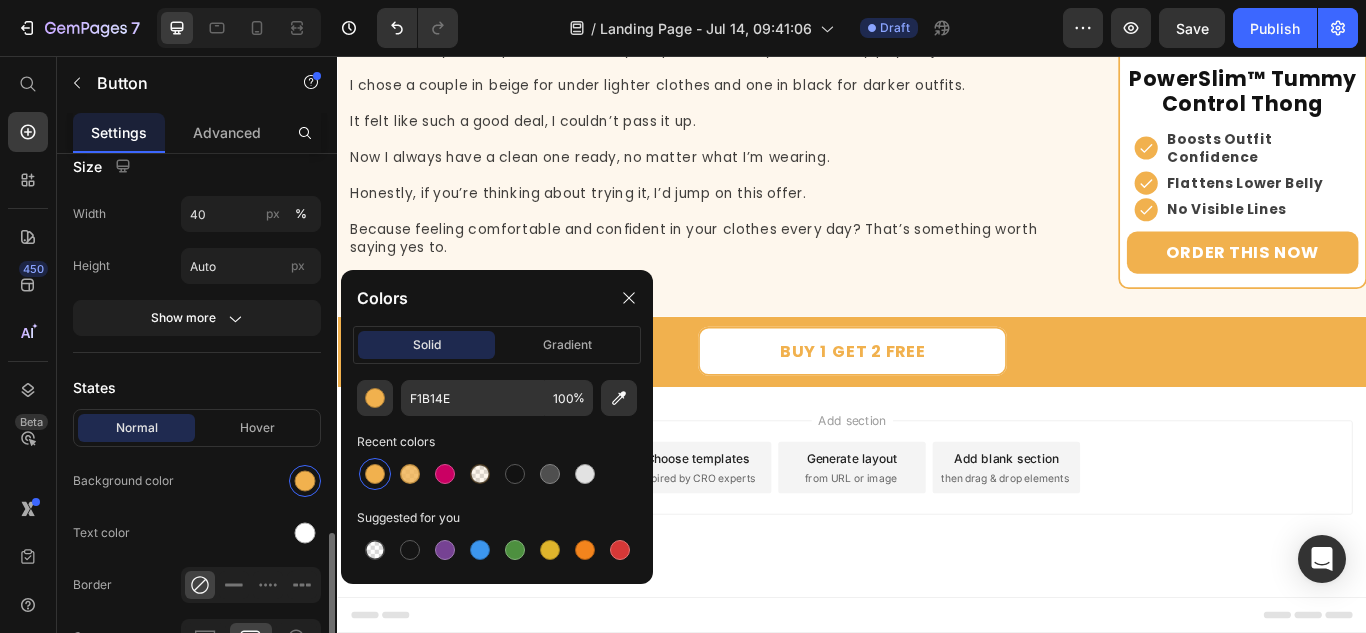 scroll, scrollTop: 500, scrollLeft: 0, axis: vertical 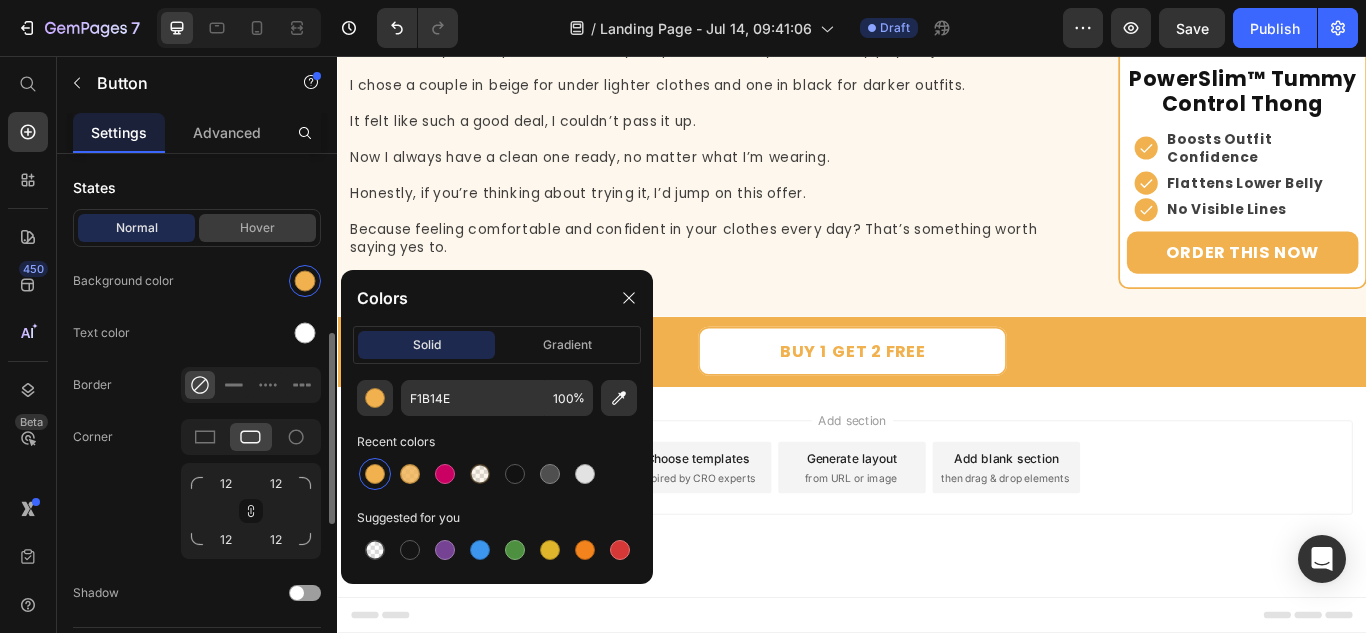 click on "Hover" at bounding box center (257, 228) 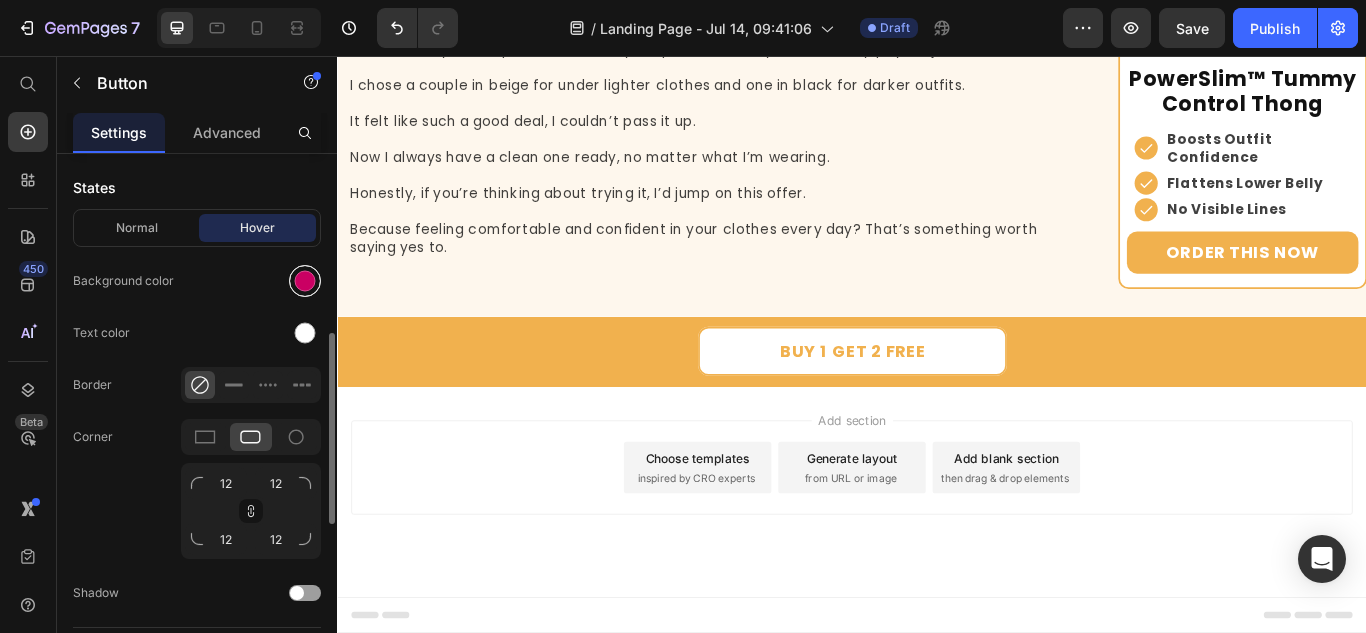 click at bounding box center [305, 281] 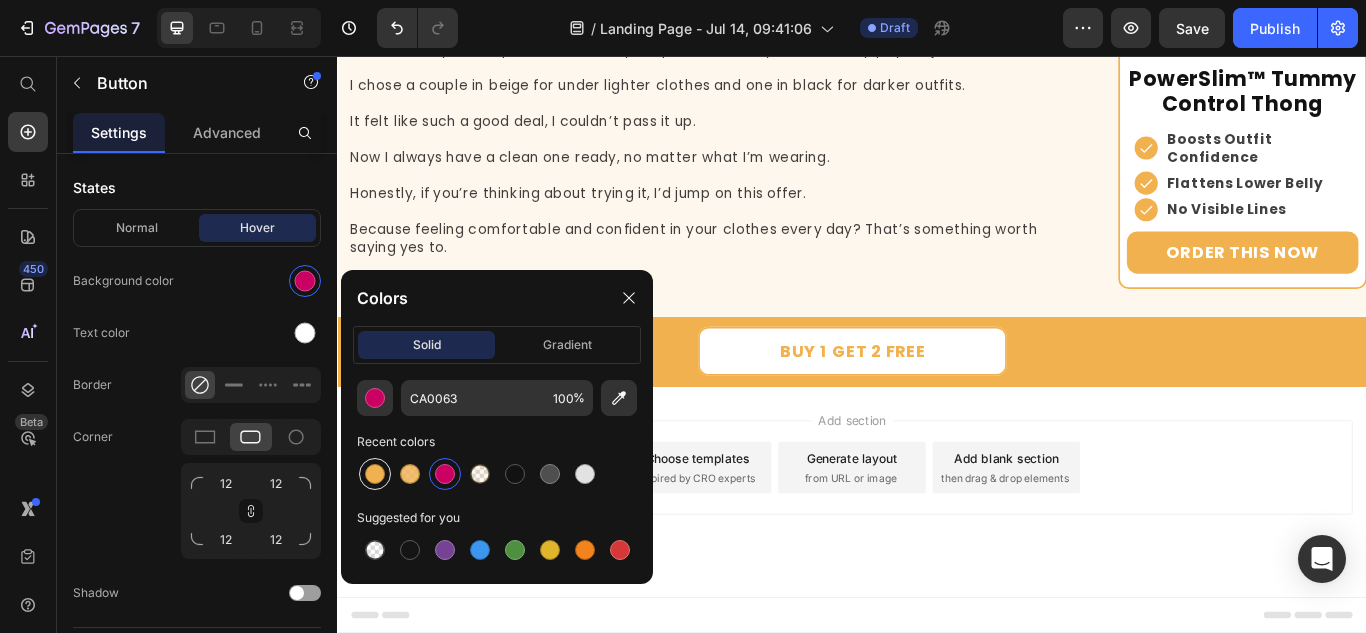 click at bounding box center (375, 474) 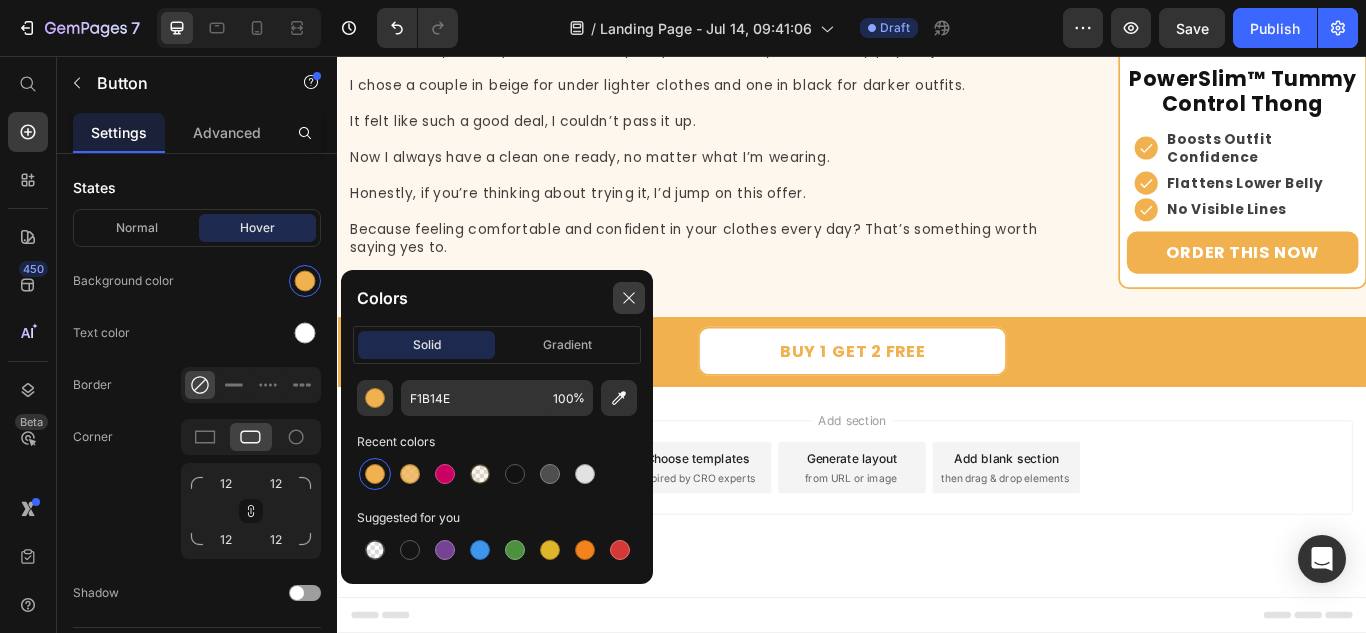 click 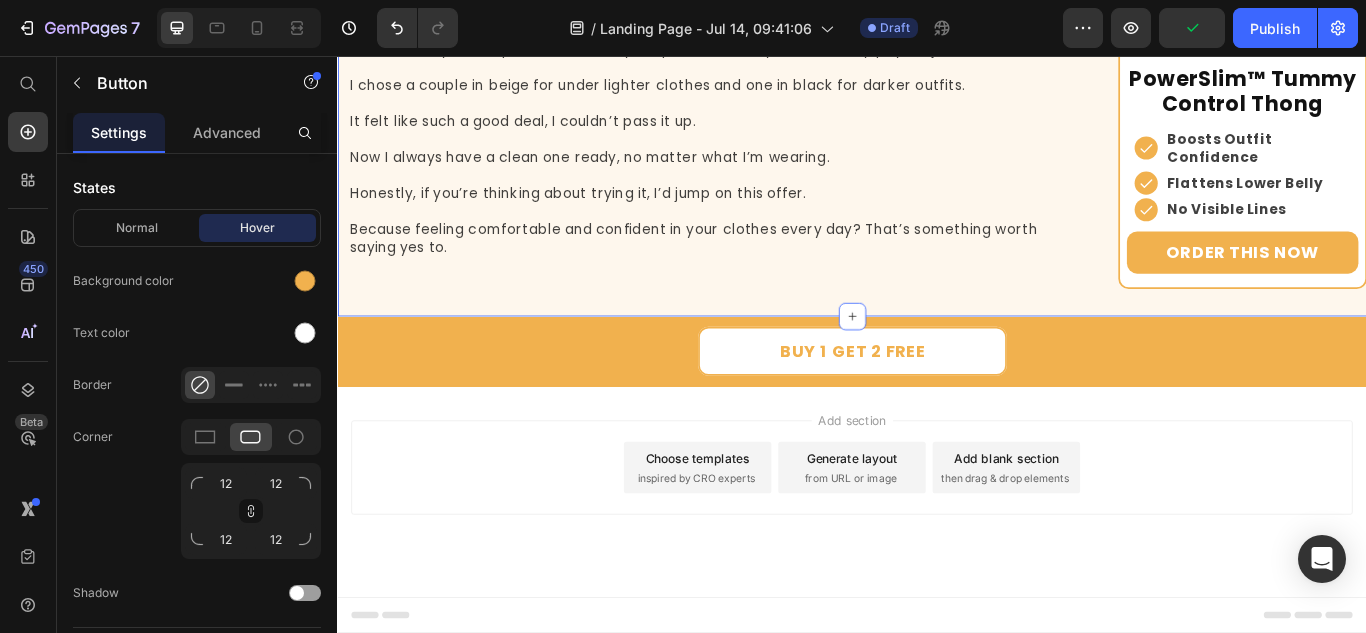 scroll, scrollTop: 9700, scrollLeft: 0, axis: vertical 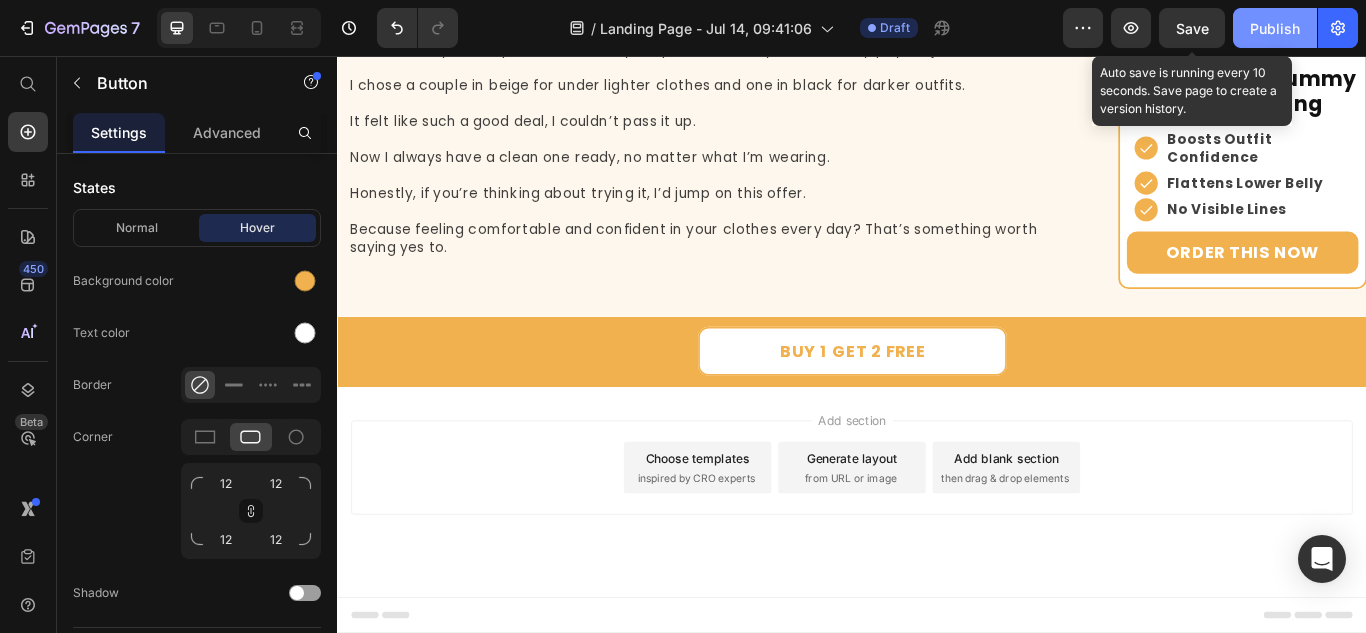 drag, startPoint x: 1192, startPoint y: 25, endPoint x: 1271, endPoint y: 26, distance: 79.00633 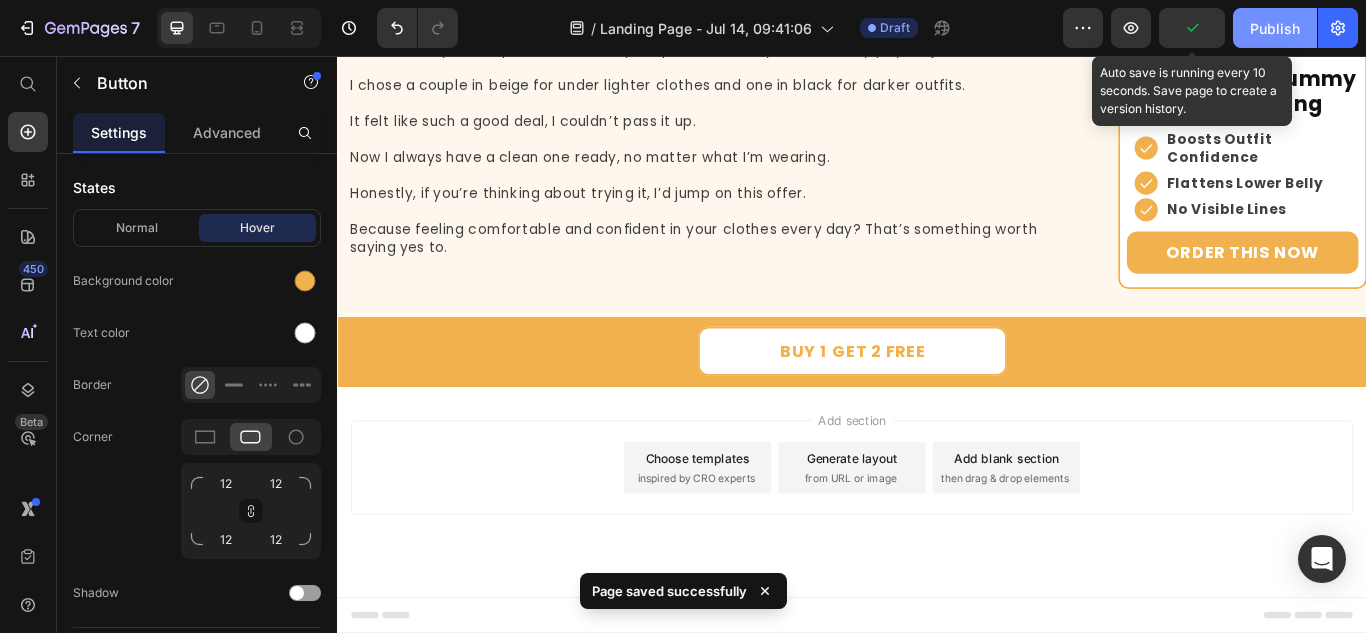 click on "Publish" at bounding box center (1275, 28) 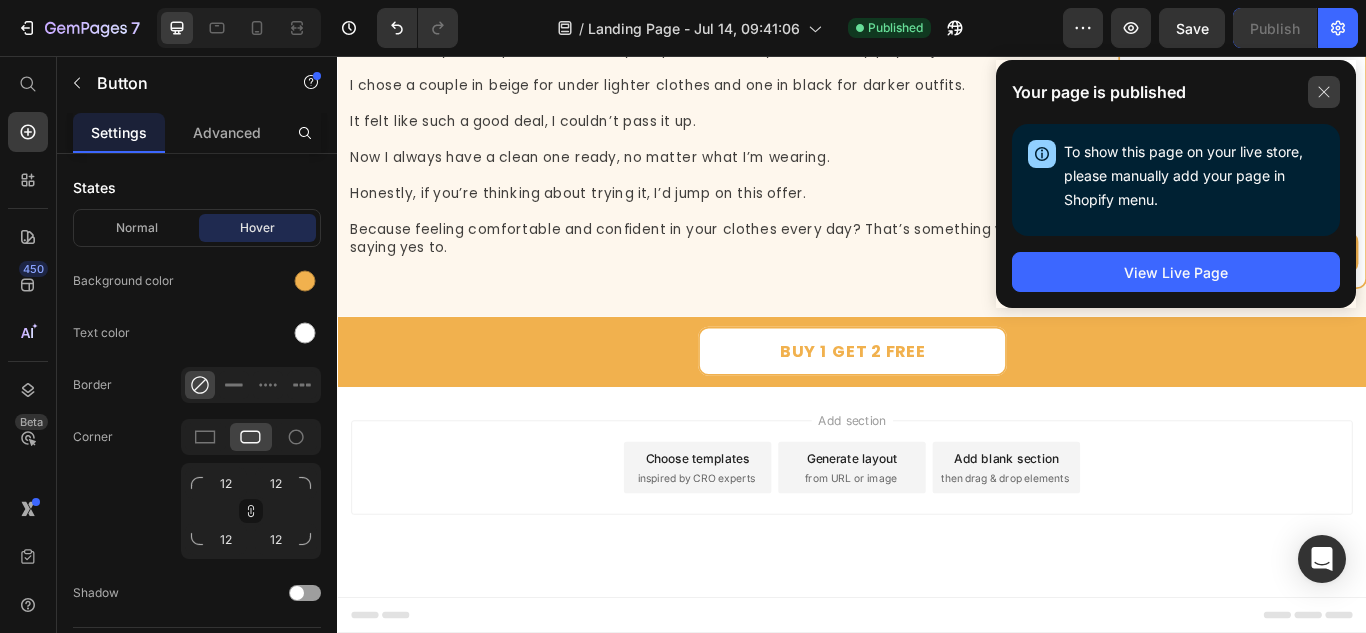 click 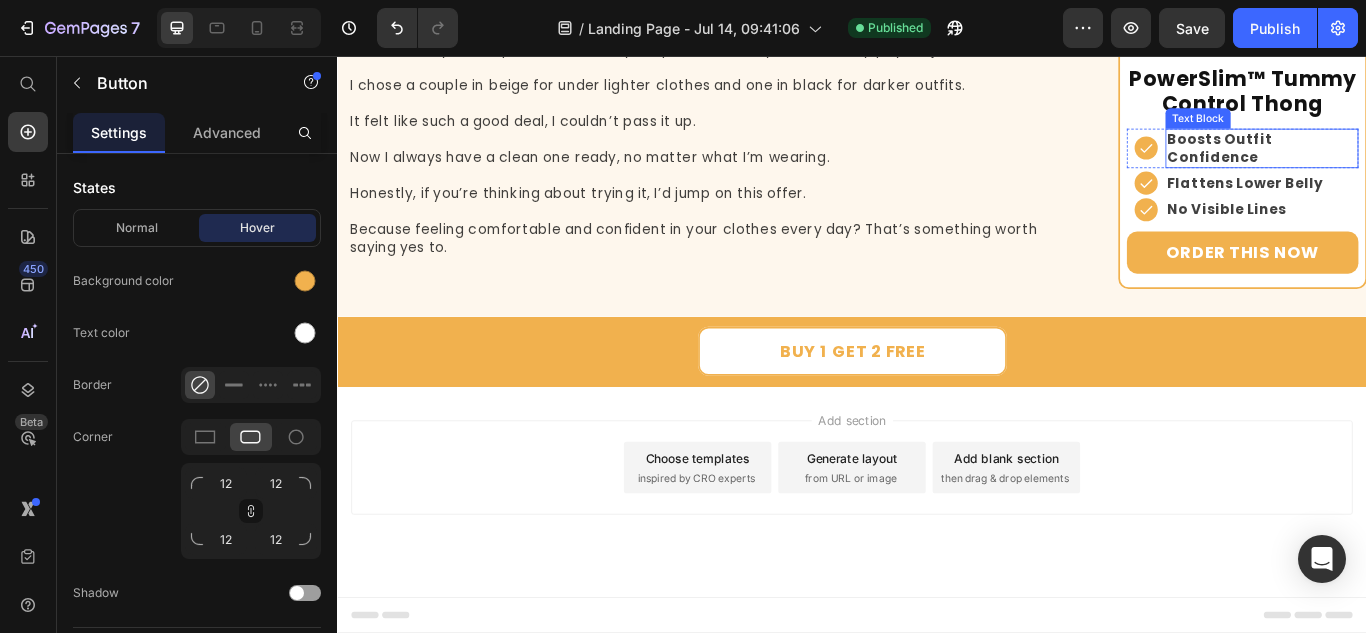 click on "Boosts Outfit Confidence" at bounding box center [1365, 164] 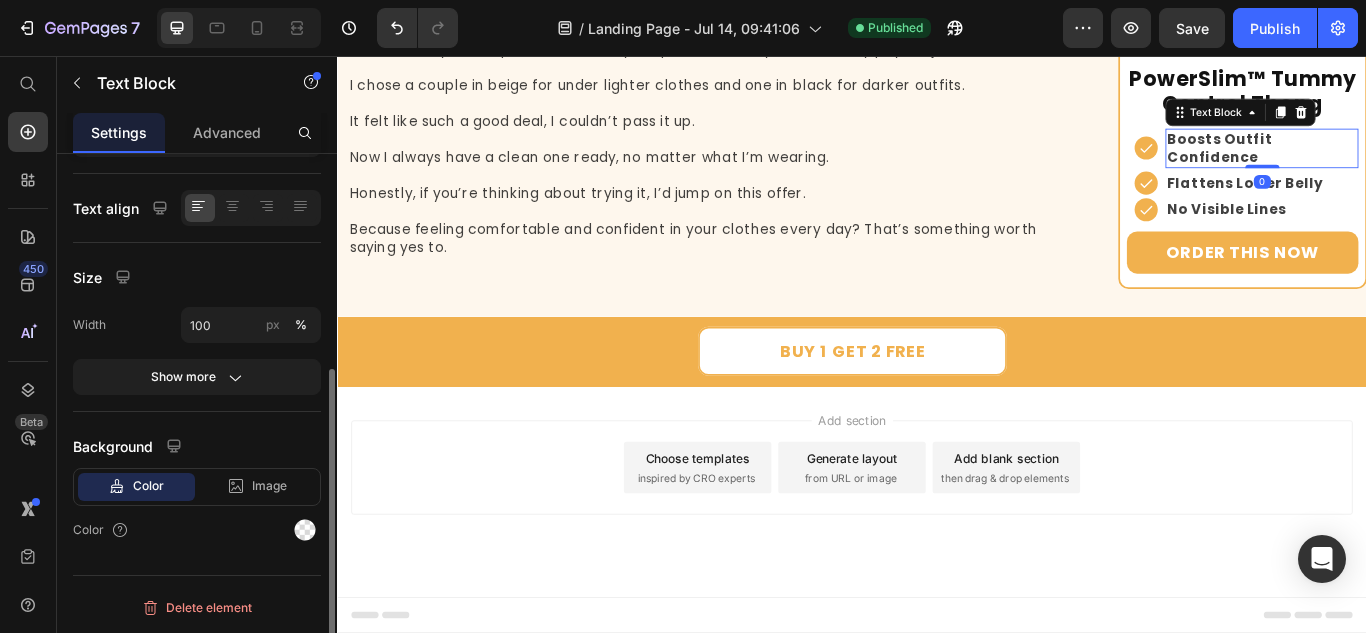 scroll, scrollTop: 0, scrollLeft: 0, axis: both 